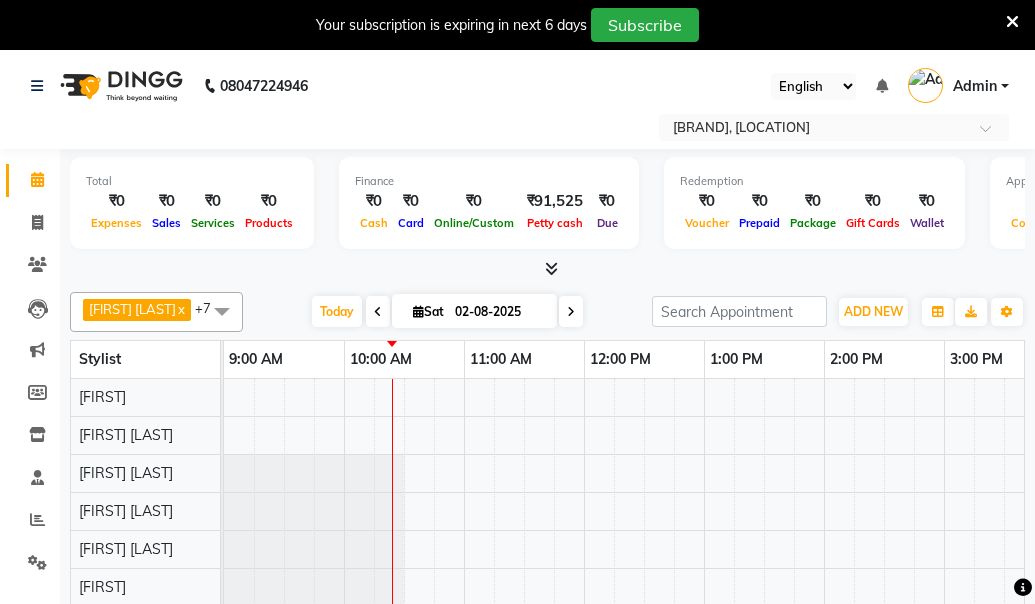scroll, scrollTop: 0, scrollLeft: 0, axis: both 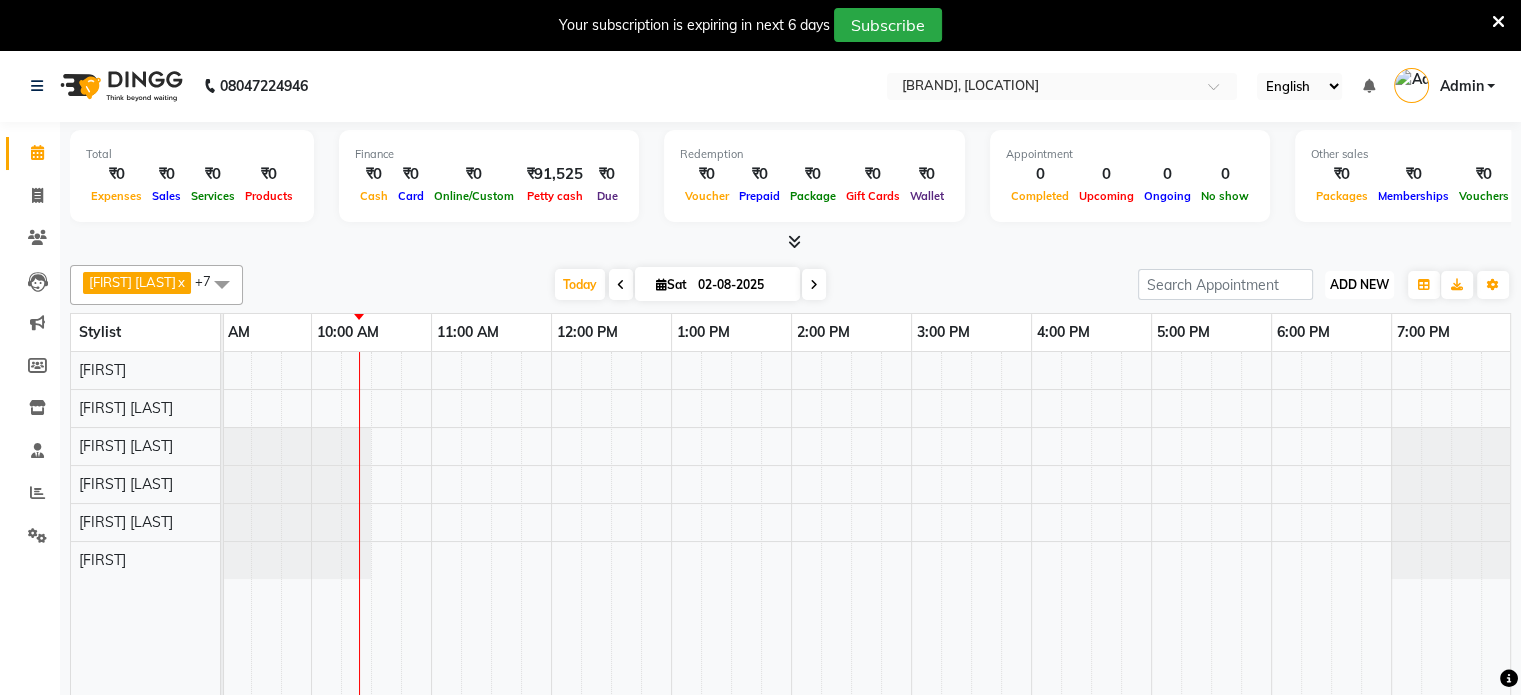 click on "ADD NEW" at bounding box center [1359, 284] 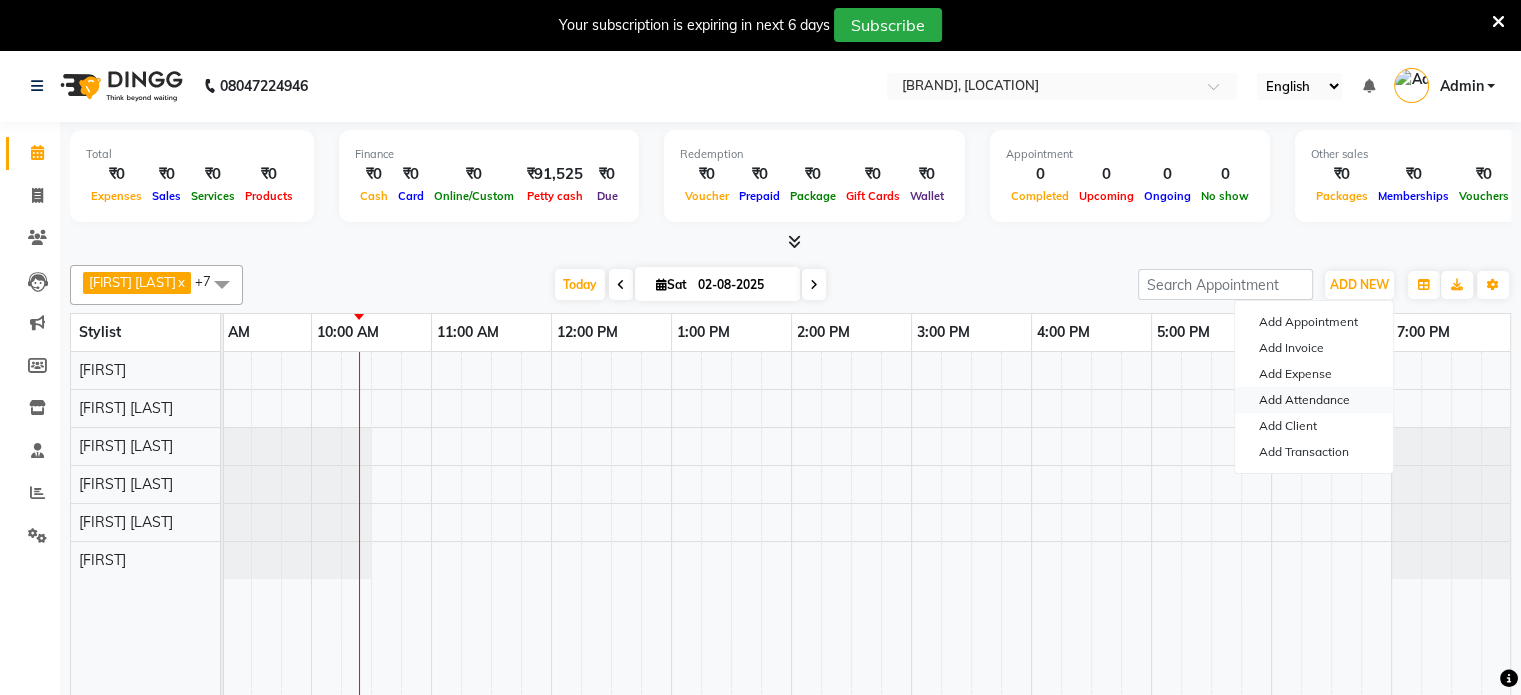 click on "Add Attendance" at bounding box center (1314, 400) 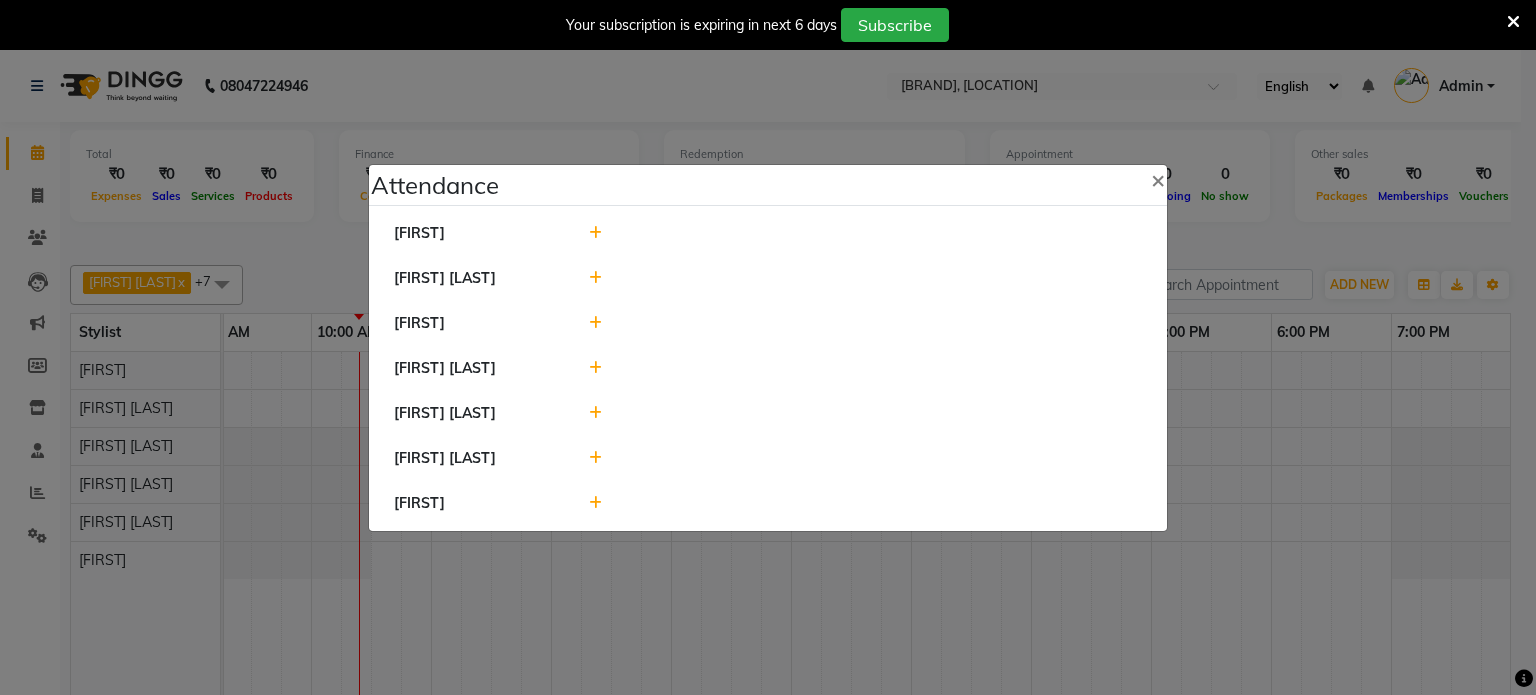 click 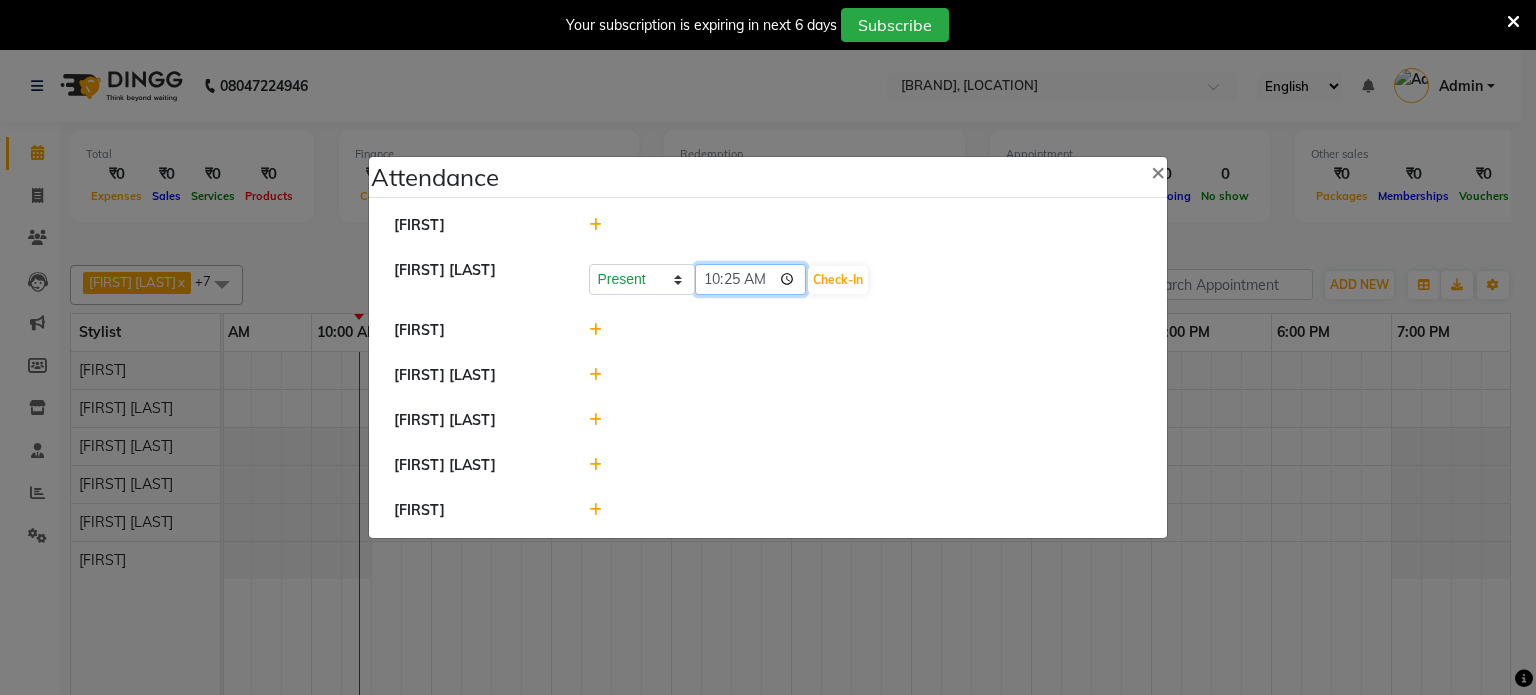 click on "10:25" 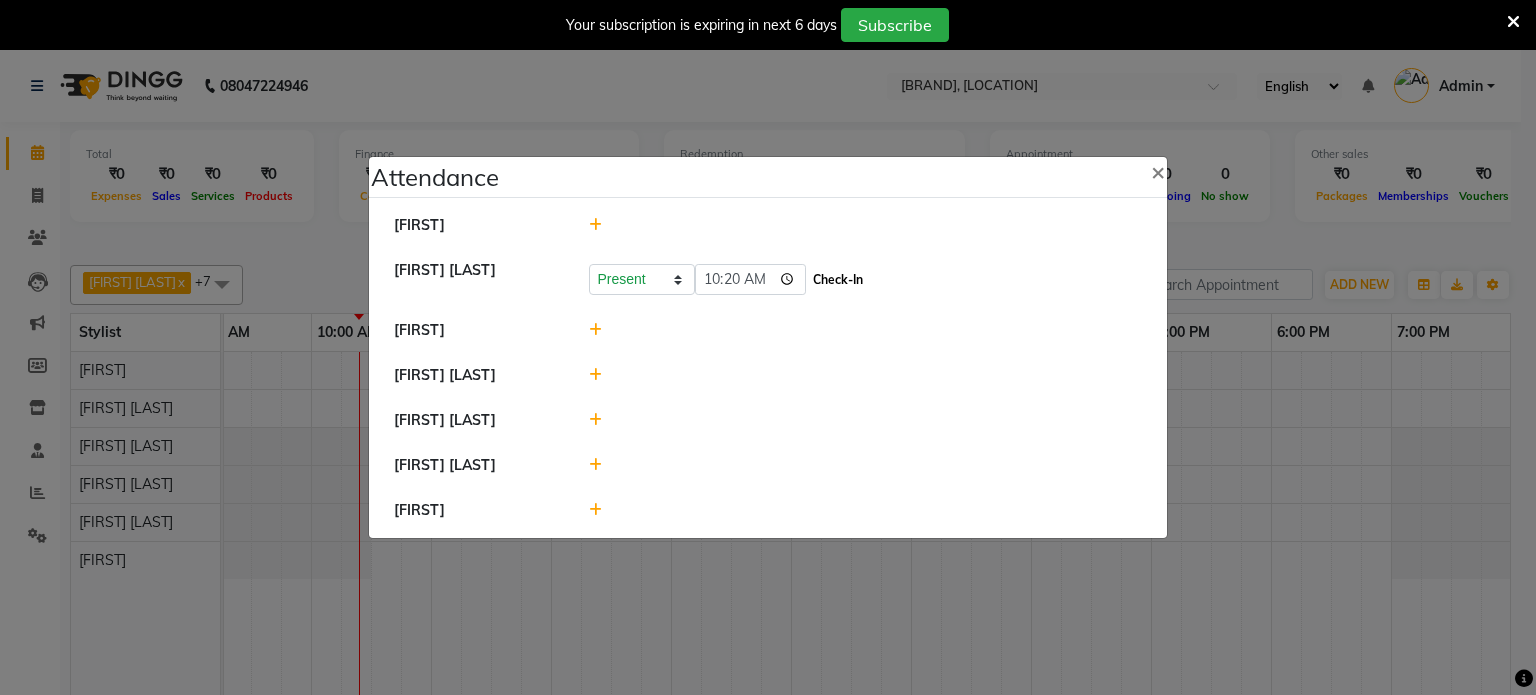 type on "10:20" 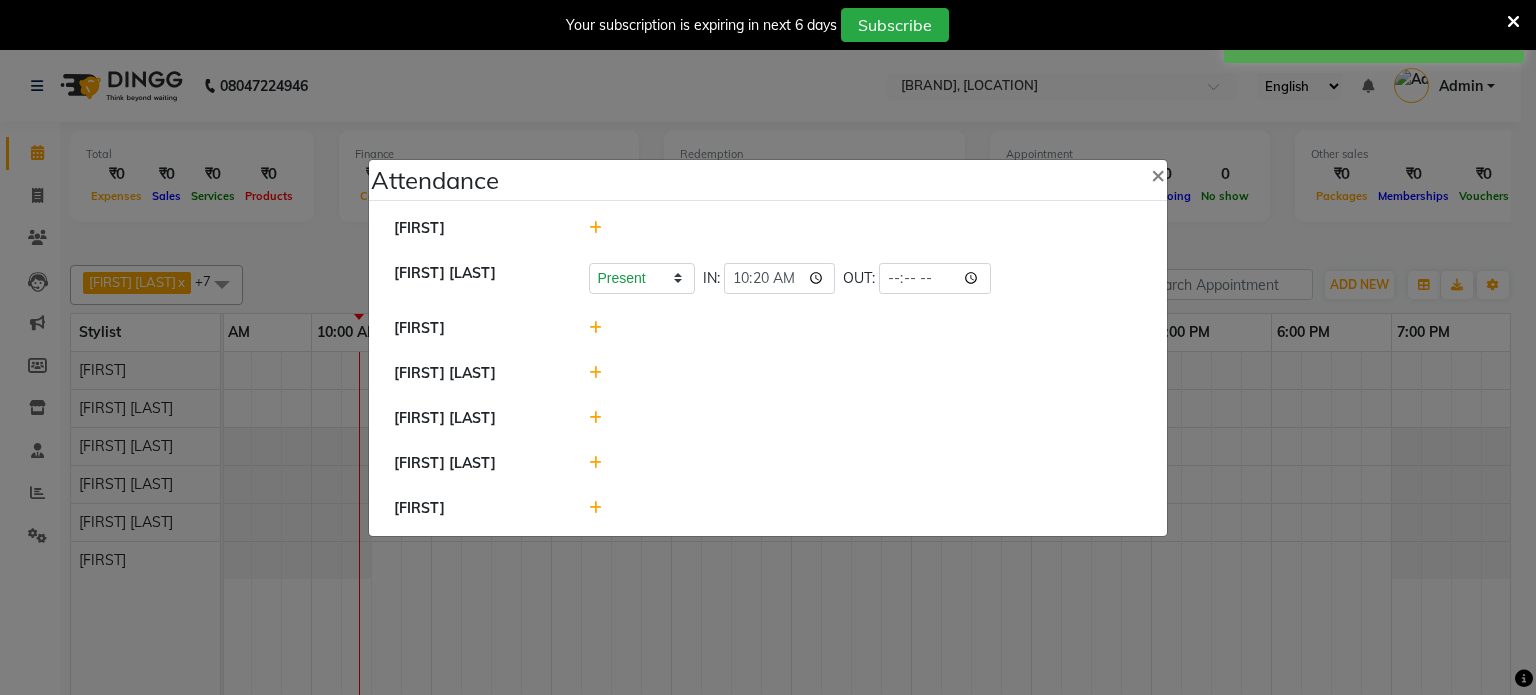 click 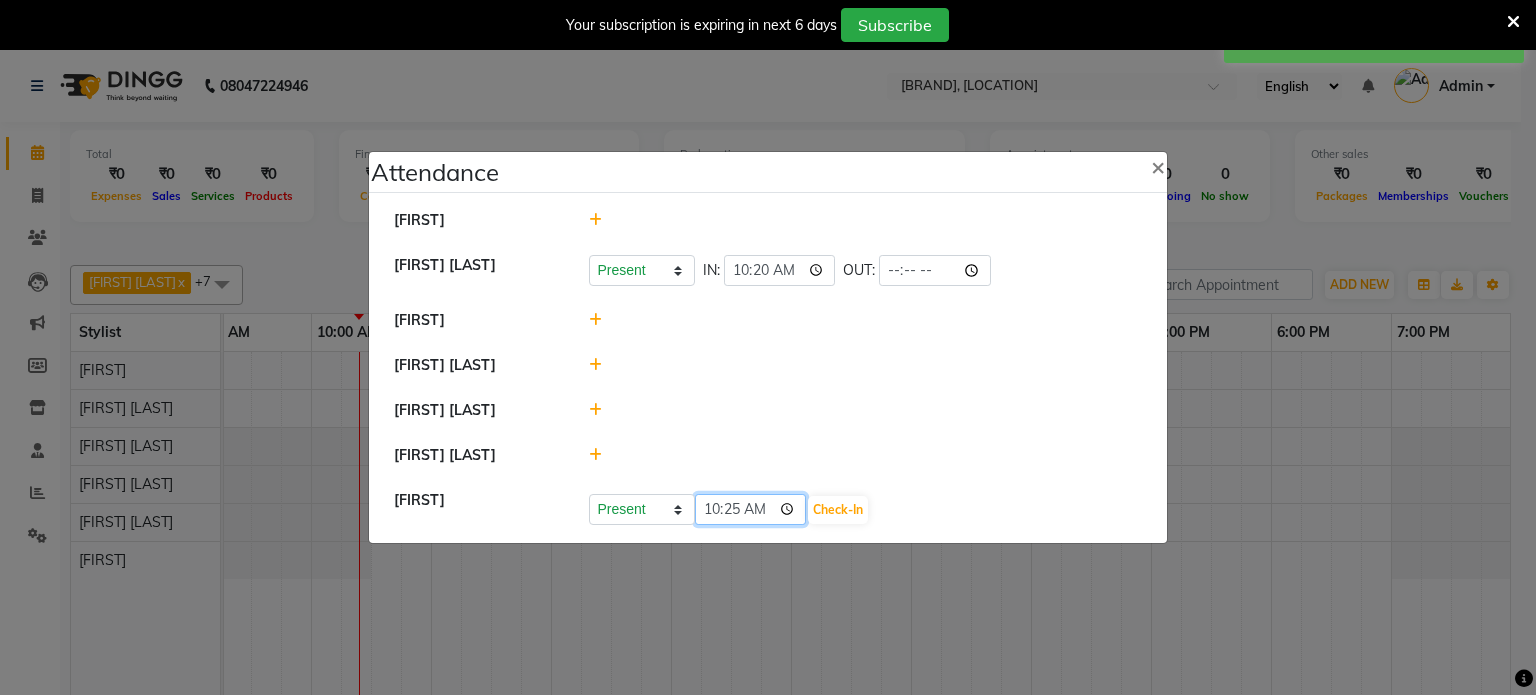 click on "10:25" 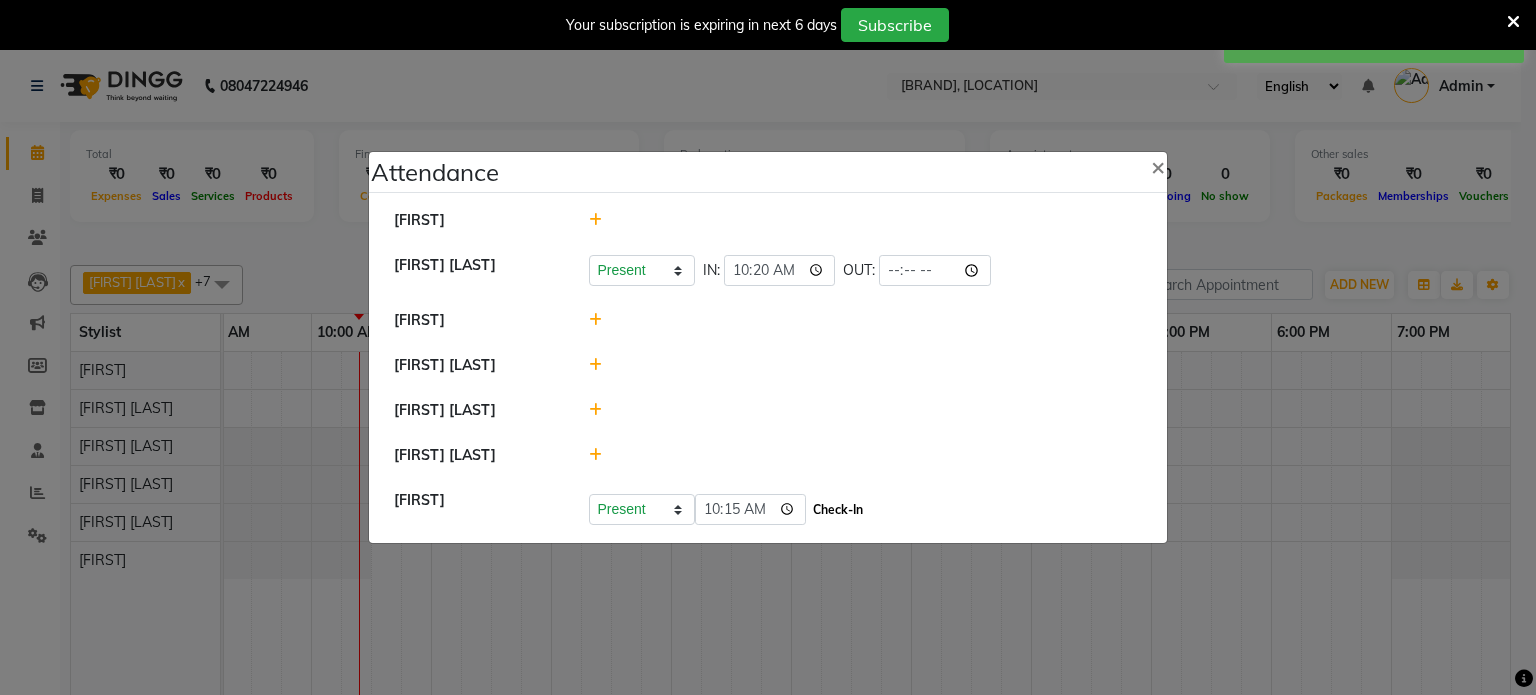 type on "10:15" 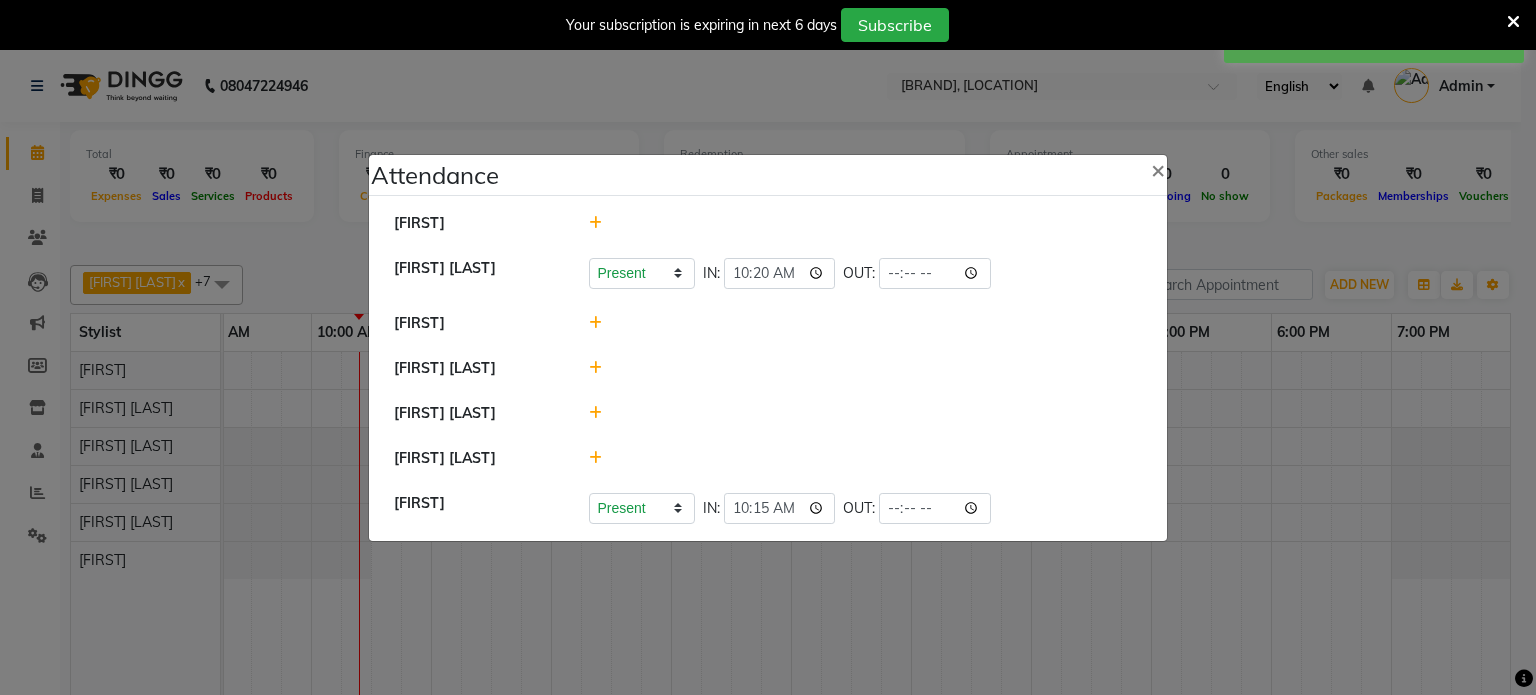 click on "Attendance ×  Kathy   Rahmat Ali   Present   Absent   Late   Half Day   Weekly Off  IN:  10:20 OUT:   Erik   Kazol Thakuri   Rohit Pradhan   Sujata Ghosh   Shoiab   Present   Absent   Late   Half Day   Weekly Off  IN:  10:15 OUT:" 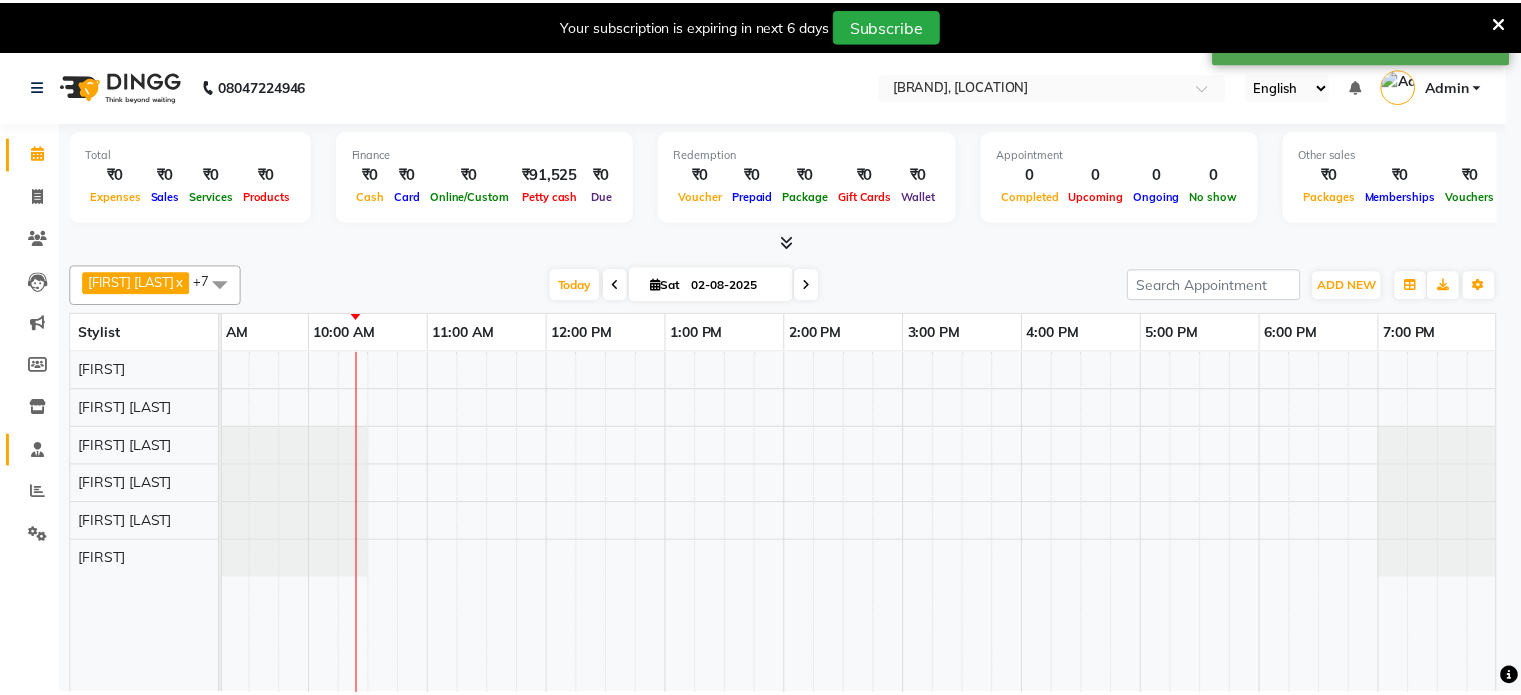 scroll, scrollTop: 0, scrollLeft: 18, axis: horizontal 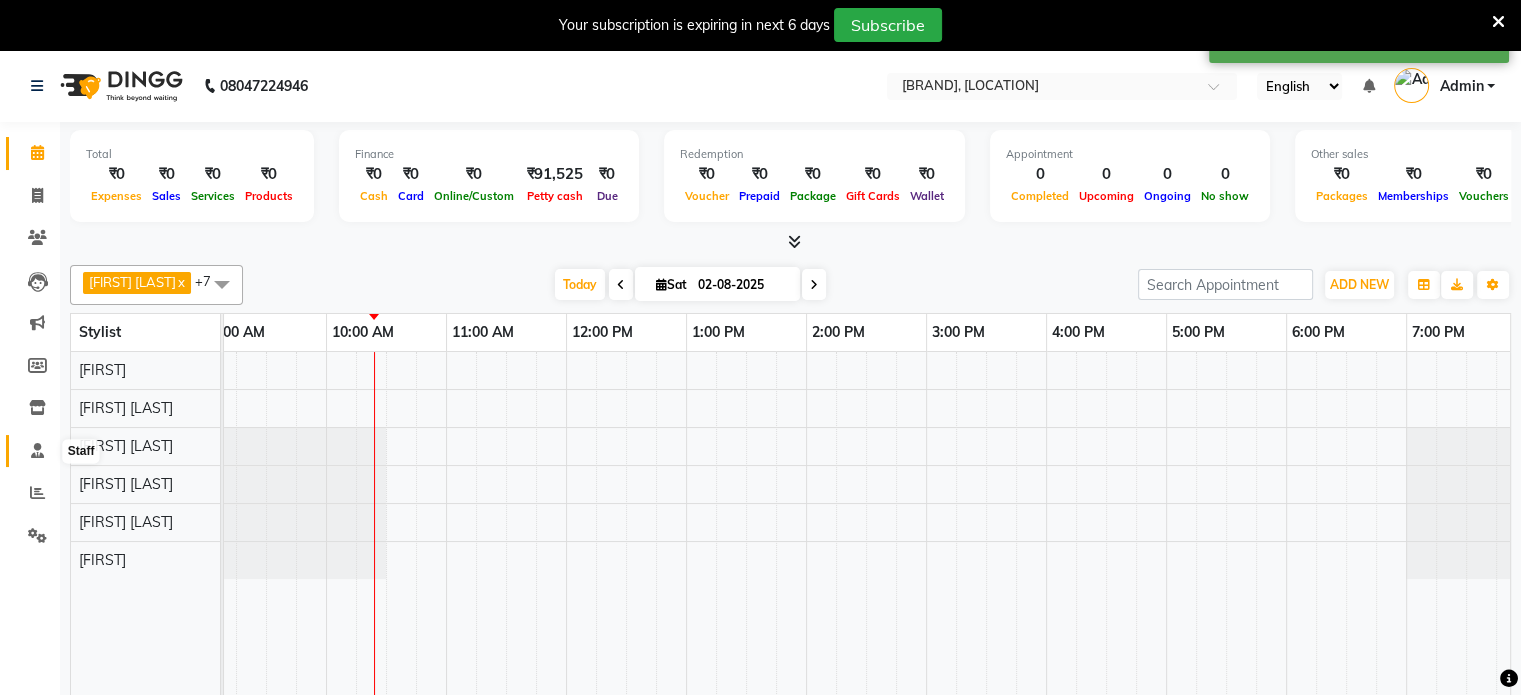 click 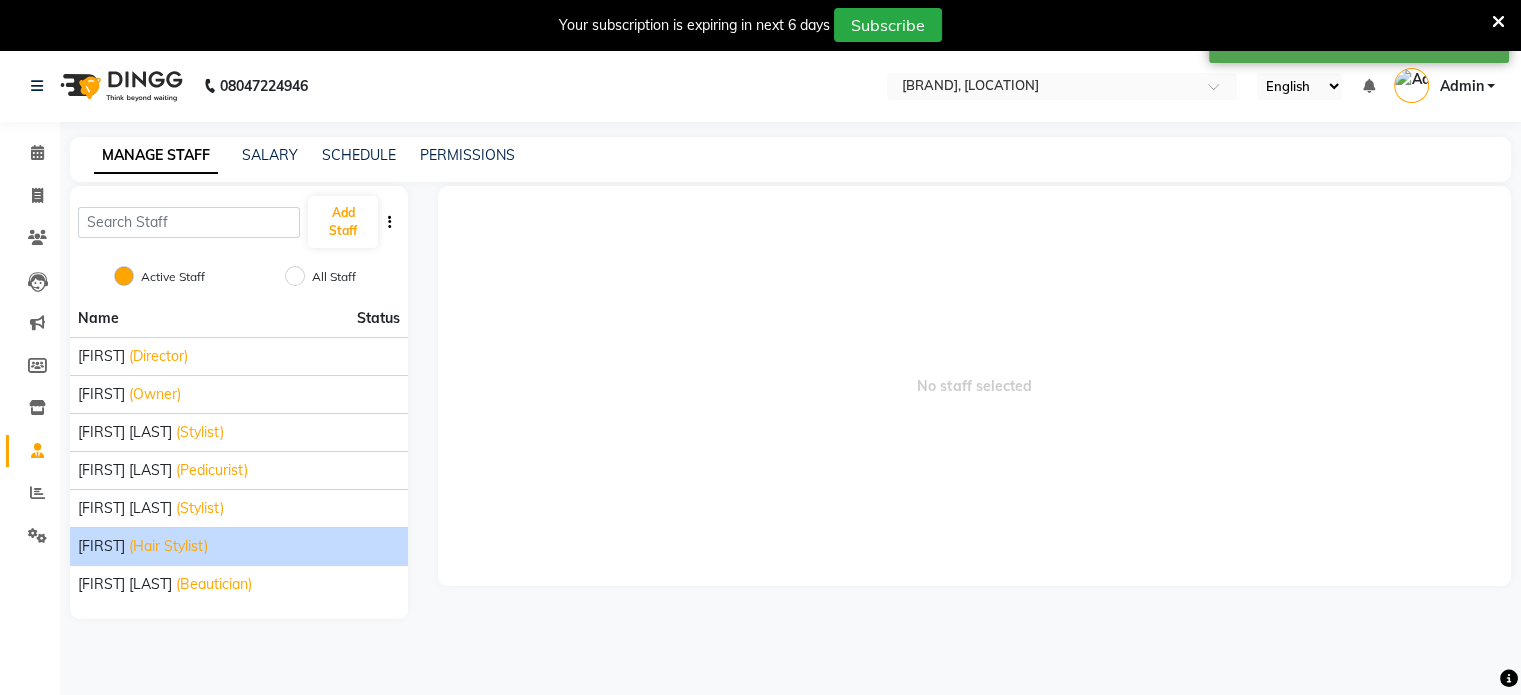 click on "[FIRST]" 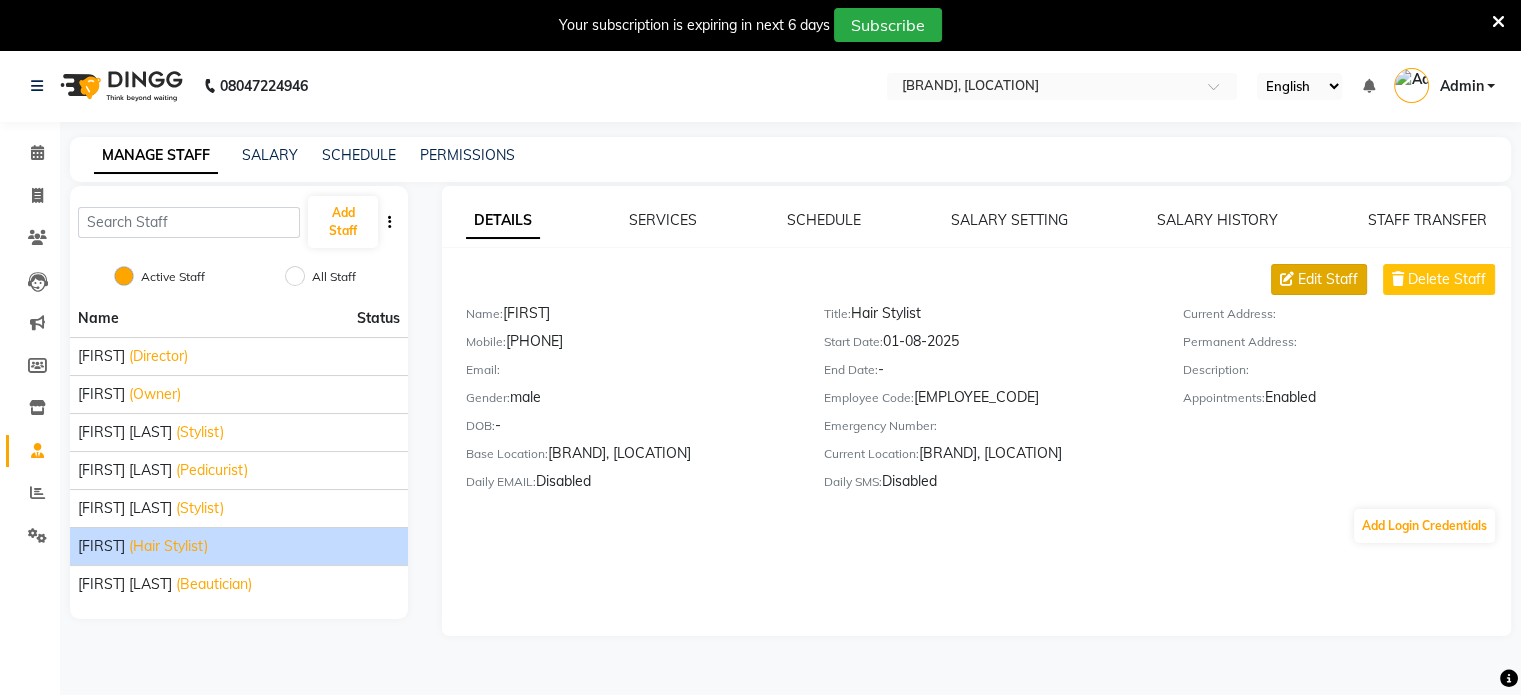 click 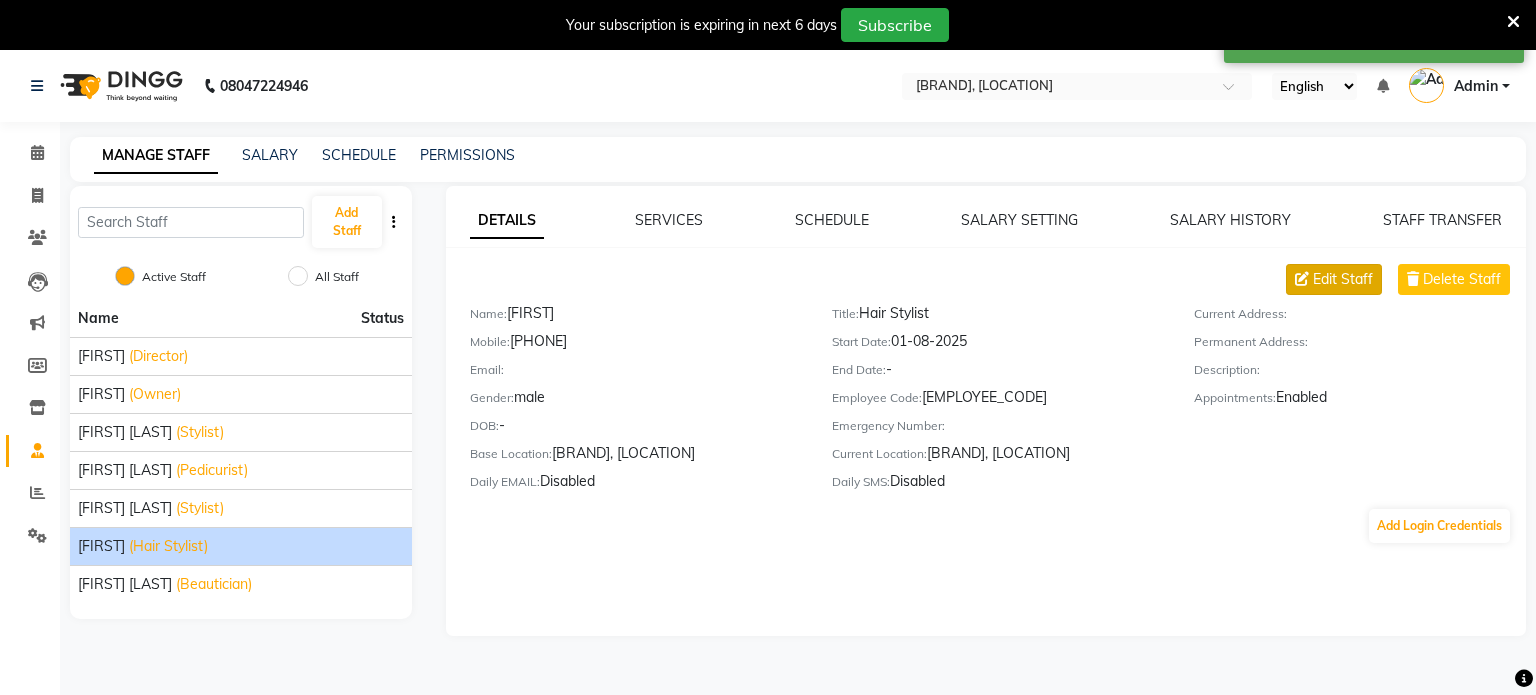 select on "male" 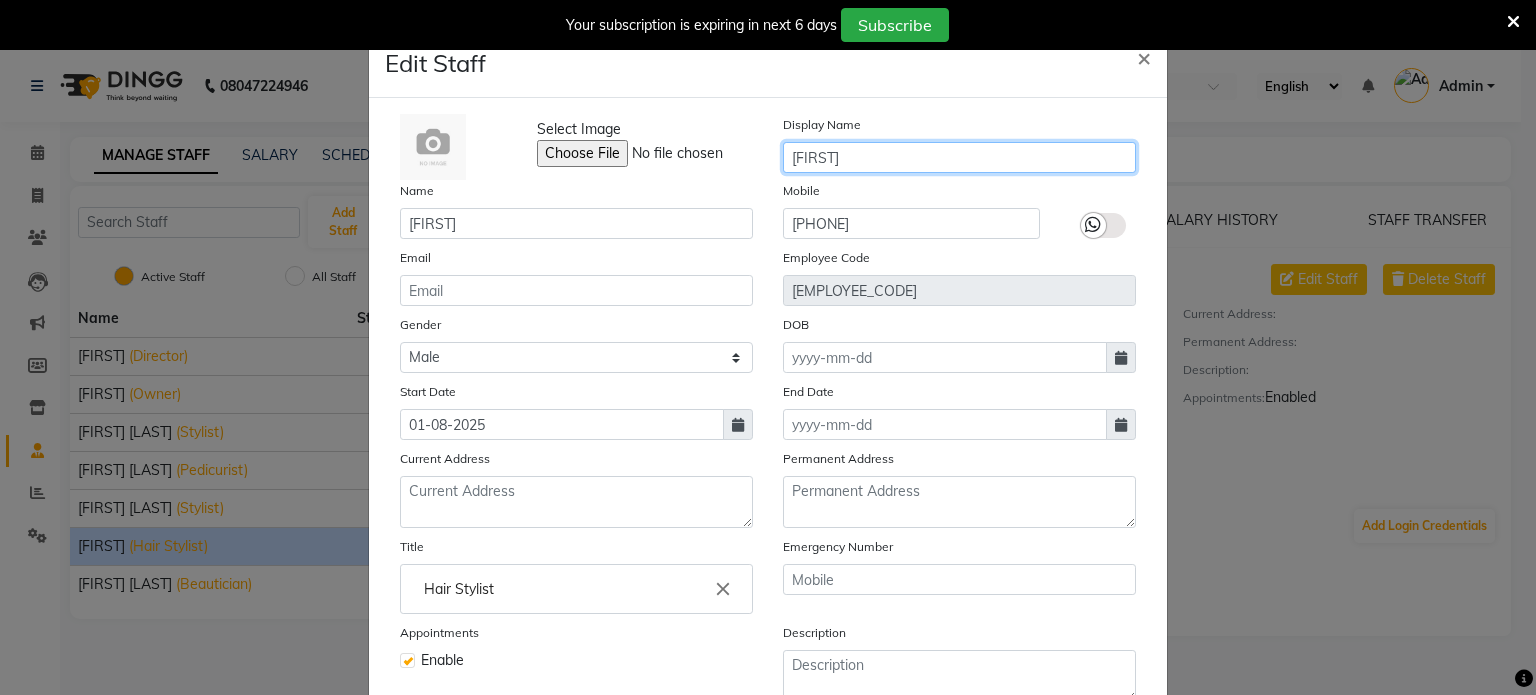 click on "[FIRST]" 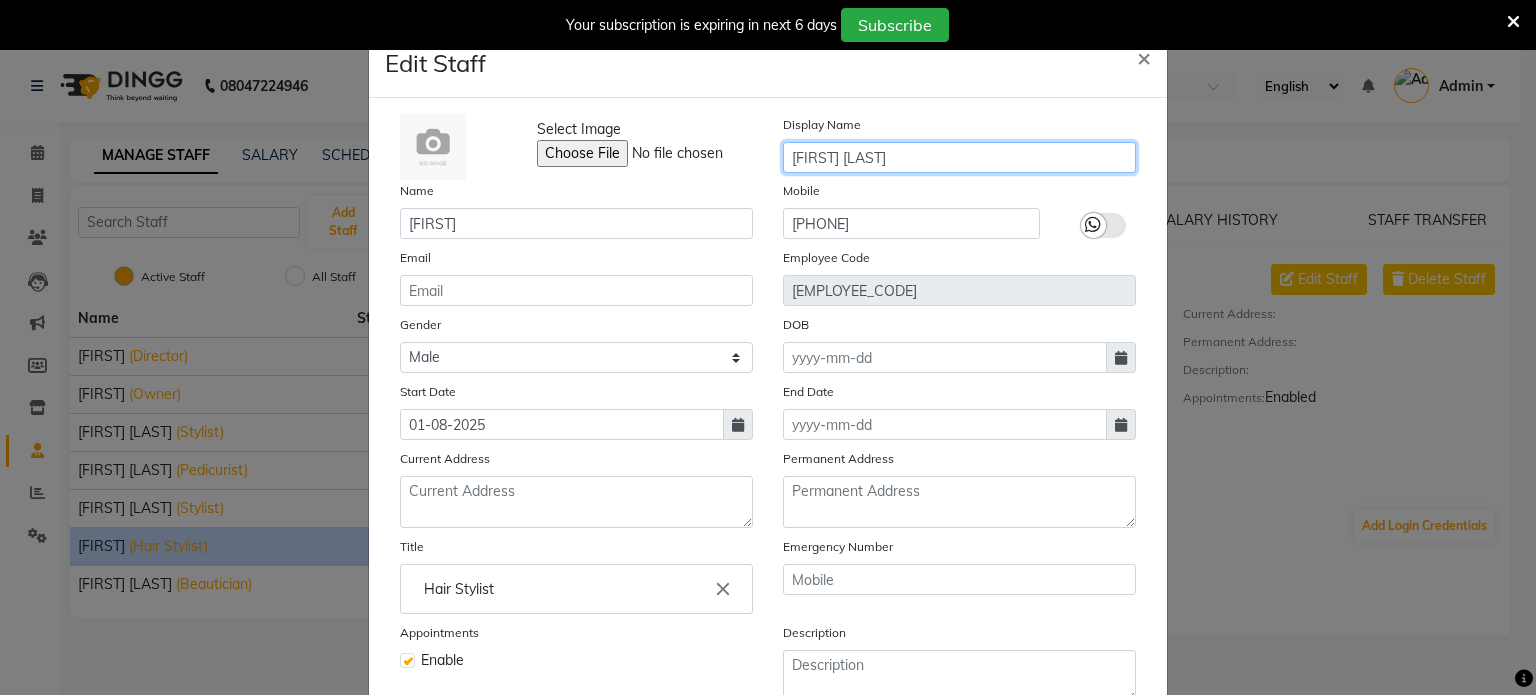 type on "Md. Shoiab" 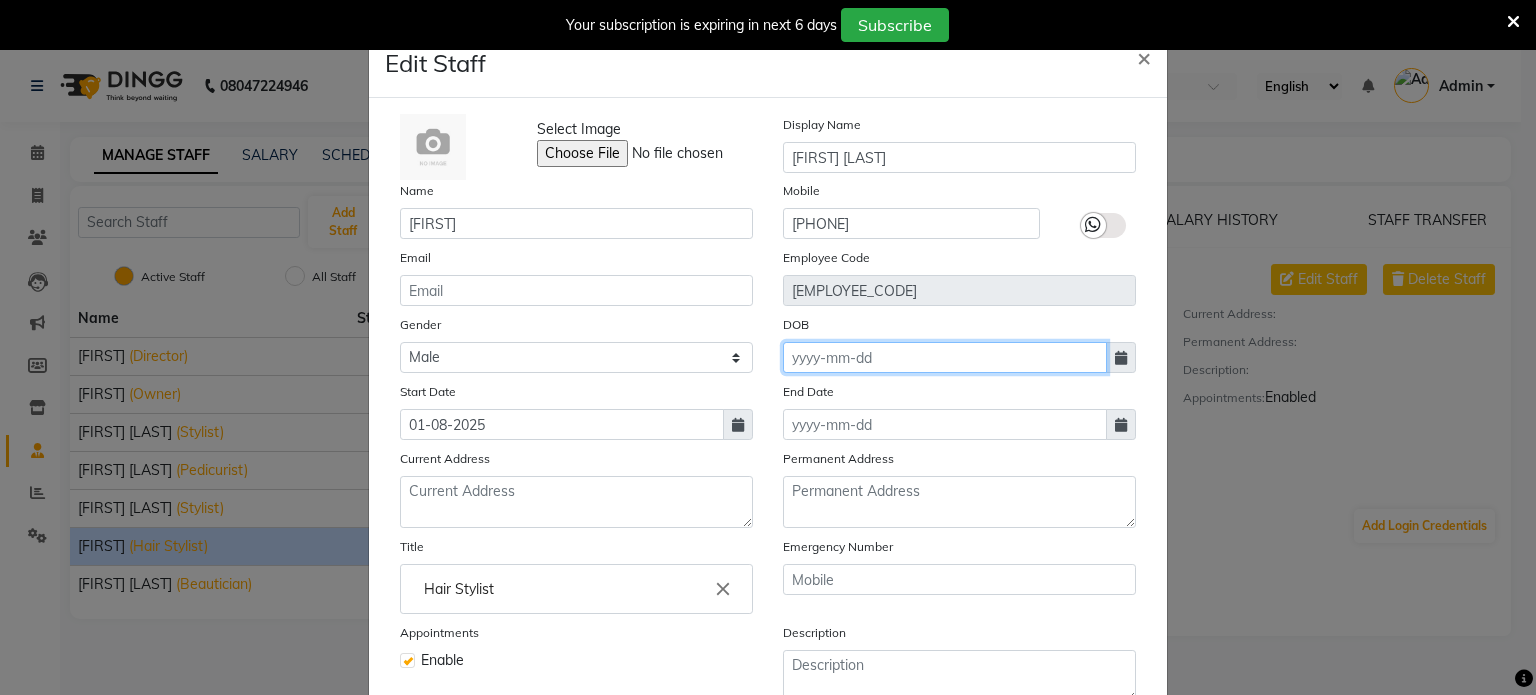 click 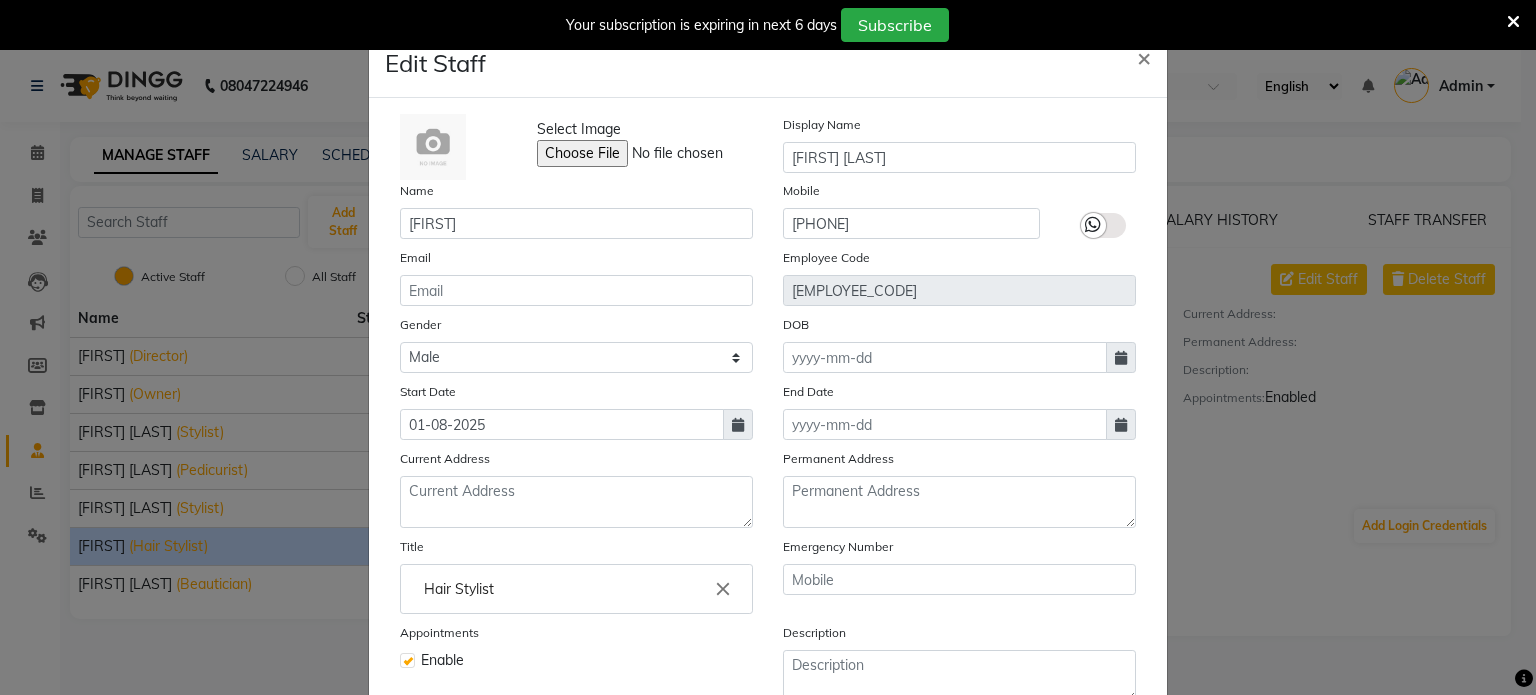 select on "8" 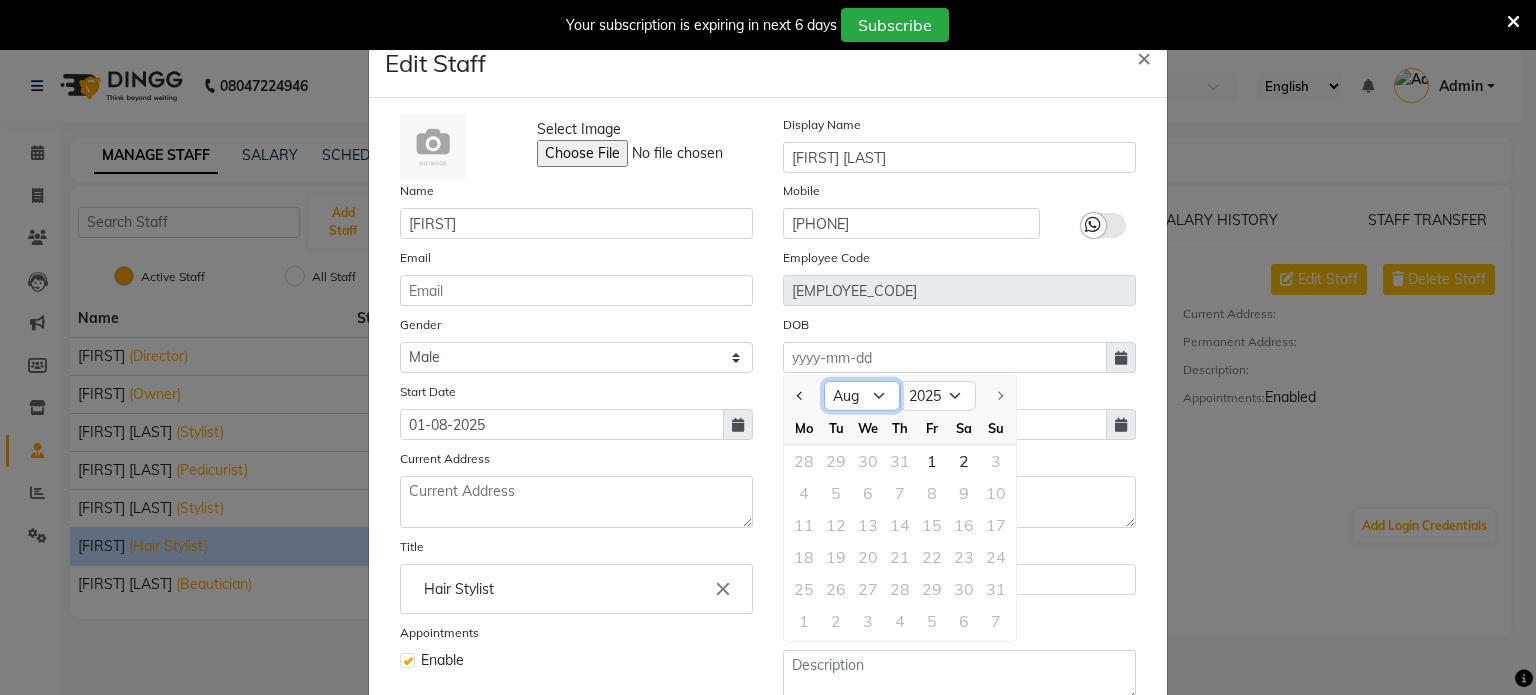click on "Jan Feb Mar Apr May Jun Jul Aug" 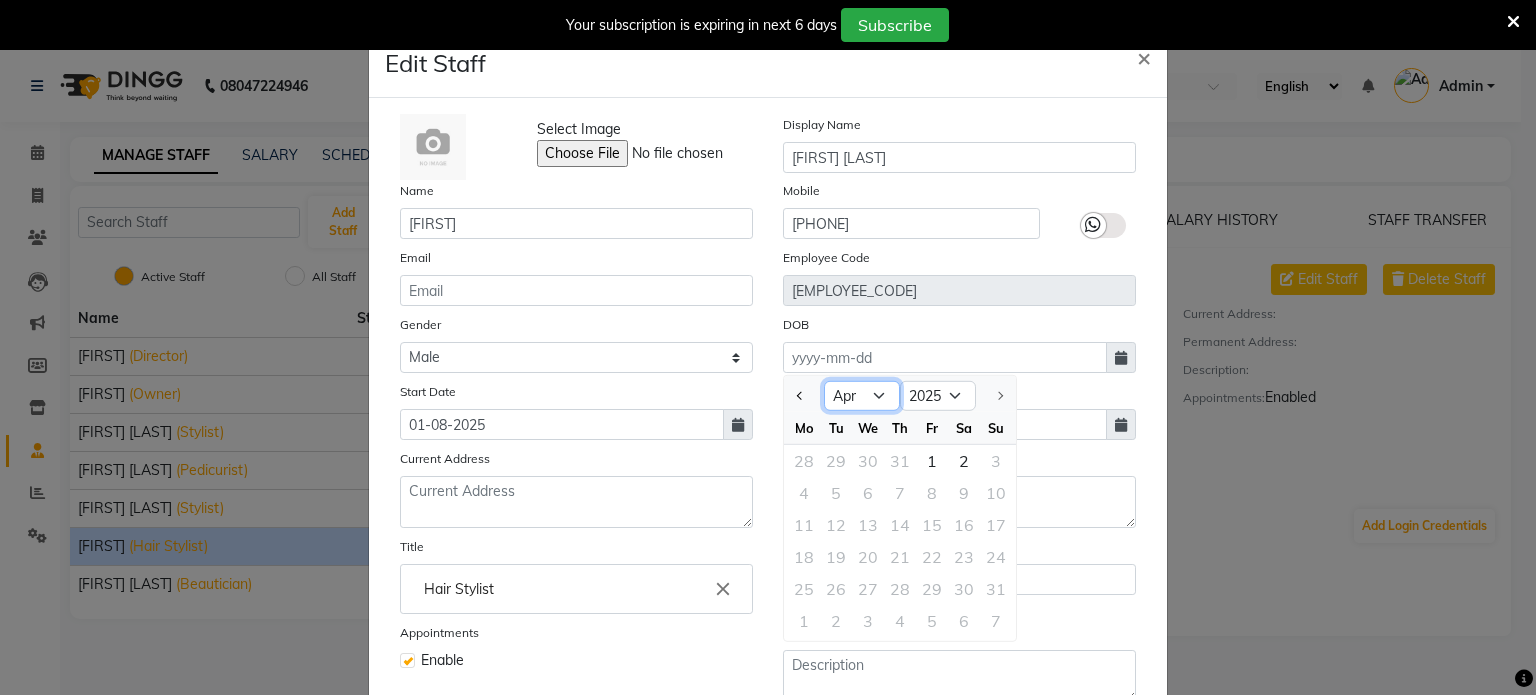 click on "Jan Feb Mar Apr May Jun Jul Aug" 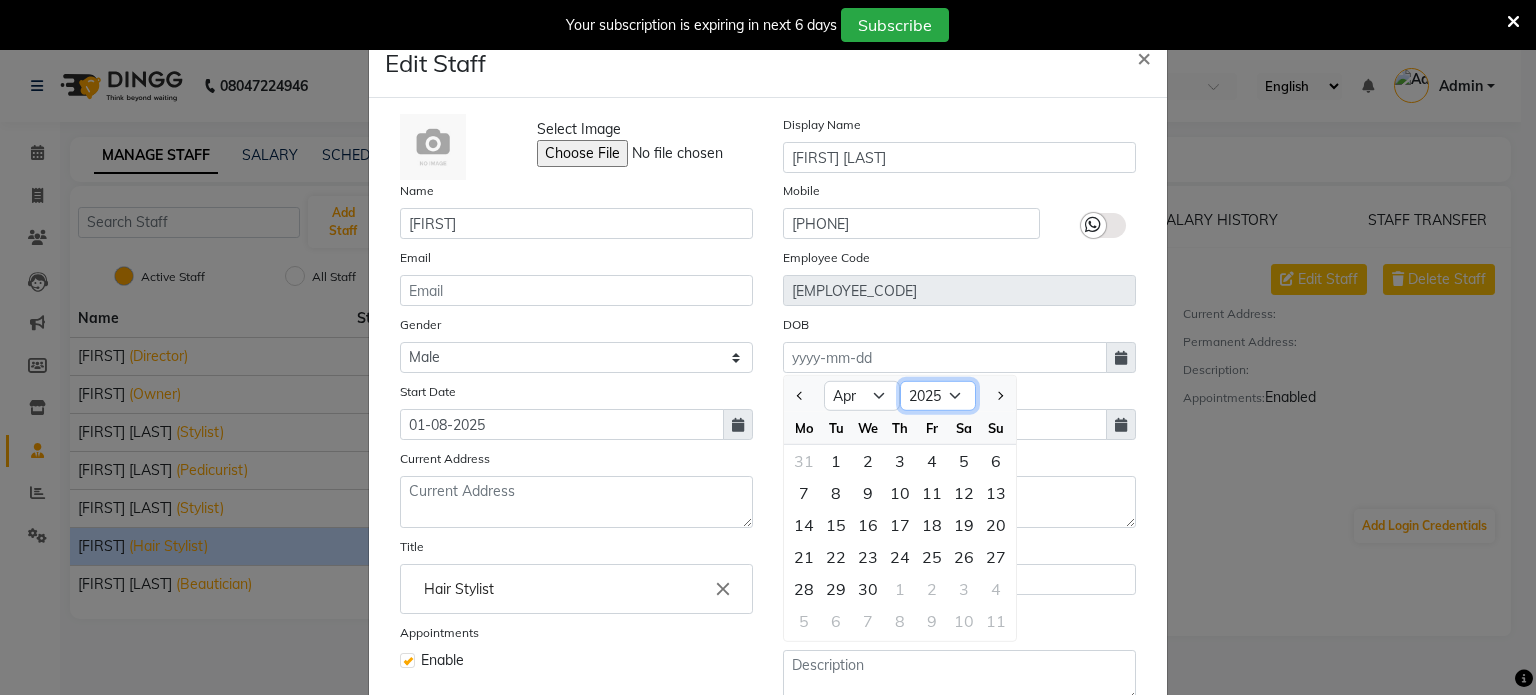 click on "1920 1921 1922 1923 1924 1925 1926 1927 1928 1929 1930 1931 1932 1933 1934 1935 1936 1937 1938 1939 1940 1941 1942 1943 1944 1945 1946 1947 1948 1949 1950 1951 1952 1953 1954 1955 1956 1957 1958 1959 1960 1961 1962 1963 1964 1965 1966 1967 1968 1969 1970 1971 1972 1973 1974 1975 1976 1977 1978 1979 1980 1981 1982 1983 1984 1985 1986 1987 1988 1989 1990 1991 1992 1993 1994 1995 1996 1997 1998 1999 2000 2001 2002 2003 2004 2005 2006 2007 2008 2009 2010 2011 2012 2013 2014 2015 2016 2017 2018 2019 2020 2021 2022 2023 2024 2025" 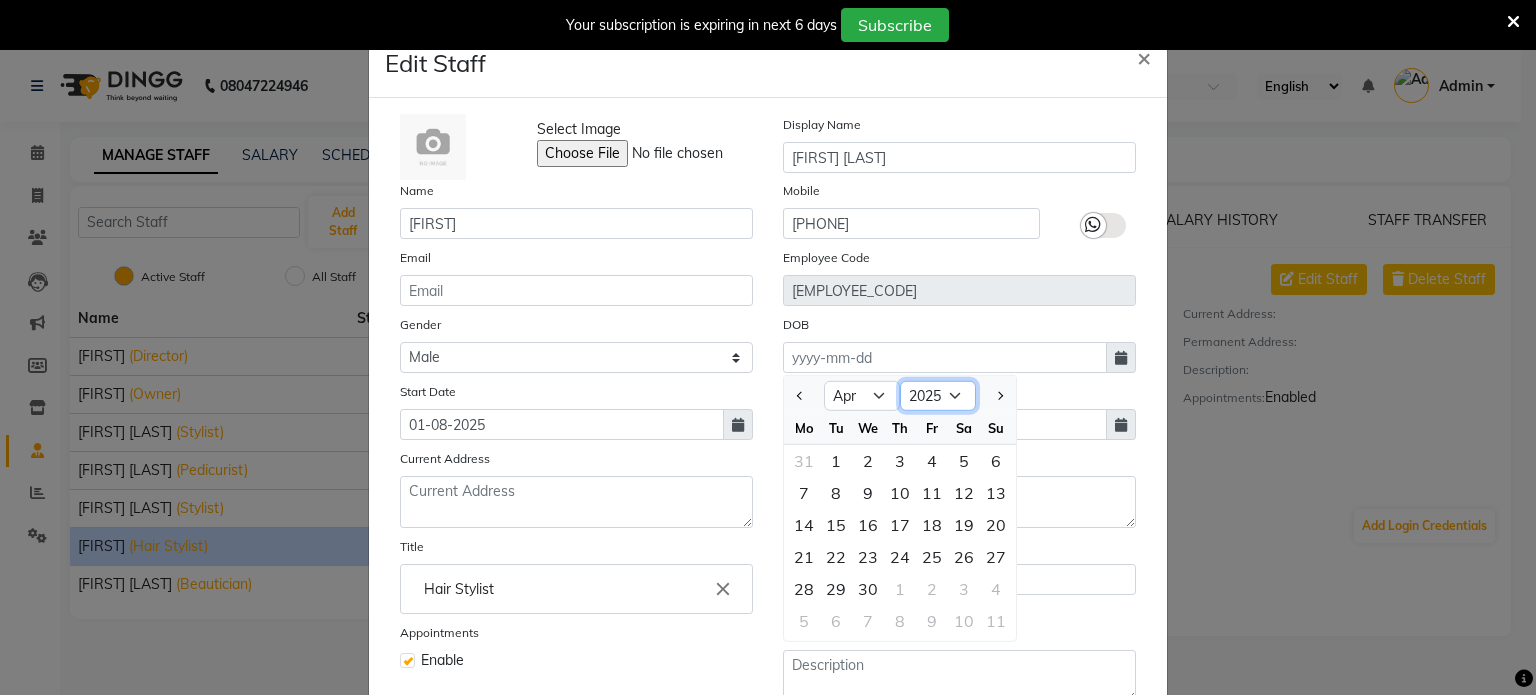 select on "2000" 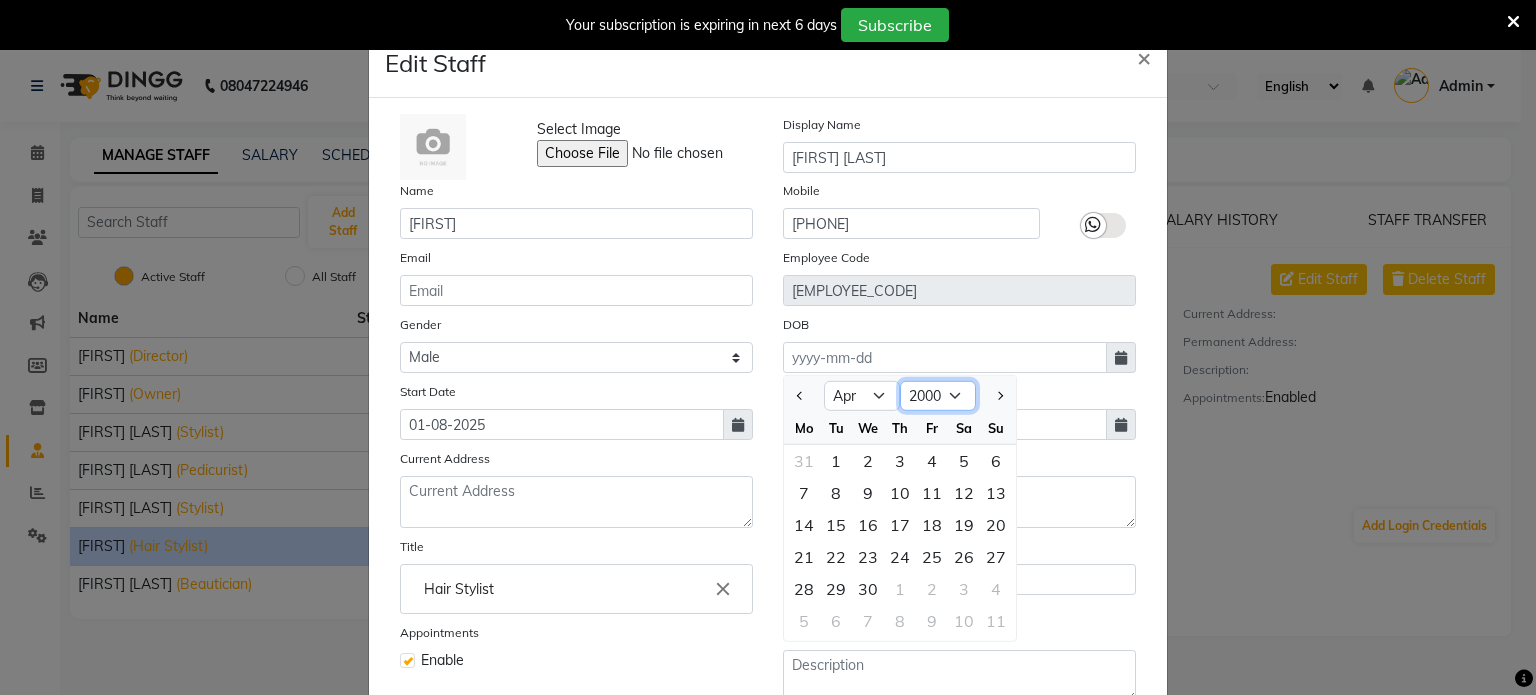click on "1920 1921 1922 1923 1924 1925 1926 1927 1928 1929 1930 1931 1932 1933 1934 1935 1936 1937 1938 1939 1940 1941 1942 1943 1944 1945 1946 1947 1948 1949 1950 1951 1952 1953 1954 1955 1956 1957 1958 1959 1960 1961 1962 1963 1964 1965 1966 1967 1968 1969 1970 1971 1972 1973 1974 1975 1976 1977 1978 1979 1980 1981 1982 1983 1984 1985 1986 1987 1988 1989 1990 1991 1992 1993 1994 1995 1996 1997 1998 1999 2000 2001 2002 2003 2004 2005 2006 2007 2008 2009 2010 2011 2012 2013 2014 2015 2016 2017 2018 2019 2020 2021 2022 2023 2024 2025" 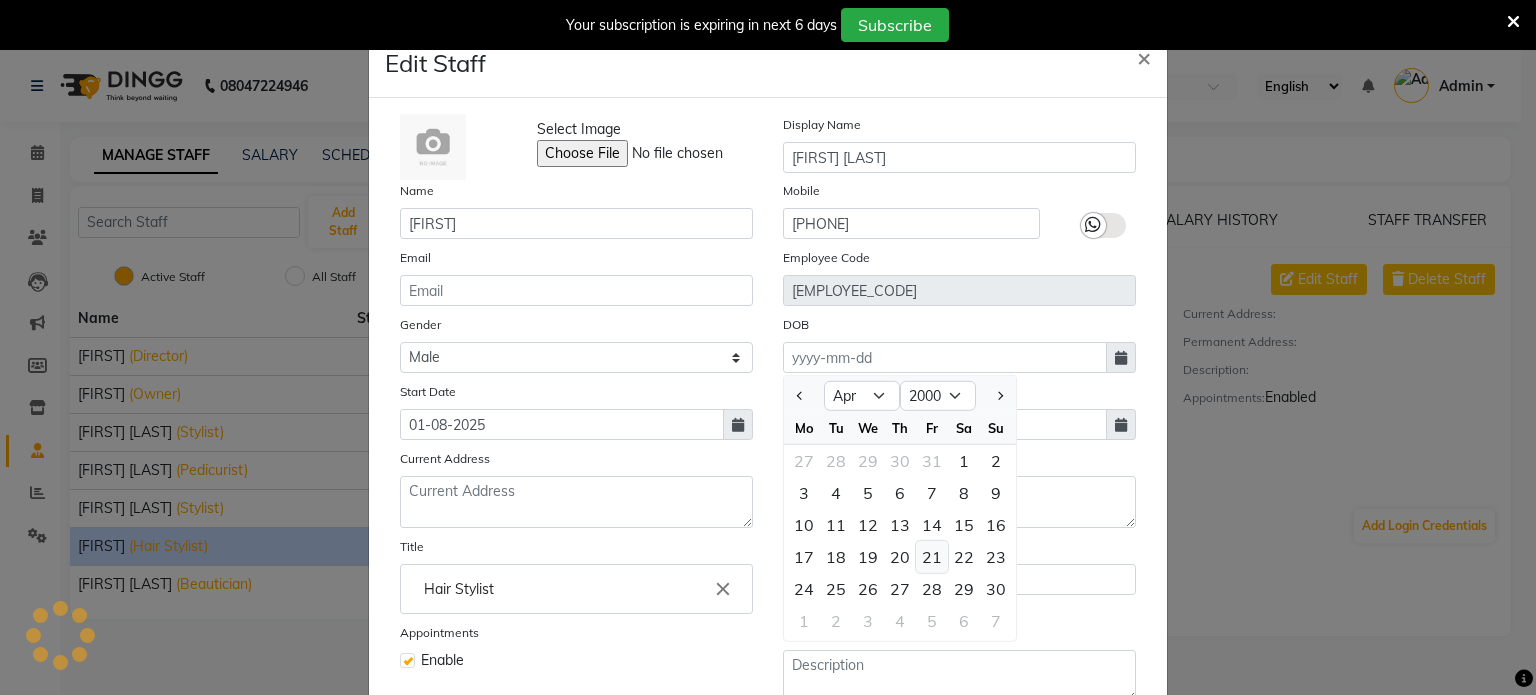 click on "21" 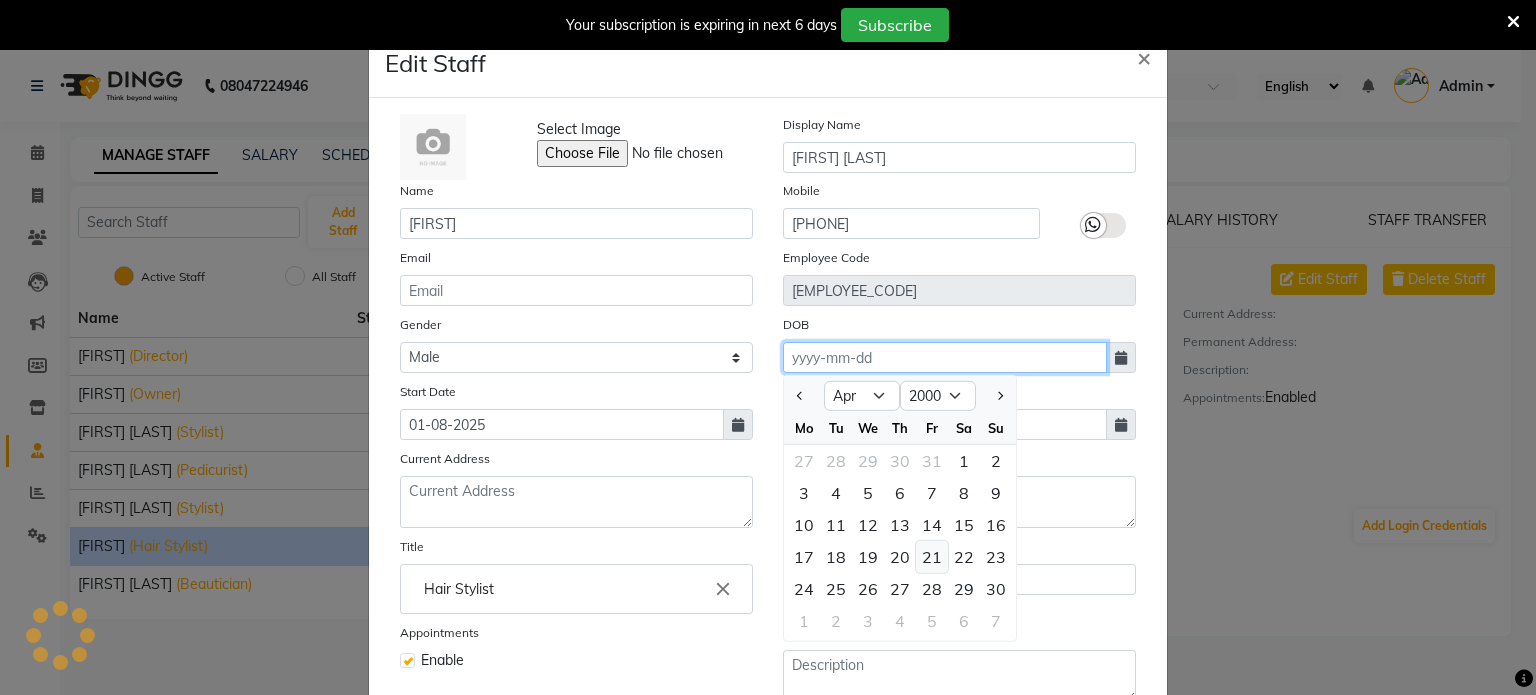 type on "21-04-2000" 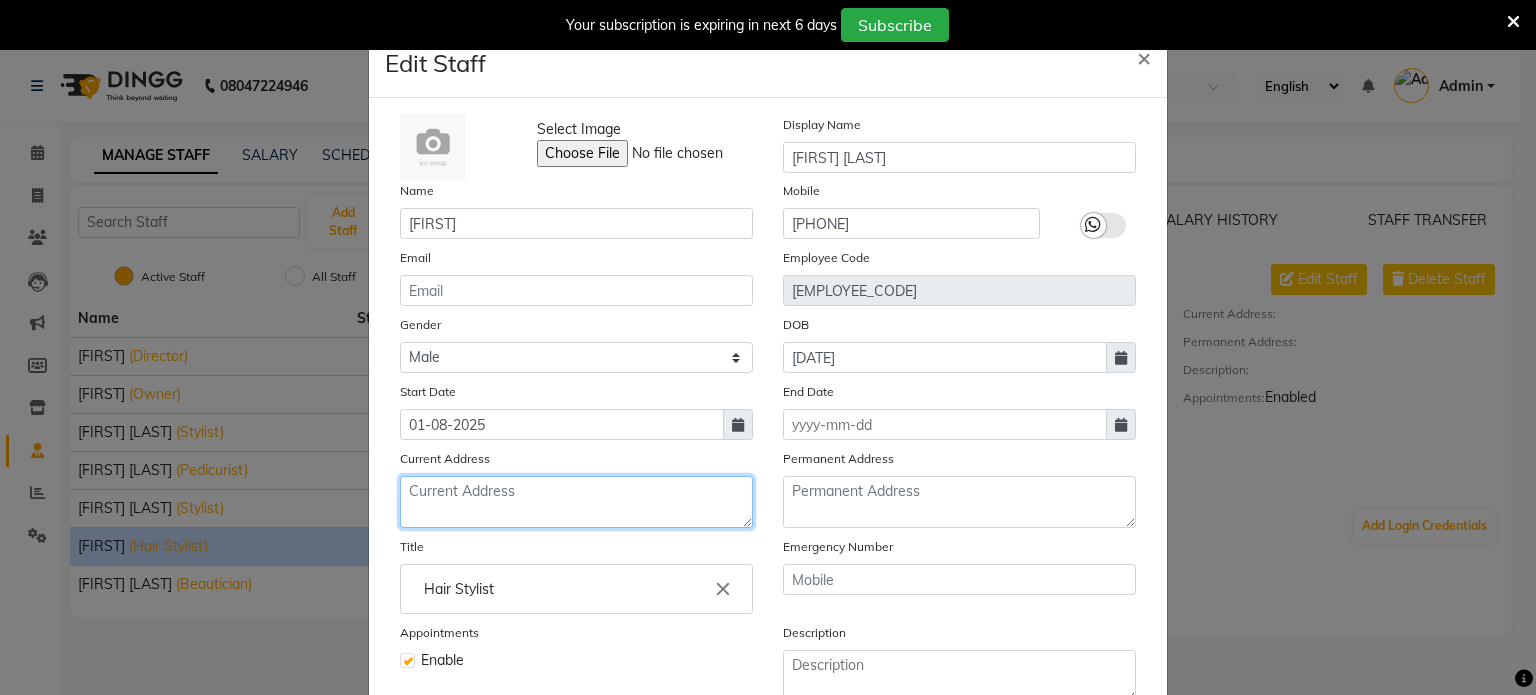 click 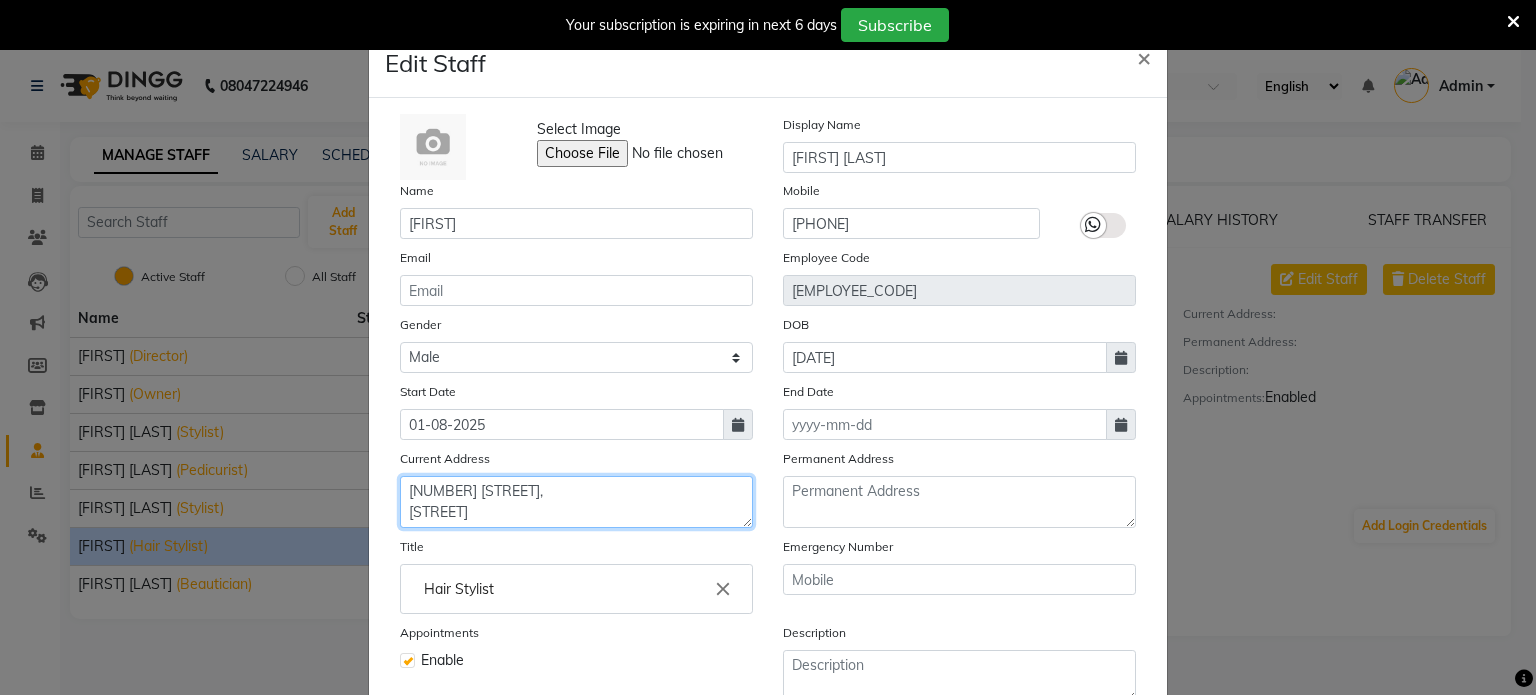 scroll, scrollTop: 16, scrollLeft: 0, axis: vertical 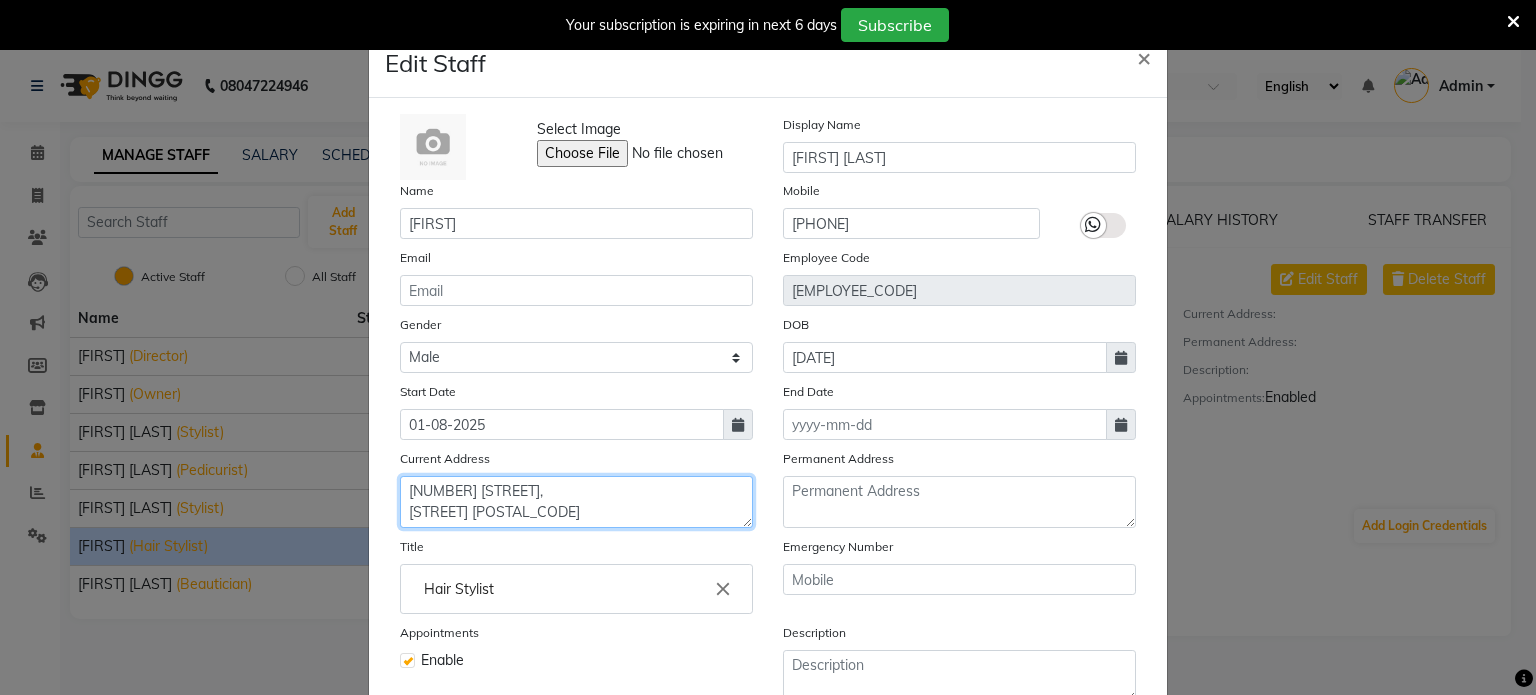 type on "P/40 Karaya Road,
Circus Avenue
Kolkata 700017" 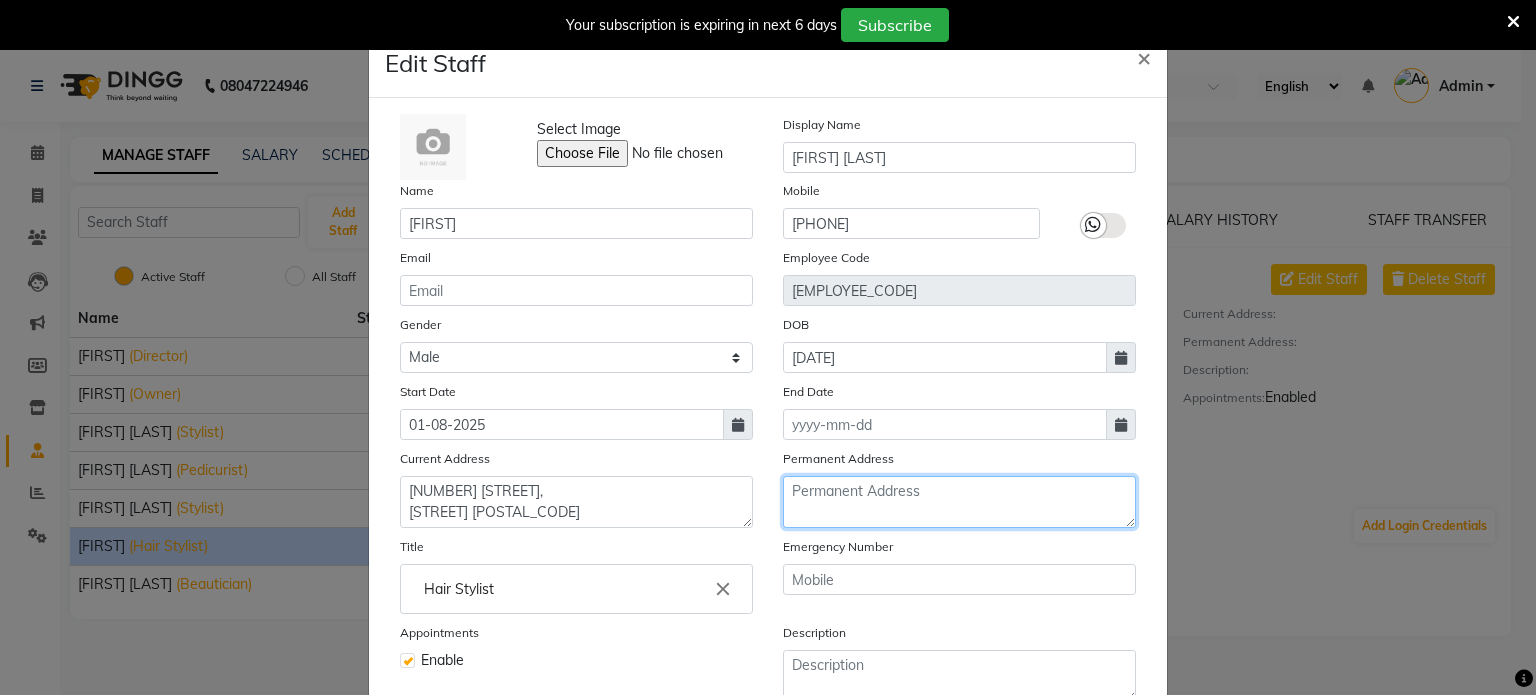 click 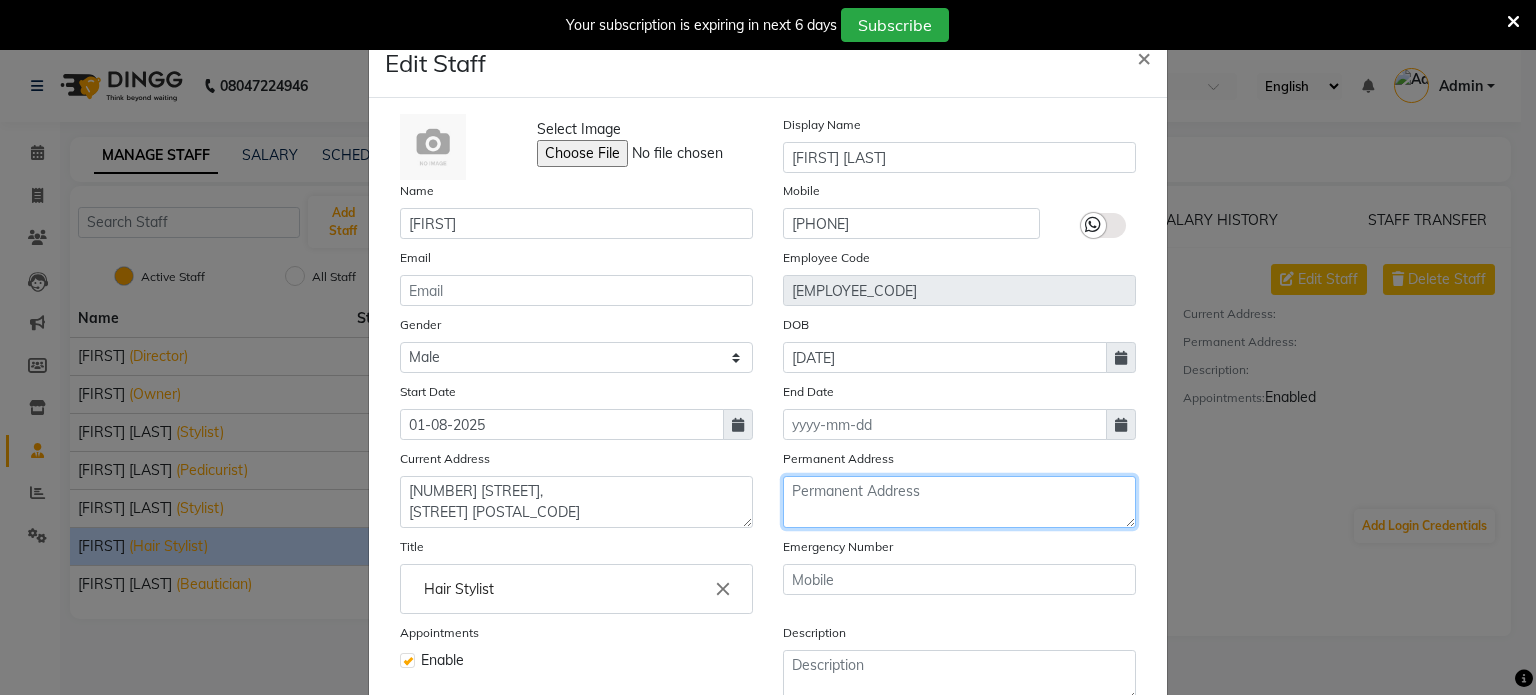 scroll, scrollTop: 0, scrollLeft: 0, axis: both 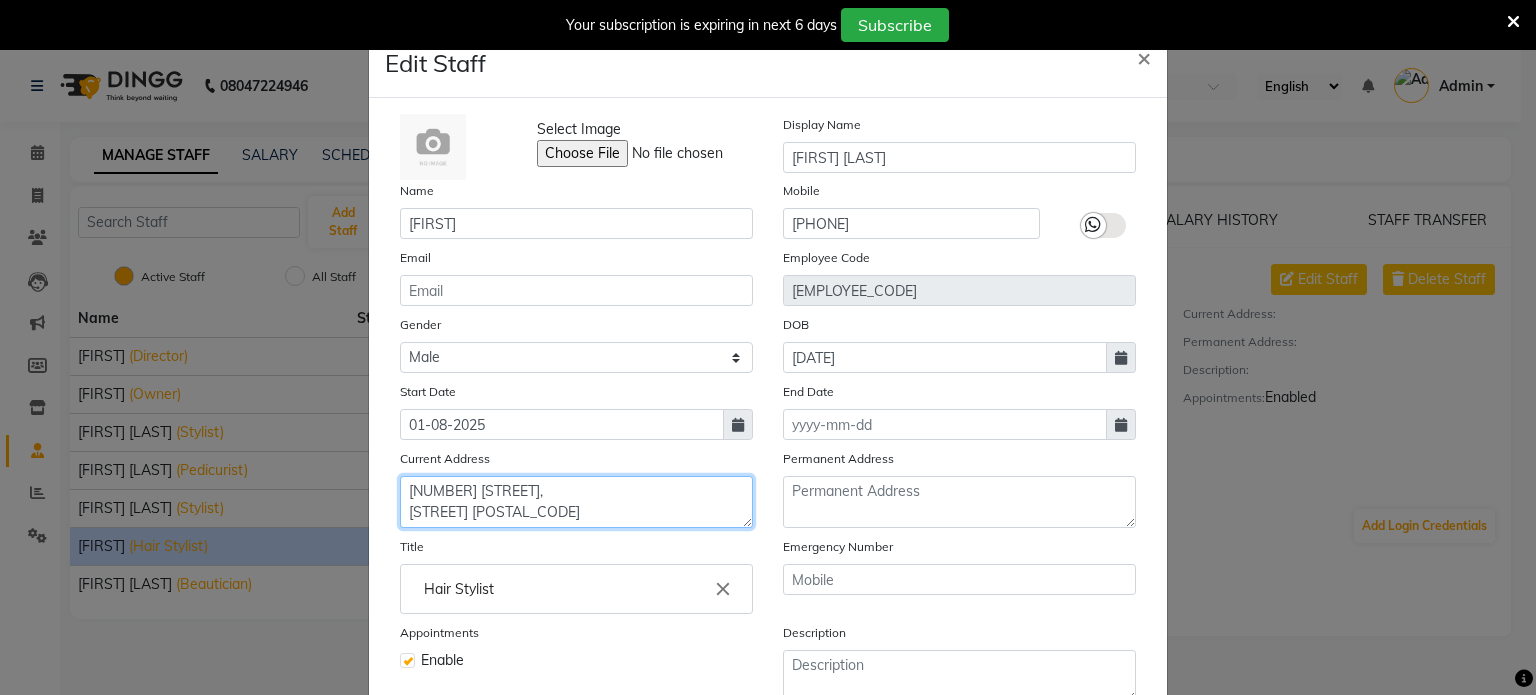 drag, startPoint x: 401, startPoint y: 494, endPoint x: 558, endPoint y: 544, distance: 164.76953 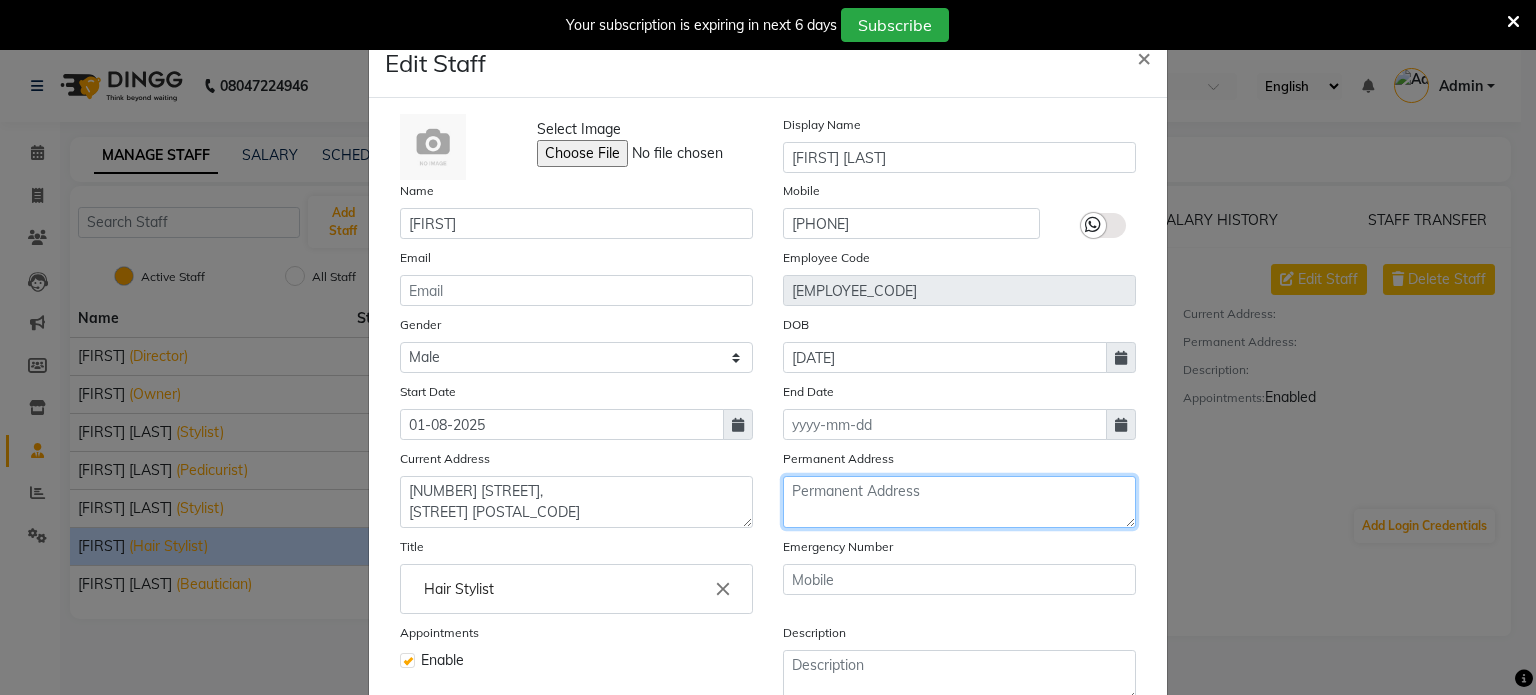 paste on "P/40 Karaya Road,
Circus Avenue
Kolkata 700017" 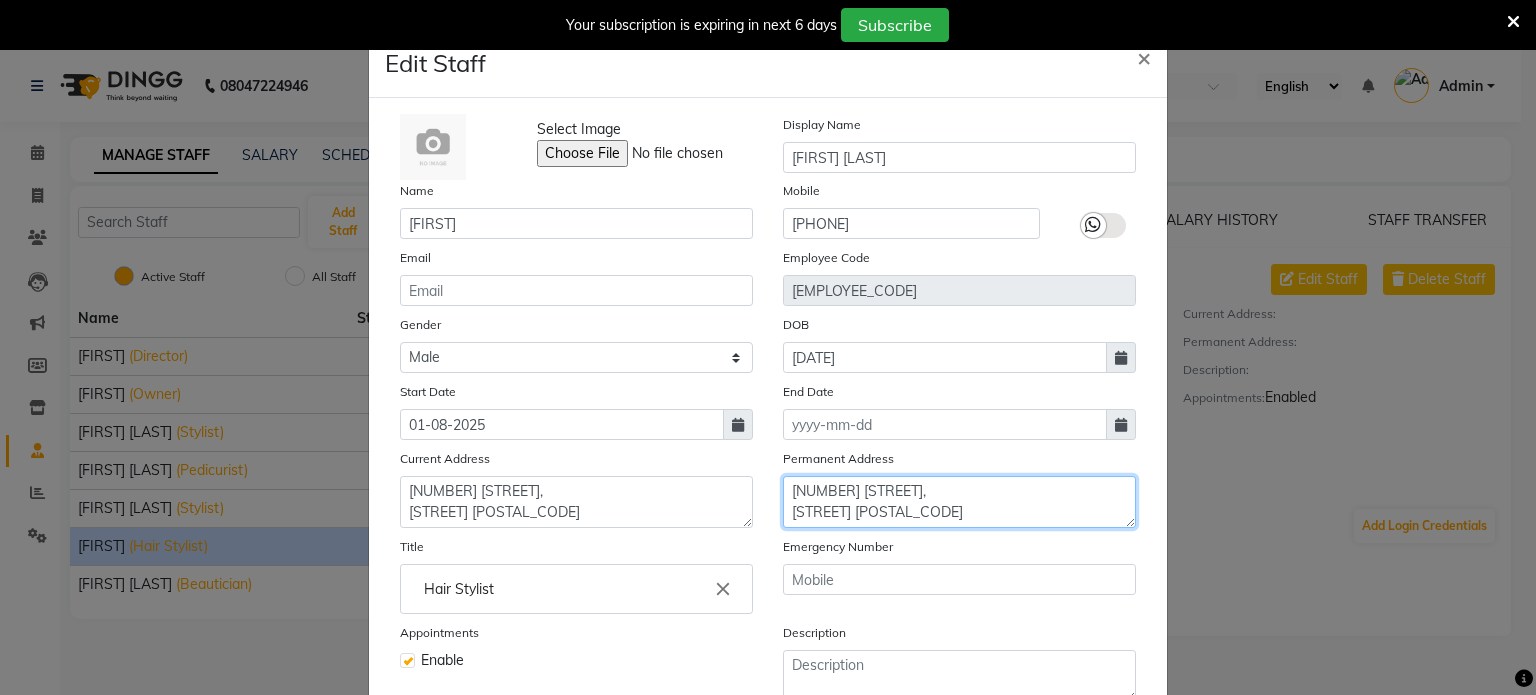 scroll, scrollTop: 16, scrollLeft: 0, axis: vertical 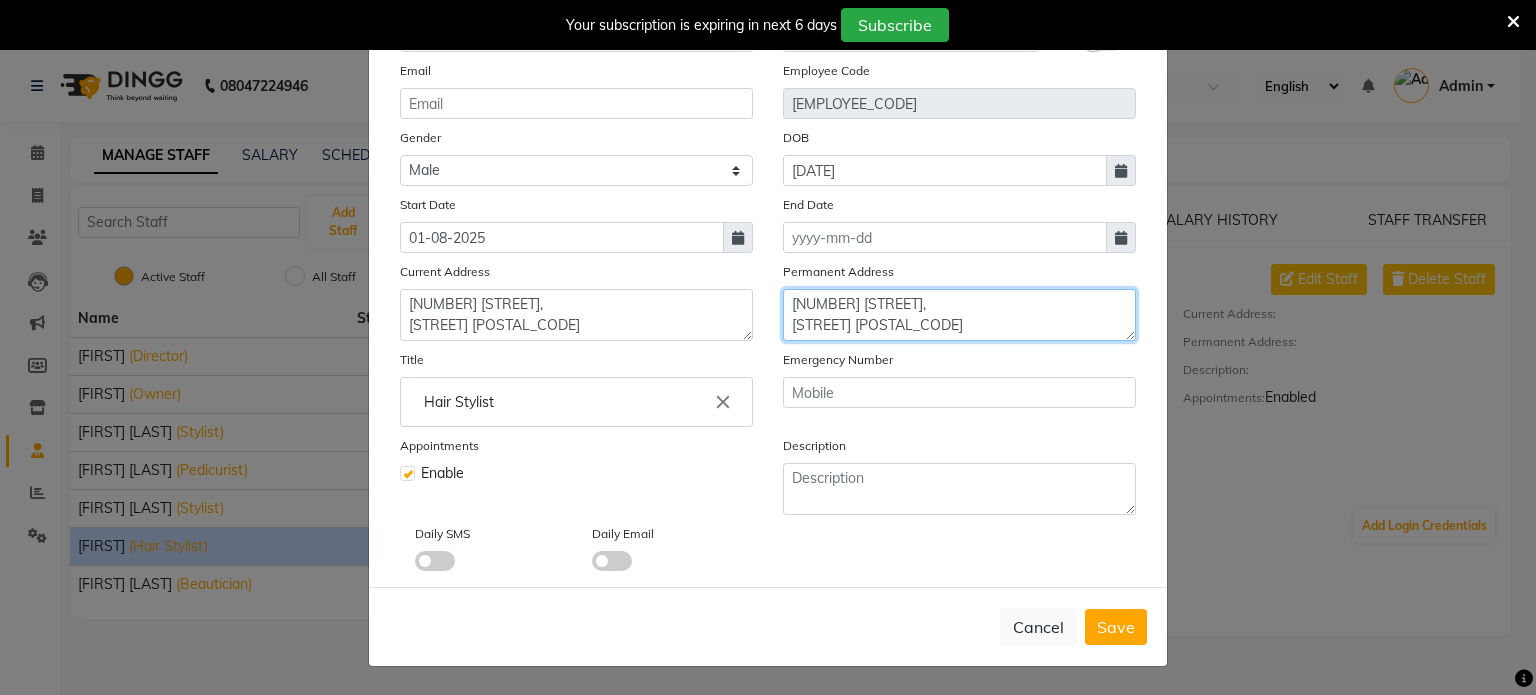 type on "P/40 Karaya Road,
Circus Avenue
Kolkata 700017" 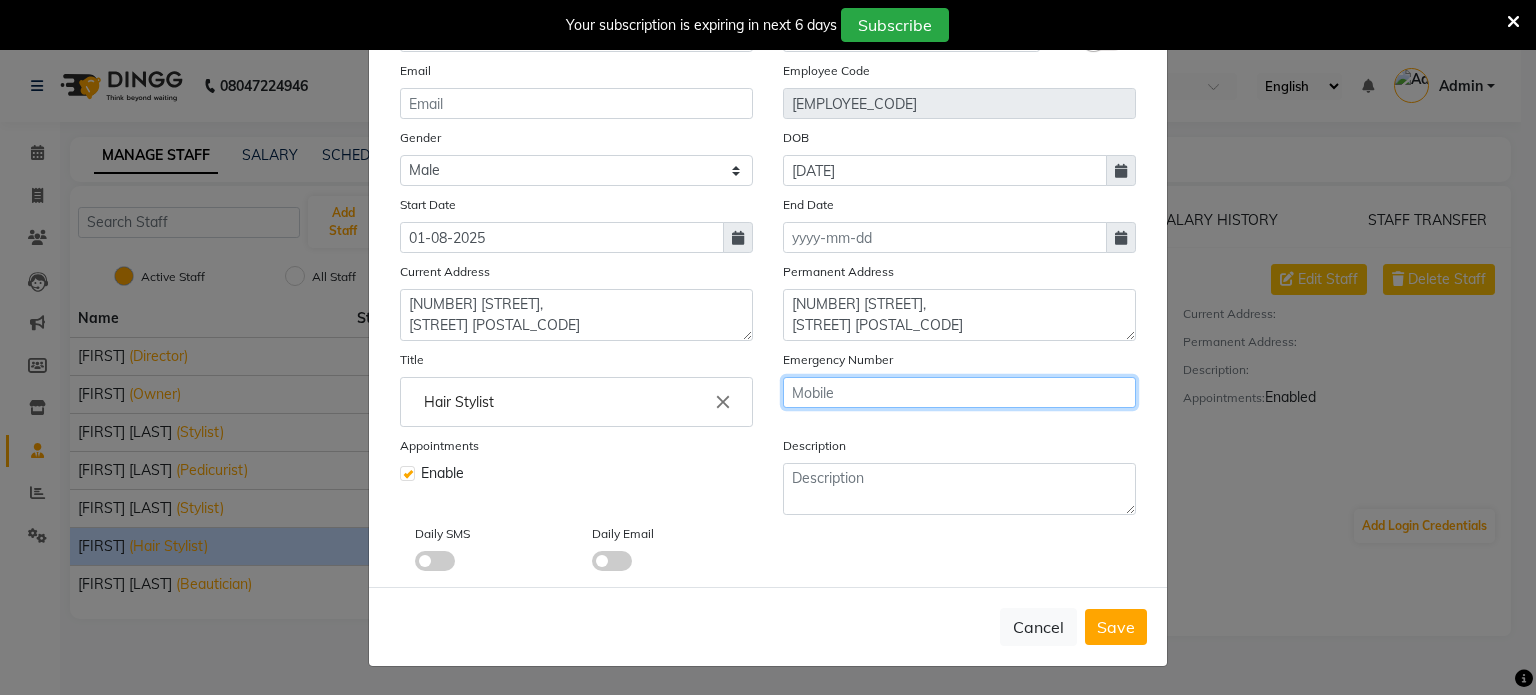 click 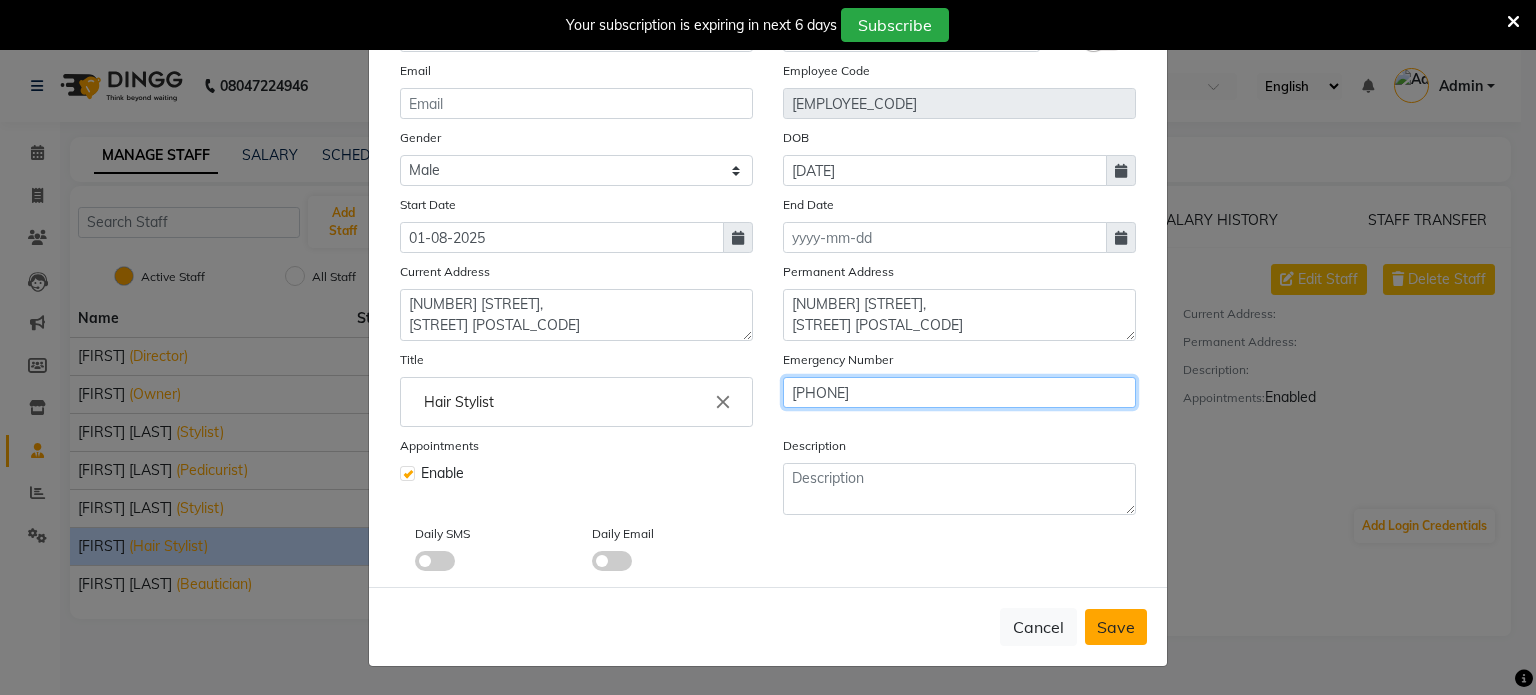 type on "9007947522" 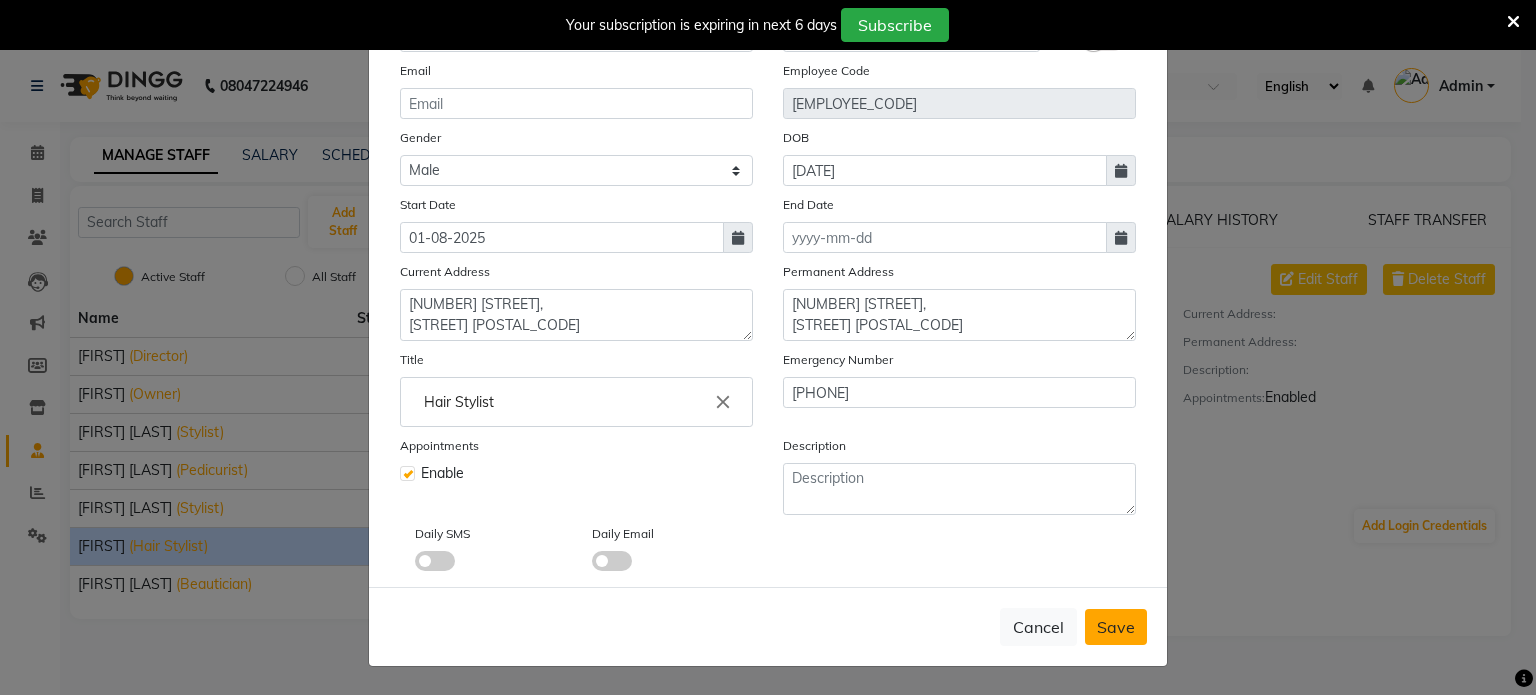 click on "Save" at bounding box center (1116, 627) 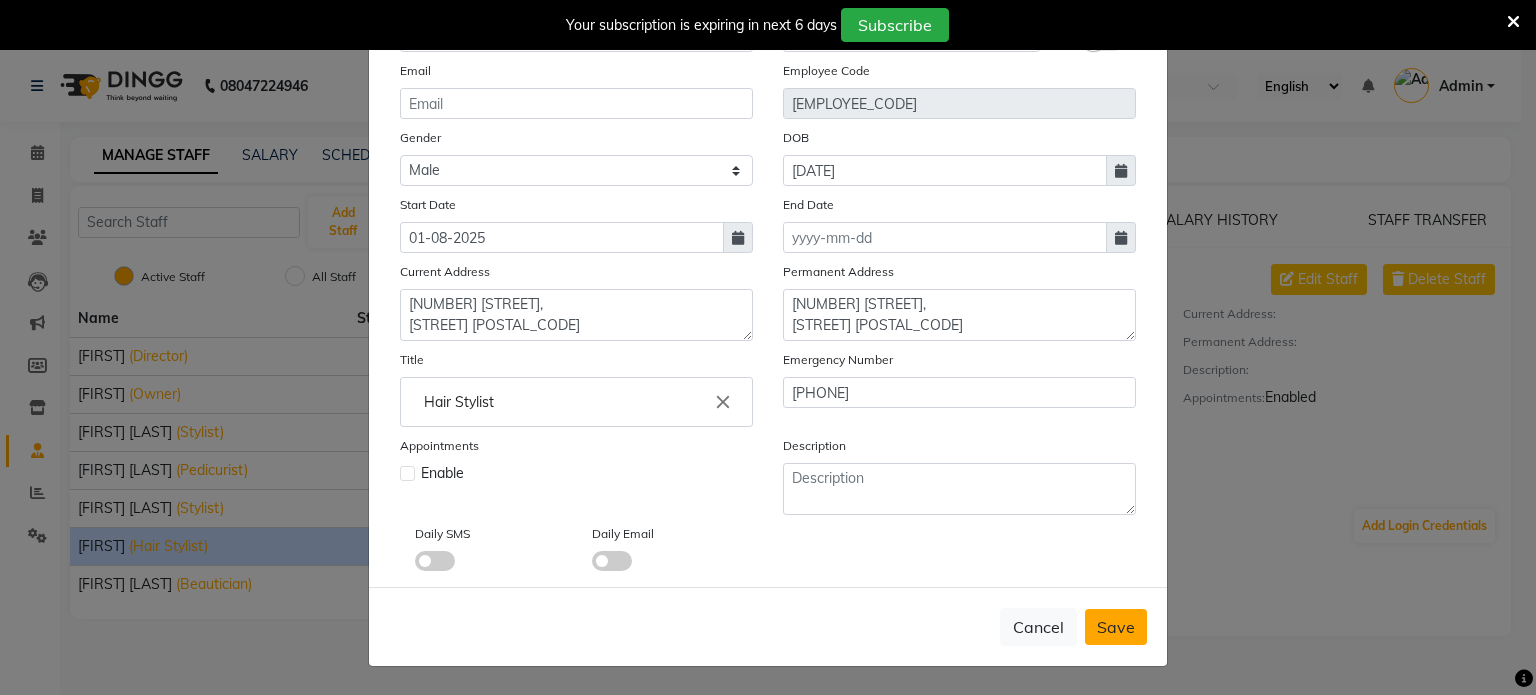 type 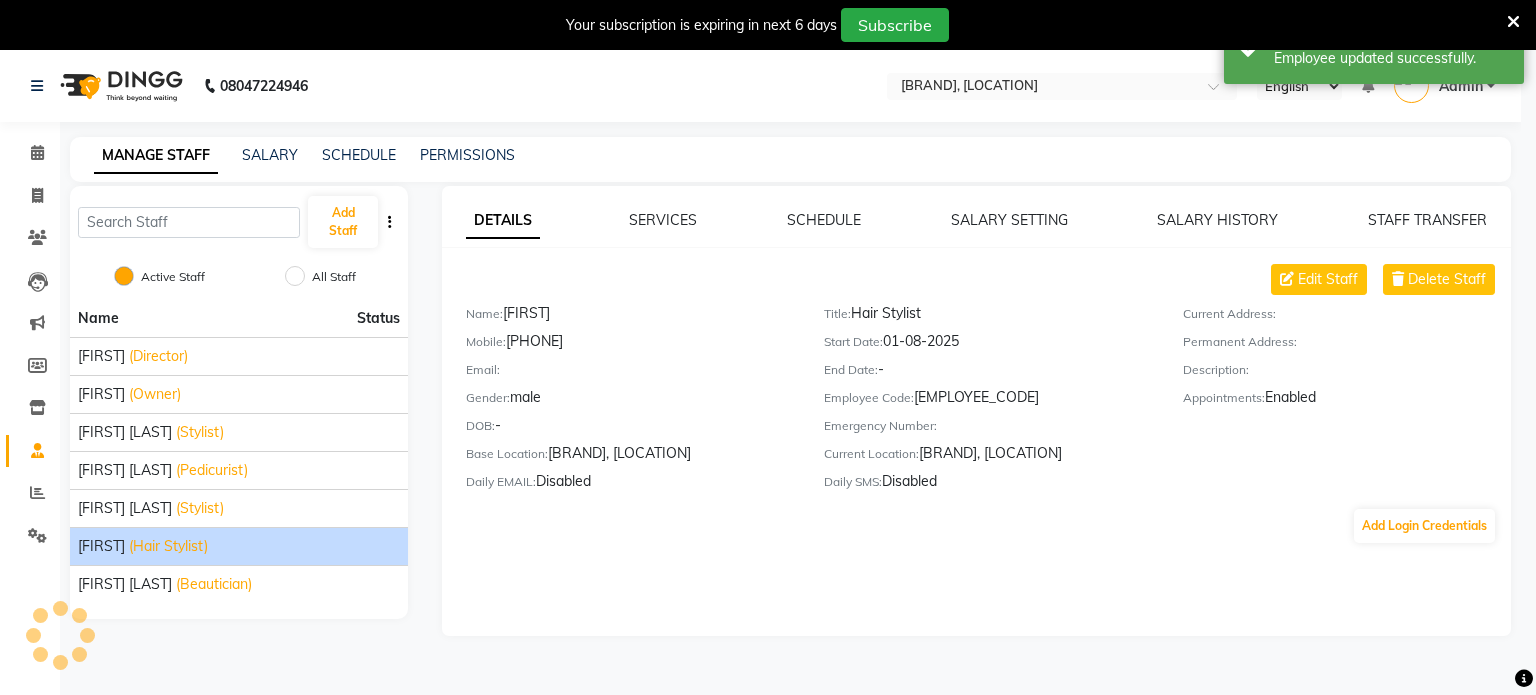 scroll, scrollTop: 0, scrollLeft: 0, axis: both 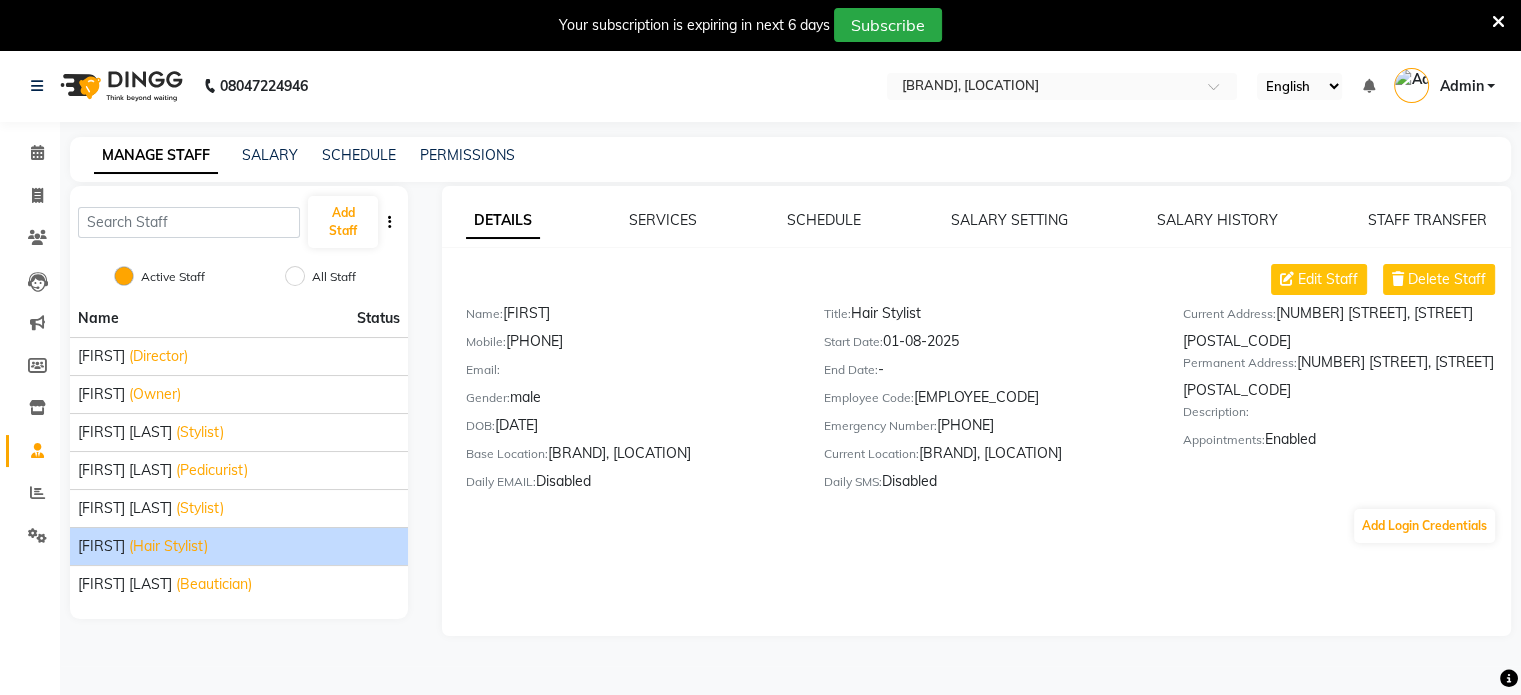 click at bounding box center (1498, 22) 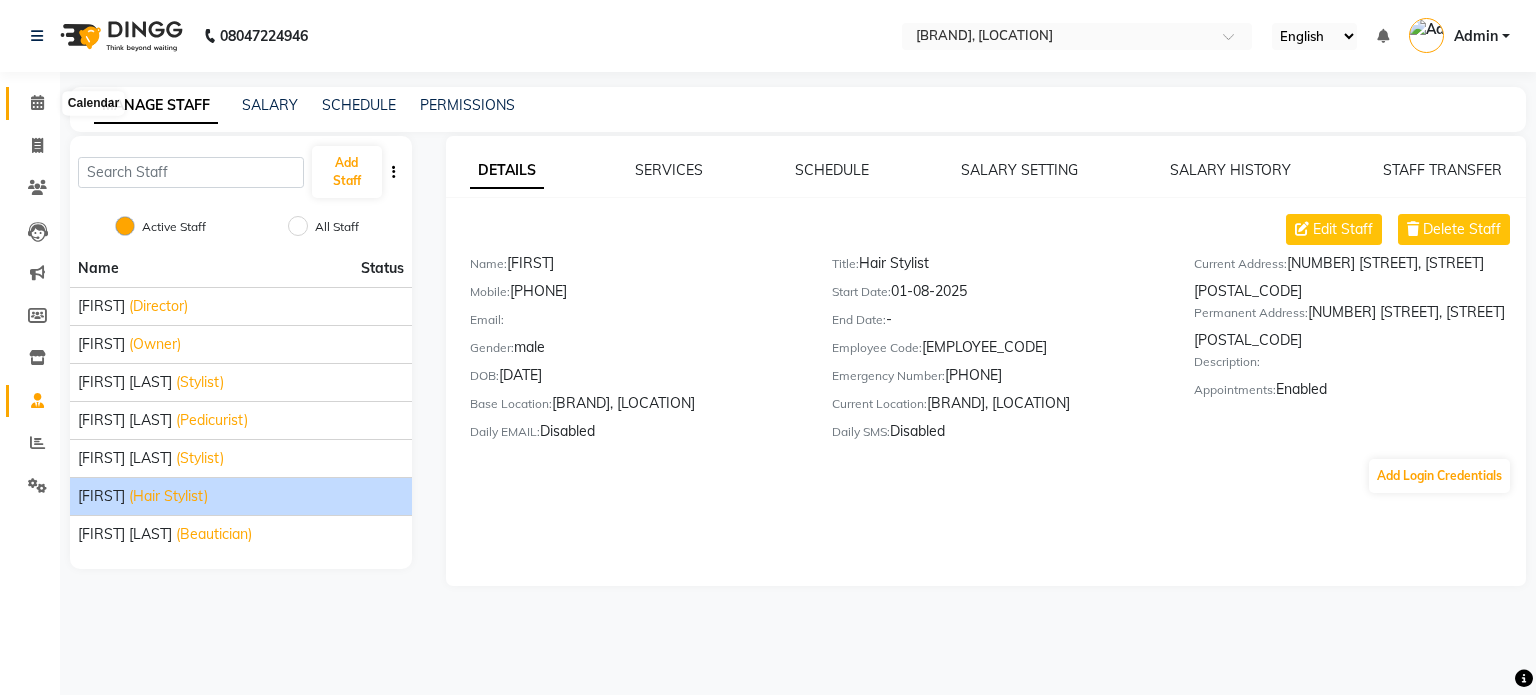 click 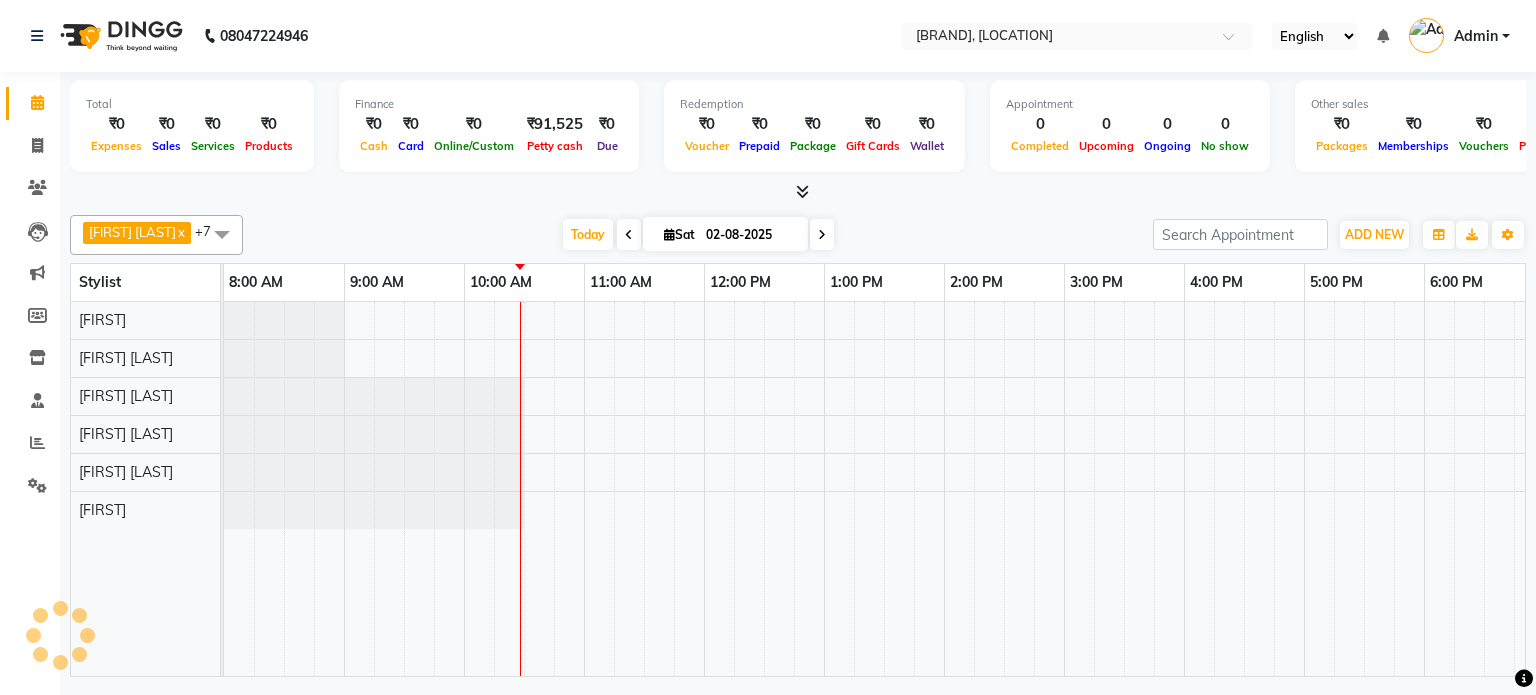 scroll, scrollTop: 0, scrollLeft: 0, axis: both 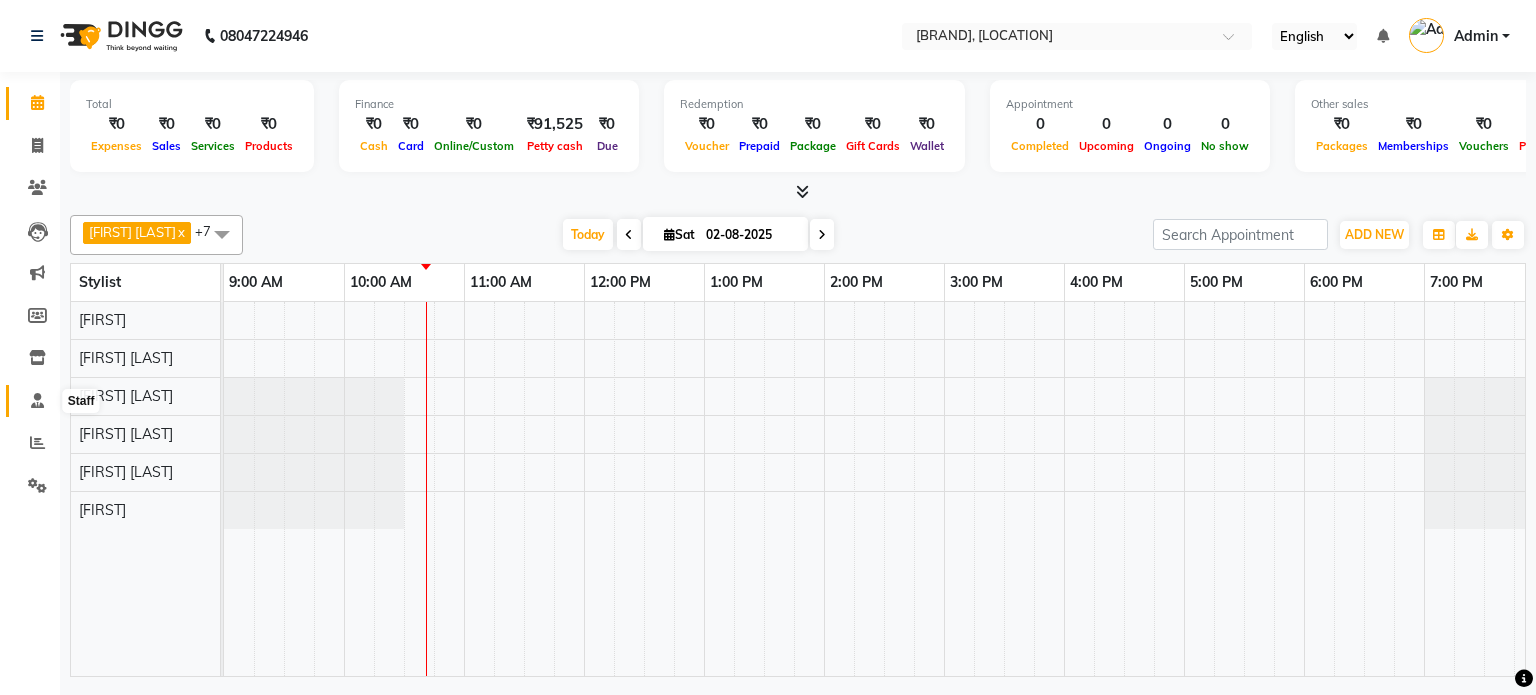 click 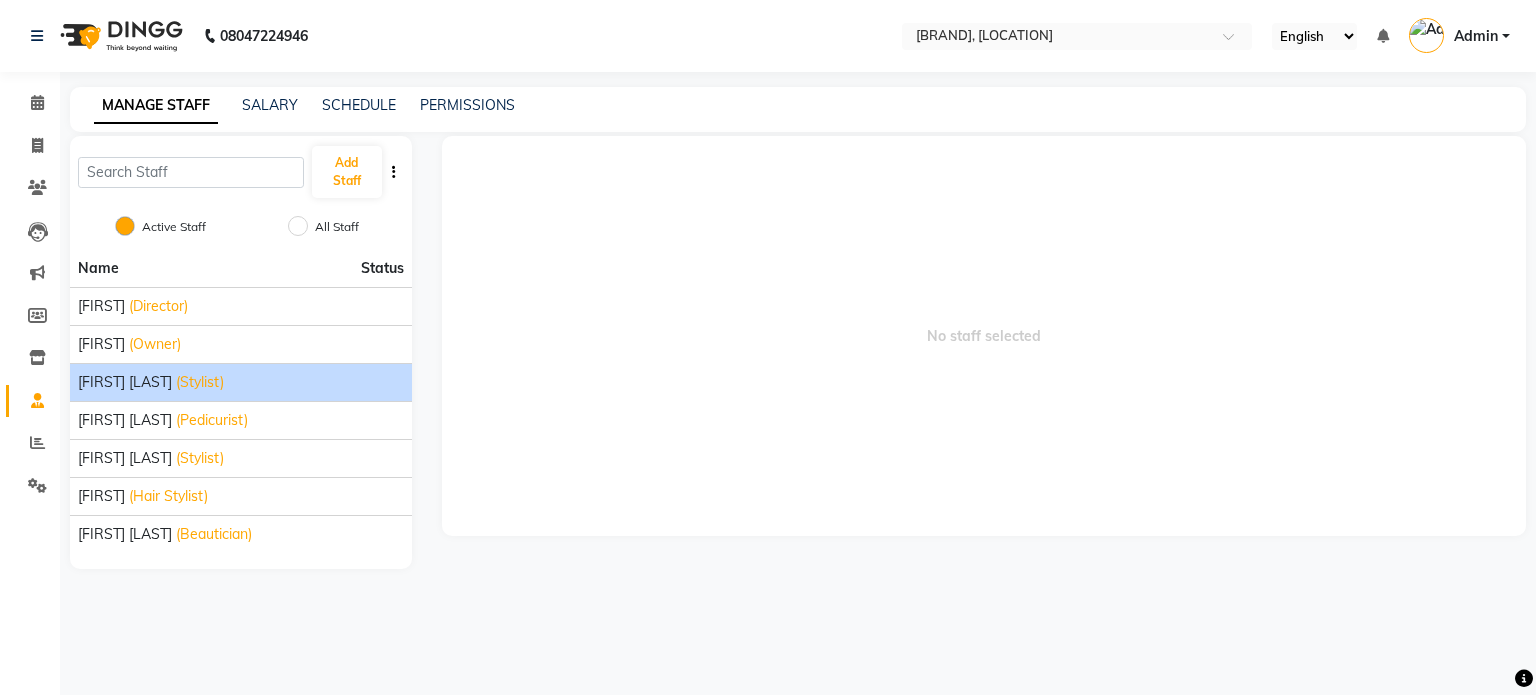 click on "[FIRST] [LAST]" 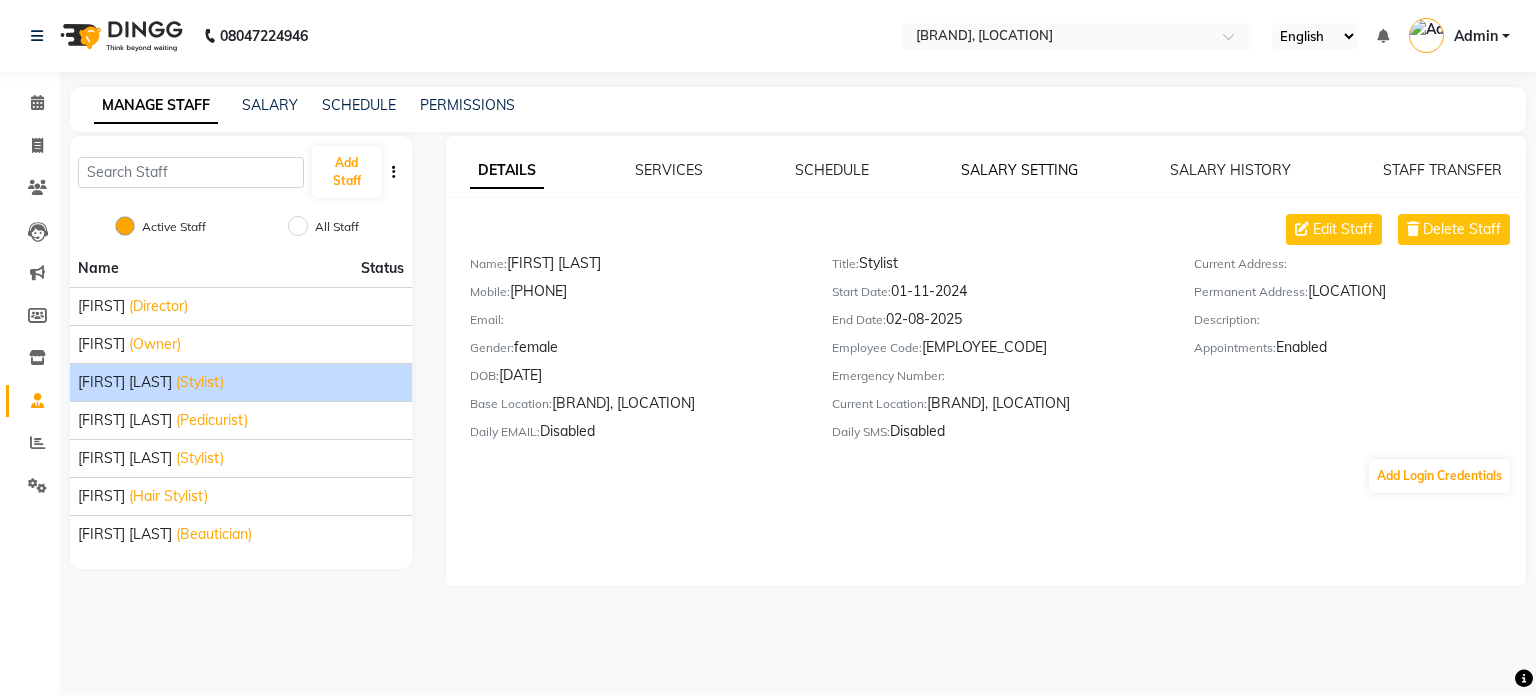click on "SALARY SETTING" 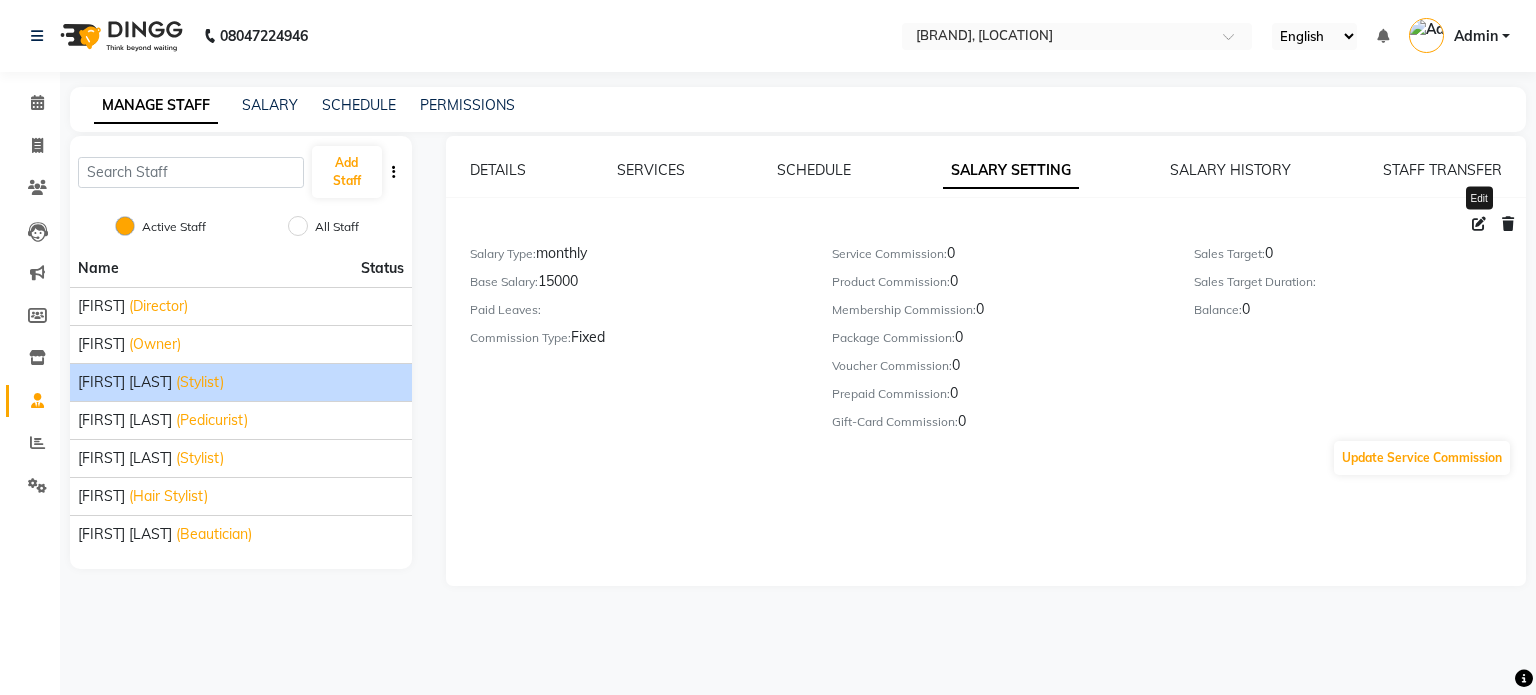 click 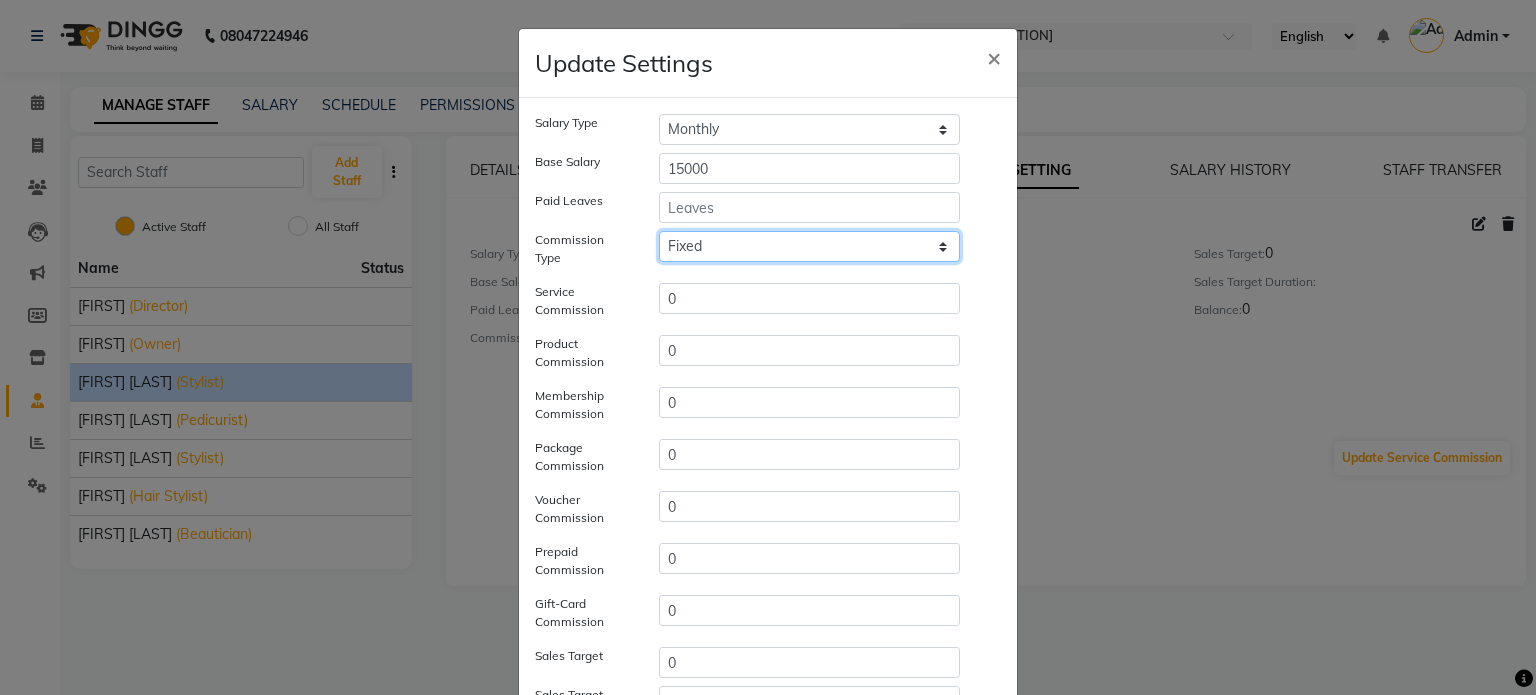 click on "Fixed" 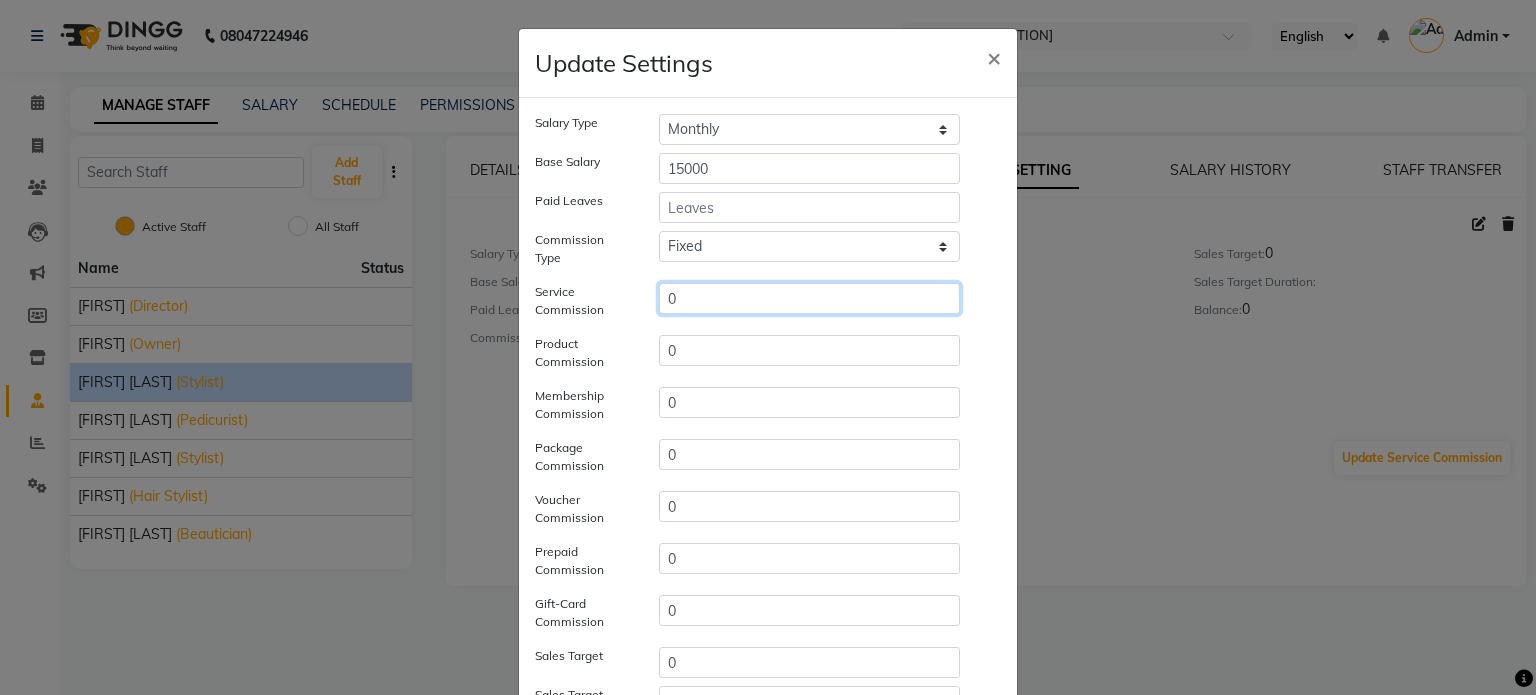 click on "0" 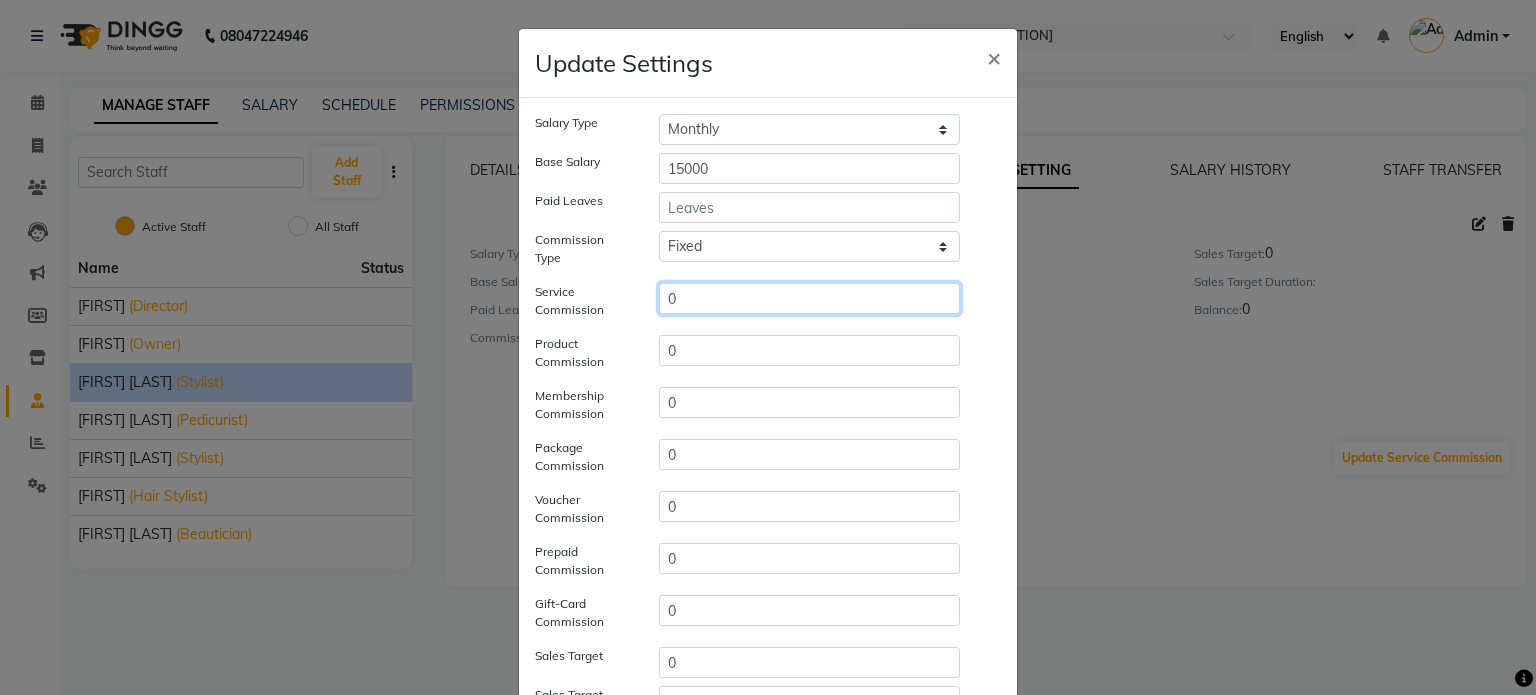 drag, startPoint x: 676, startPoint y: 299, endPoint x: 599, endPoint y: 297, distance: 77.02597 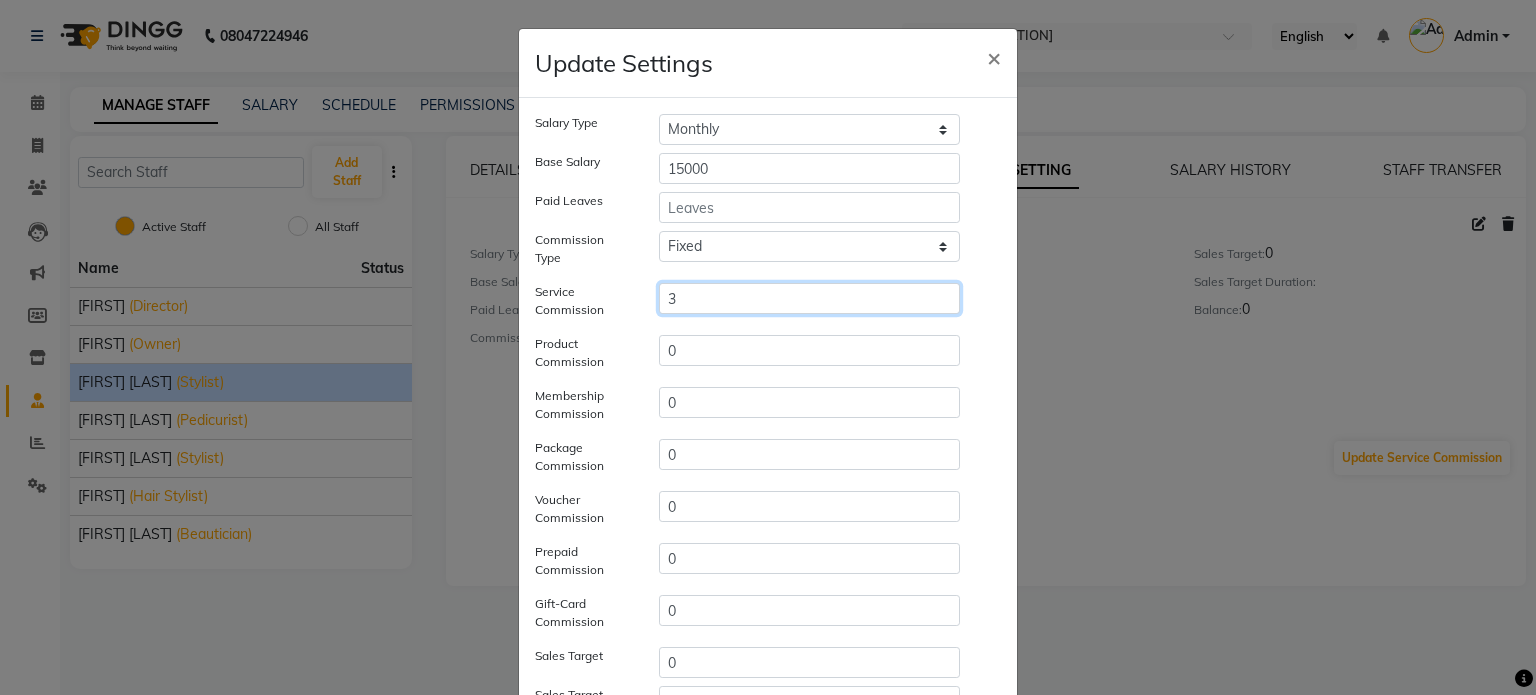 type on "3" 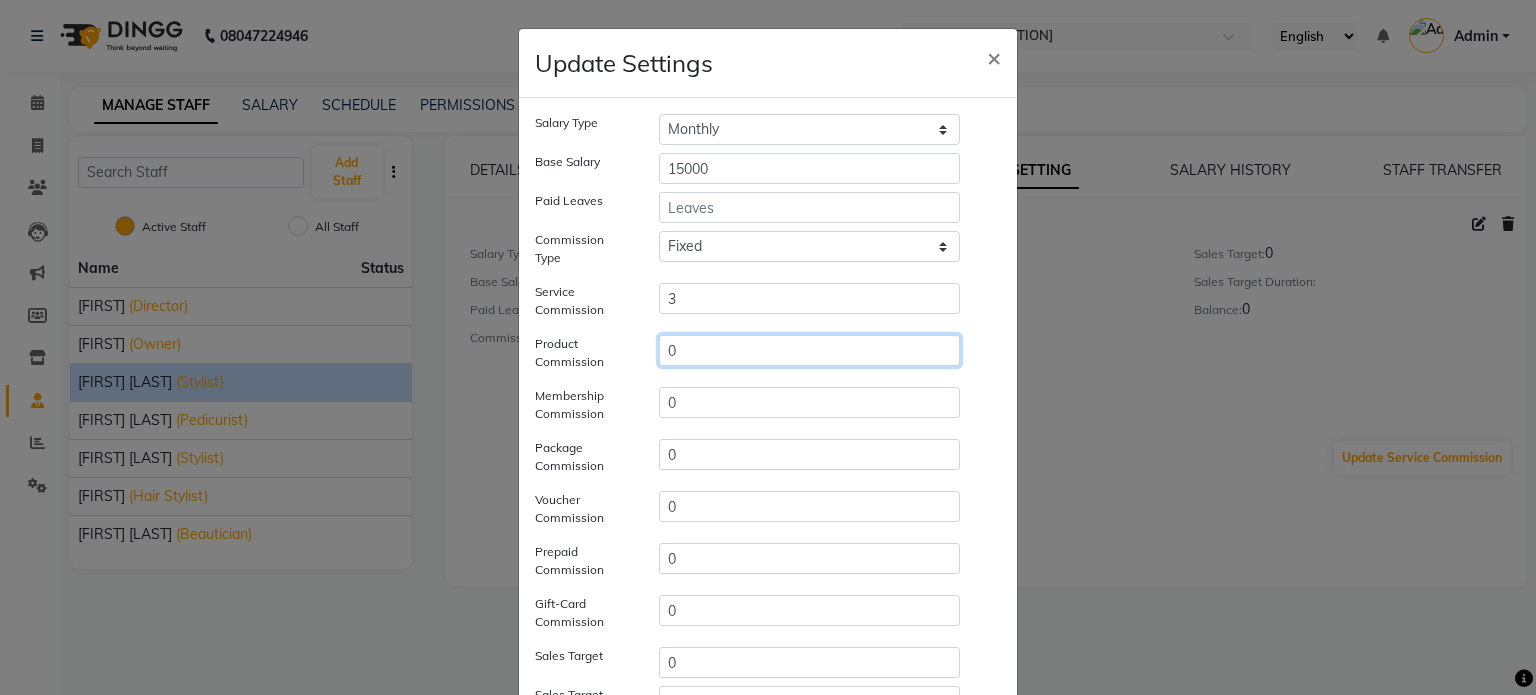 drag, startPoint x: 699, startPoint y: 350, endPoint x: 564, endPoint y: 320, distance: 138.29317 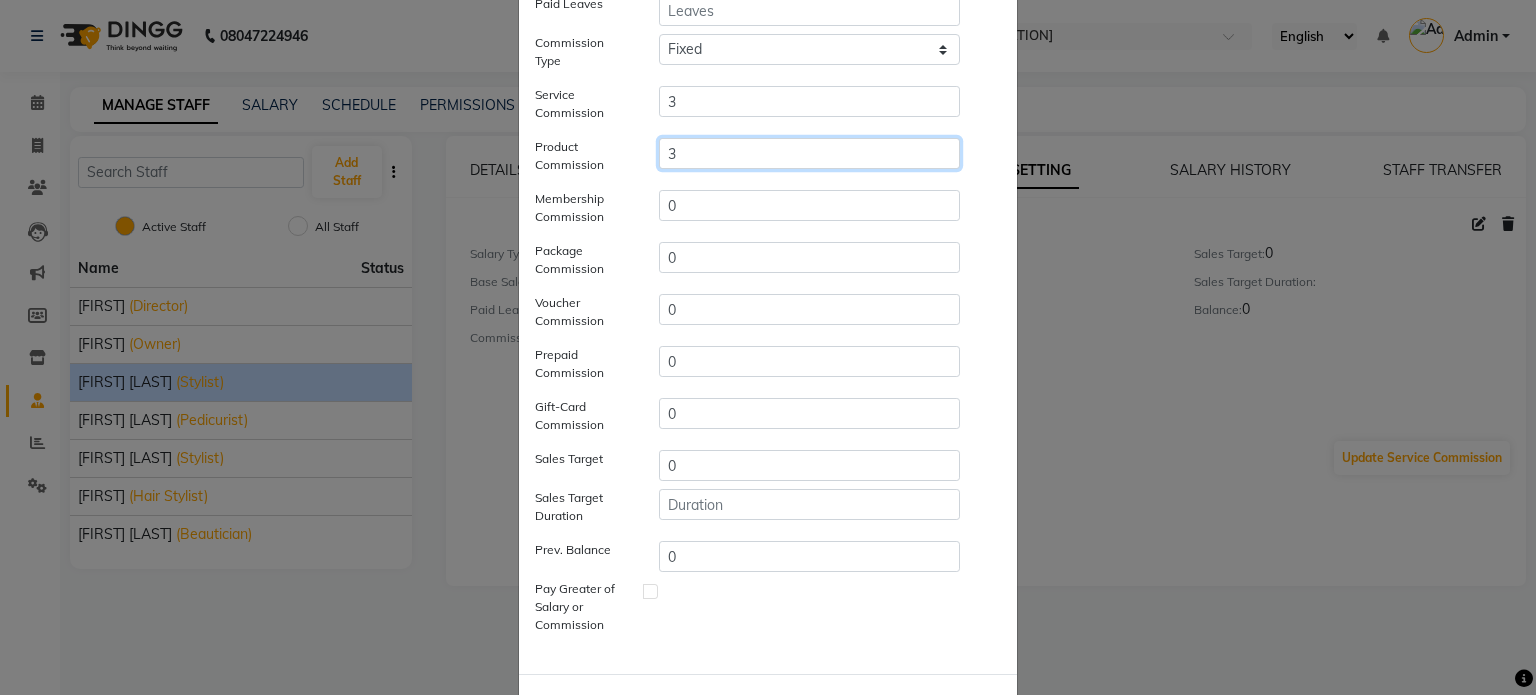 scroll, scrollTop: 200, scrollLeft: 0, axis: vertical 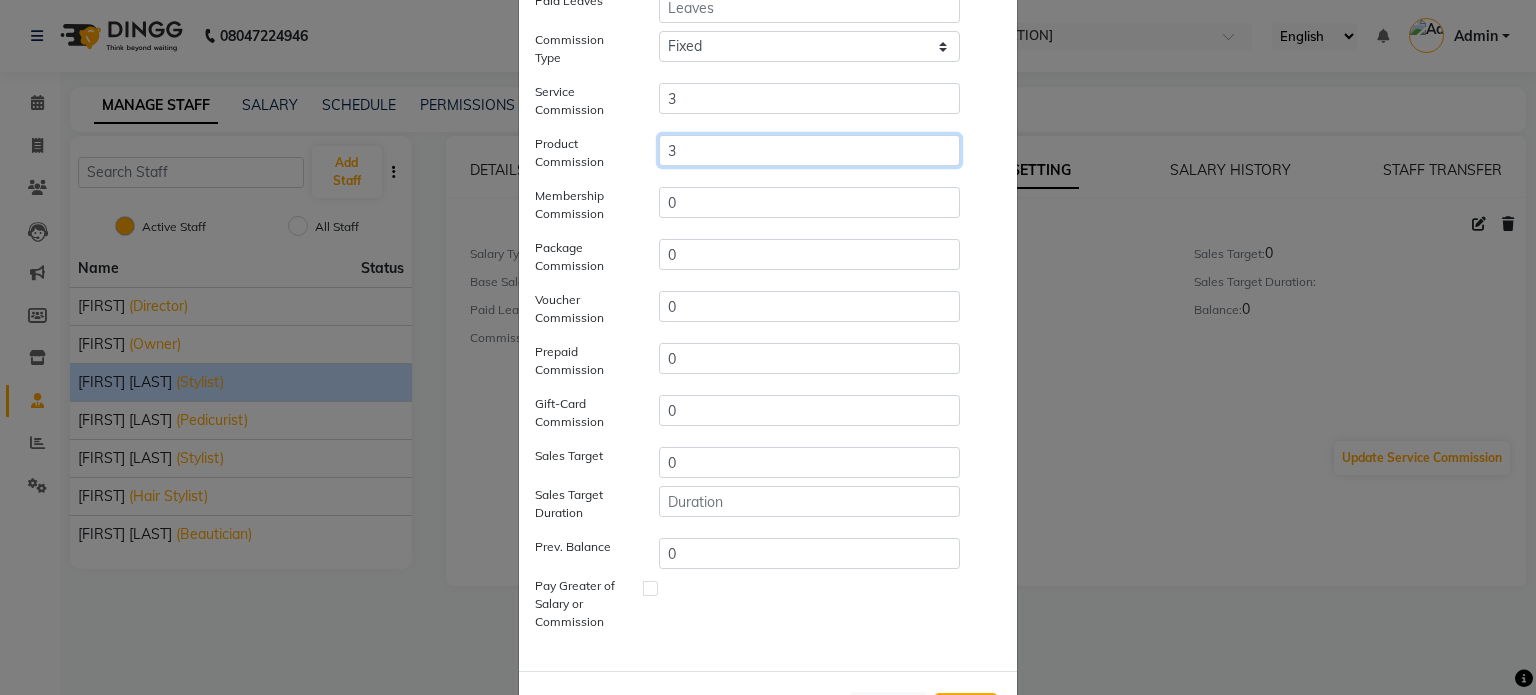 type on "3" 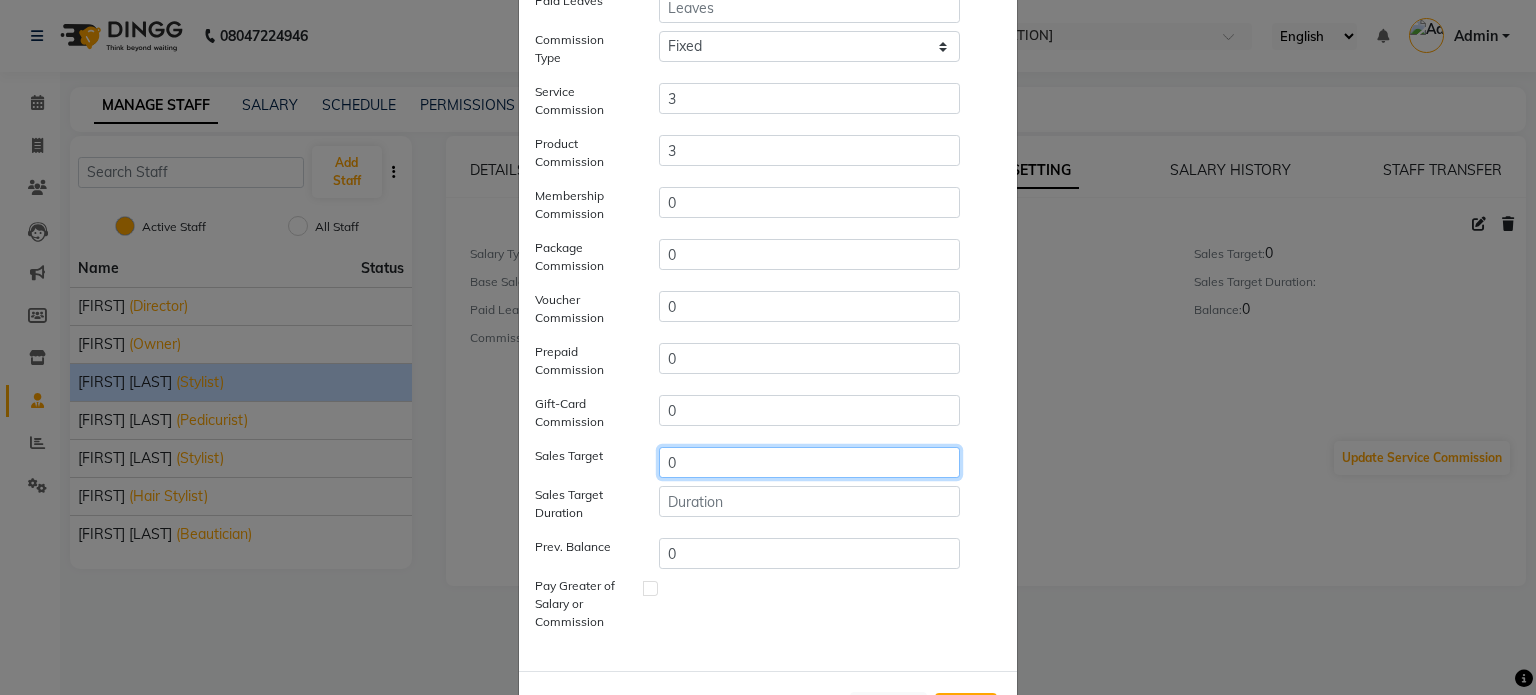 drag, startPoint x: 712, startPoint y: 459, endPoint x: 640, endPoint y: 453, distance: 72.249565 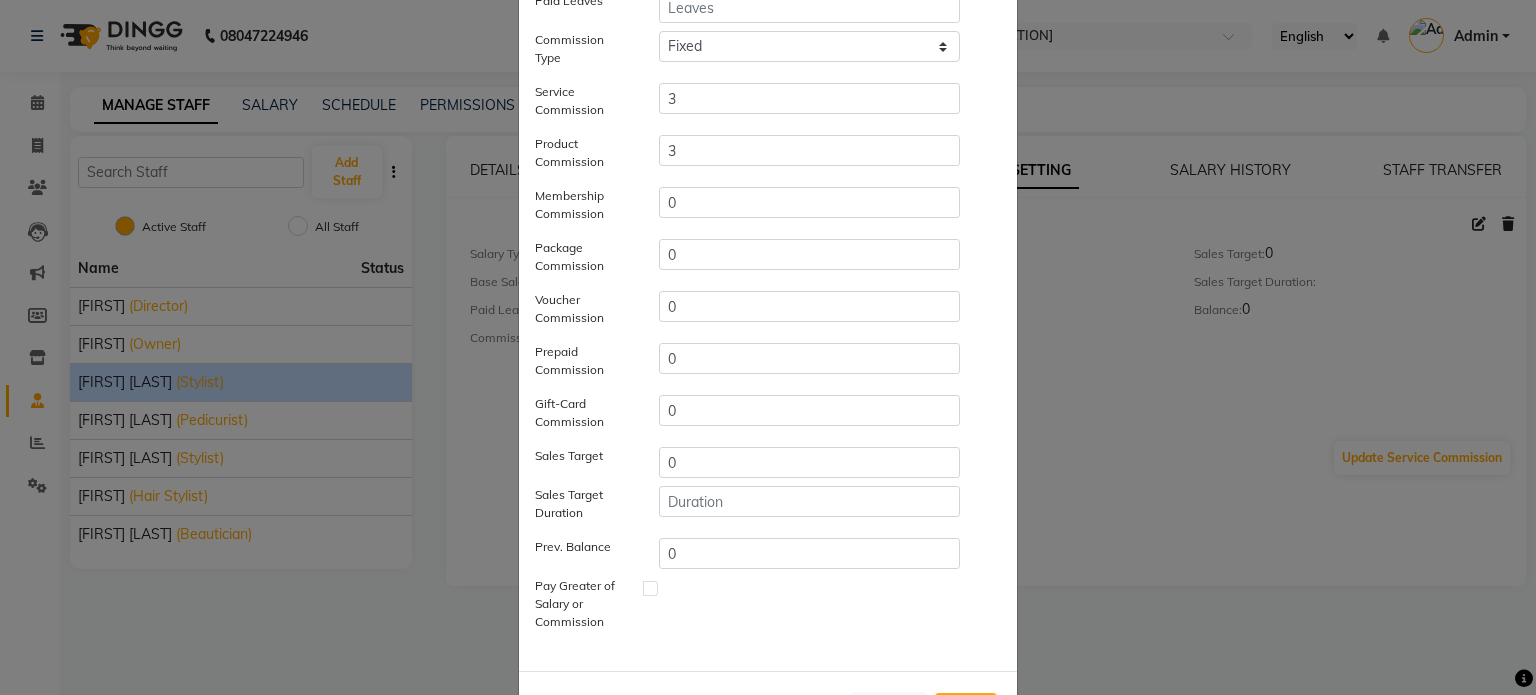 click 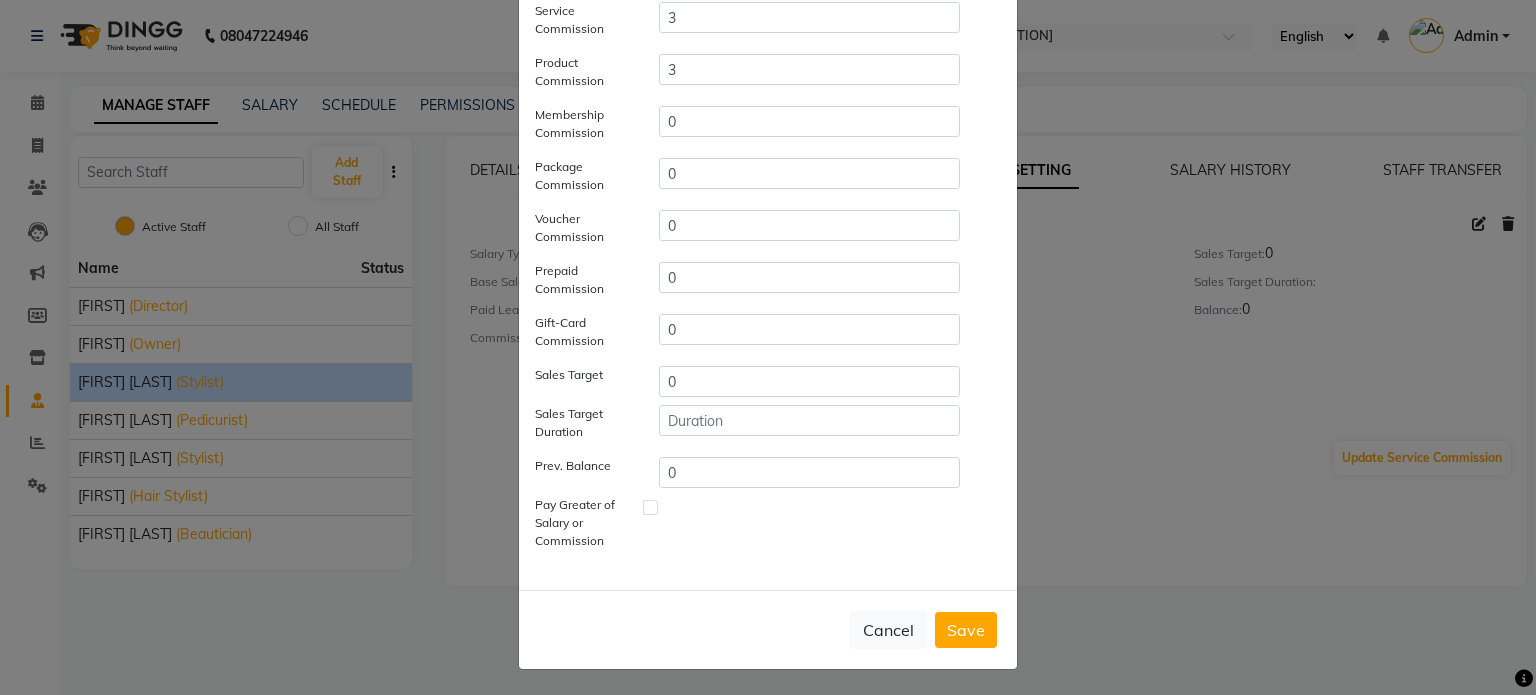 scroll, scrollTop: 282, scrollLeft: 0, axis: vertical 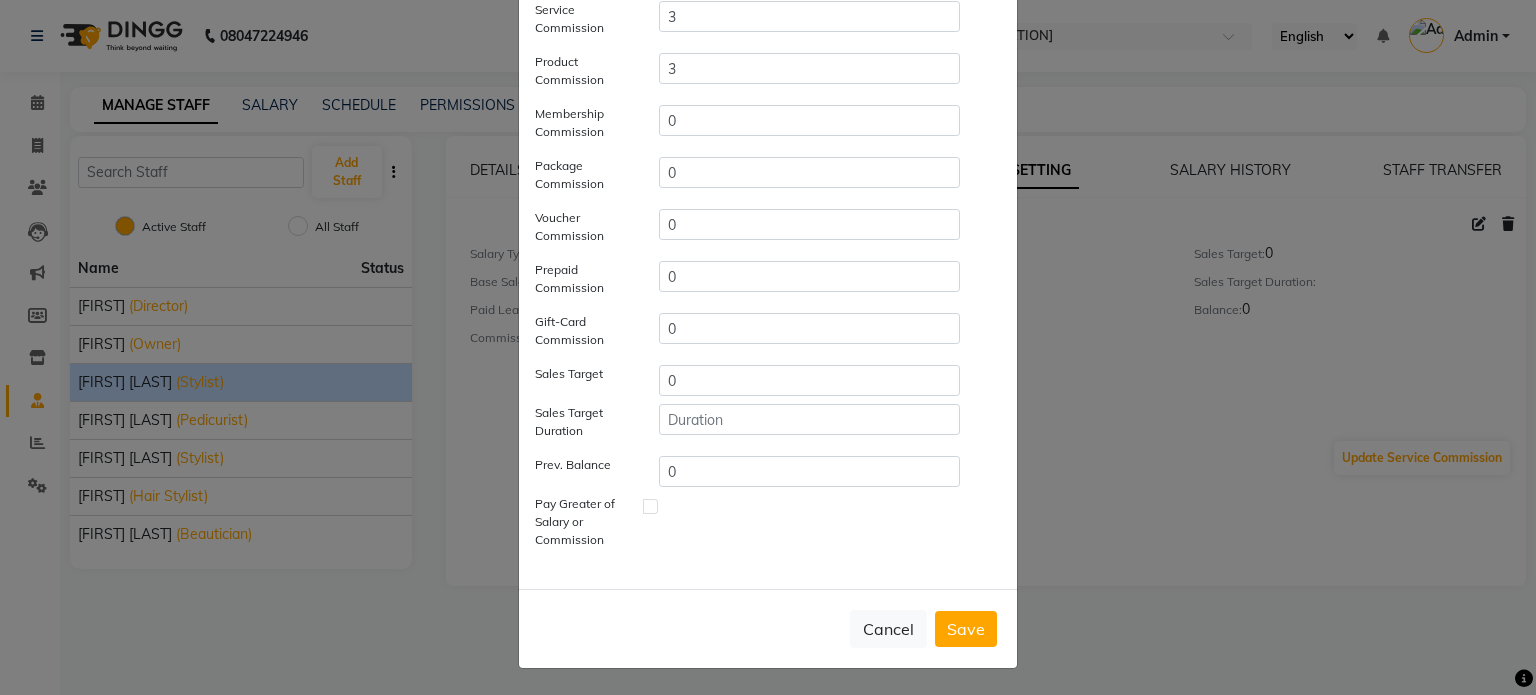 click on "Save" 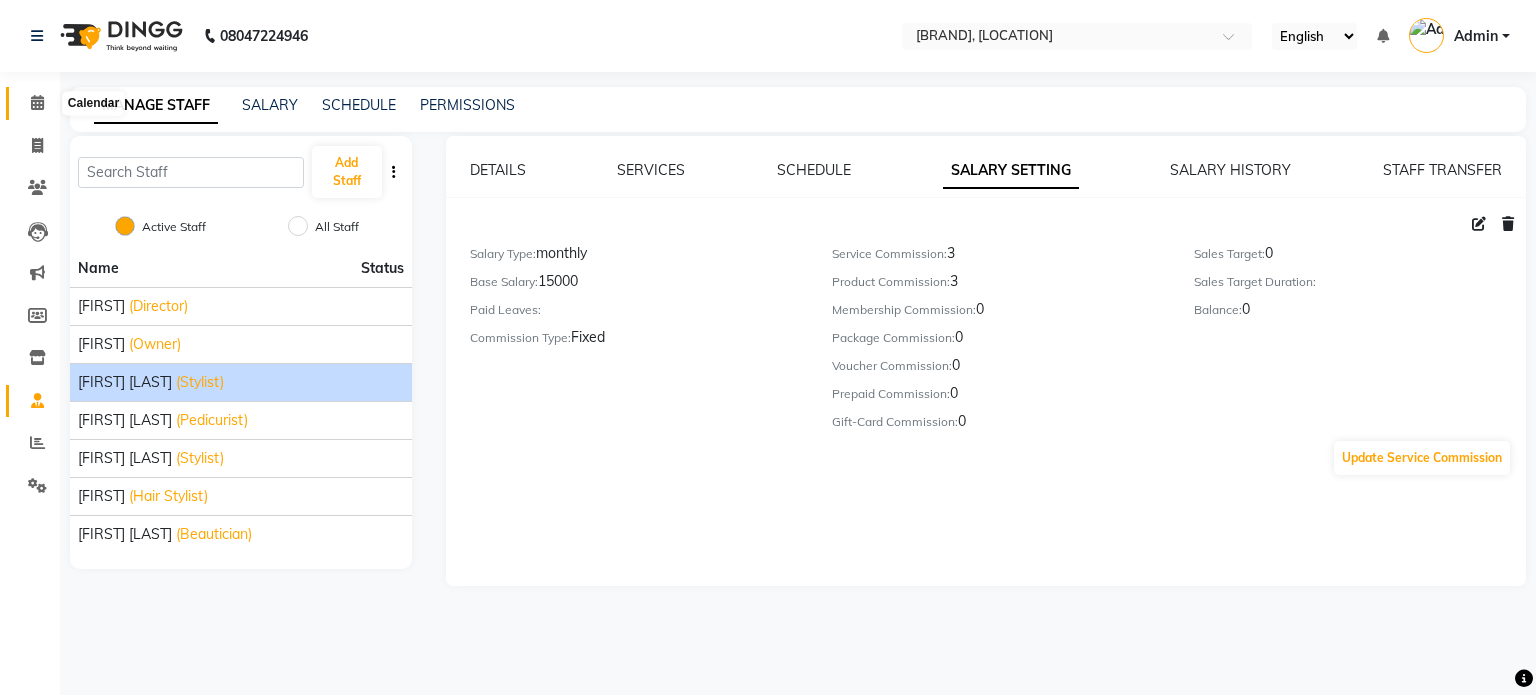 click 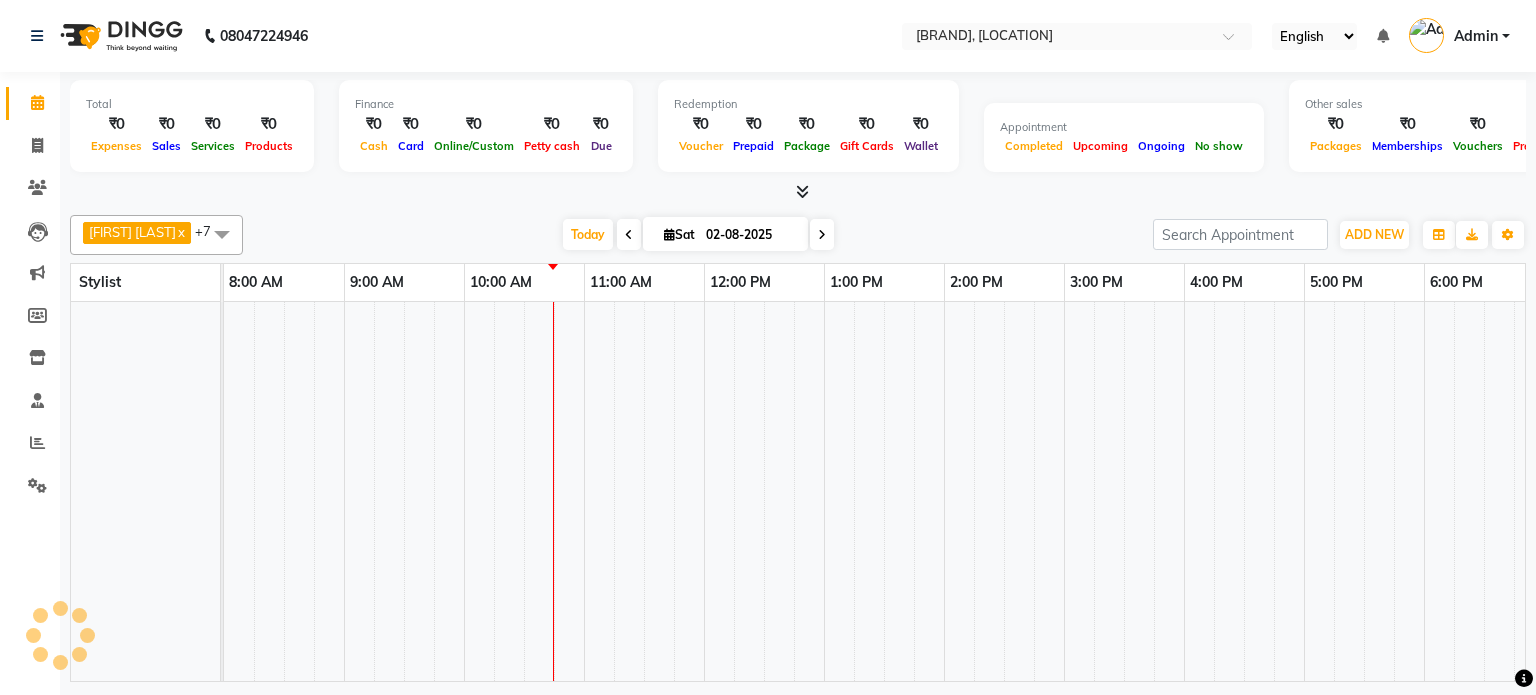 scroll, scrollTop: 0, scrollLeft: 0, axis: both 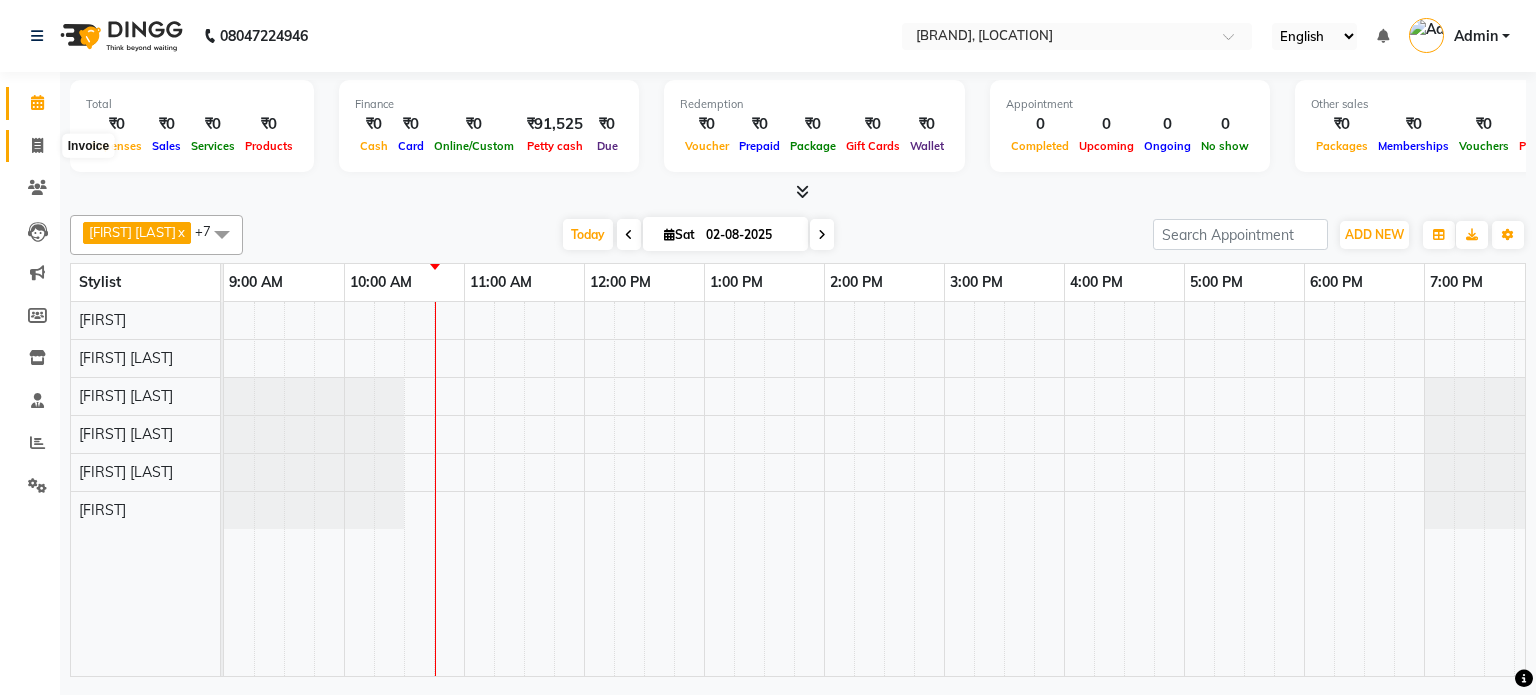 click 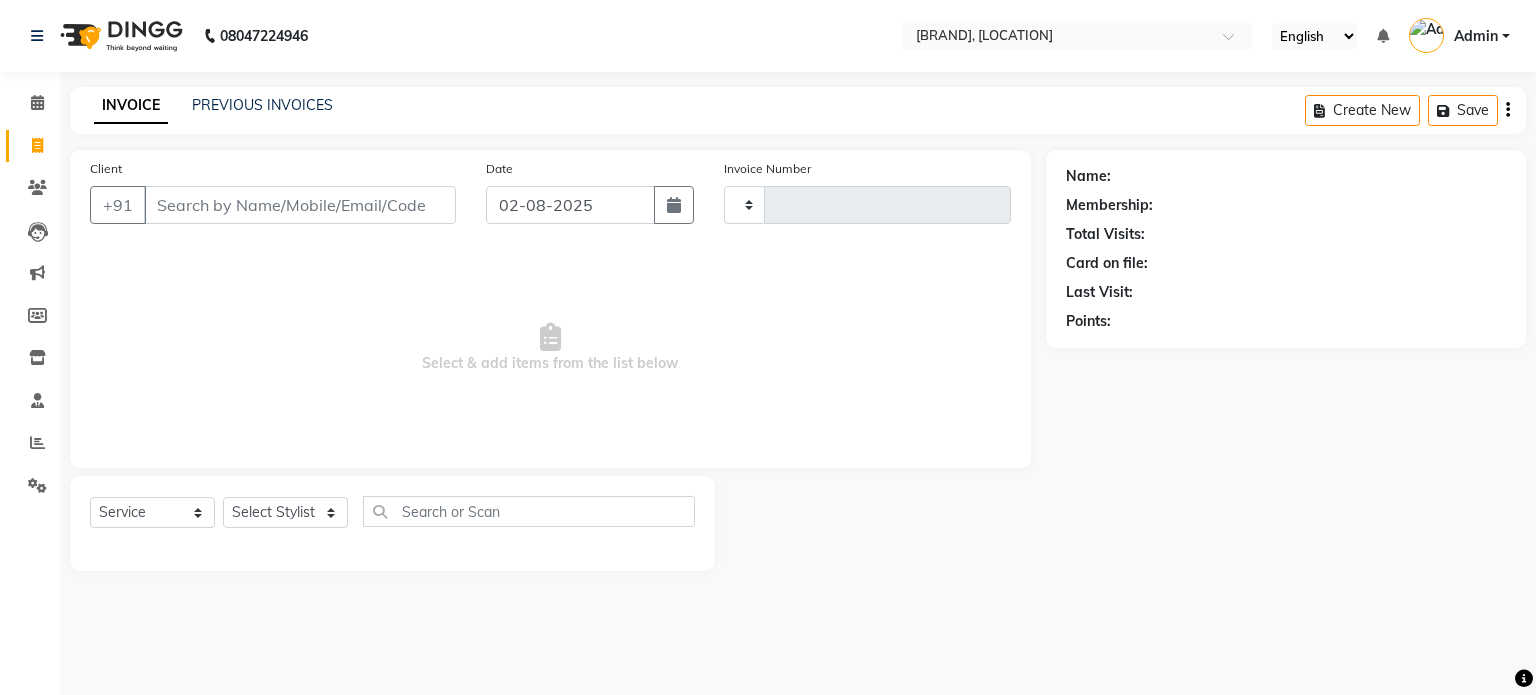 type on "0622" 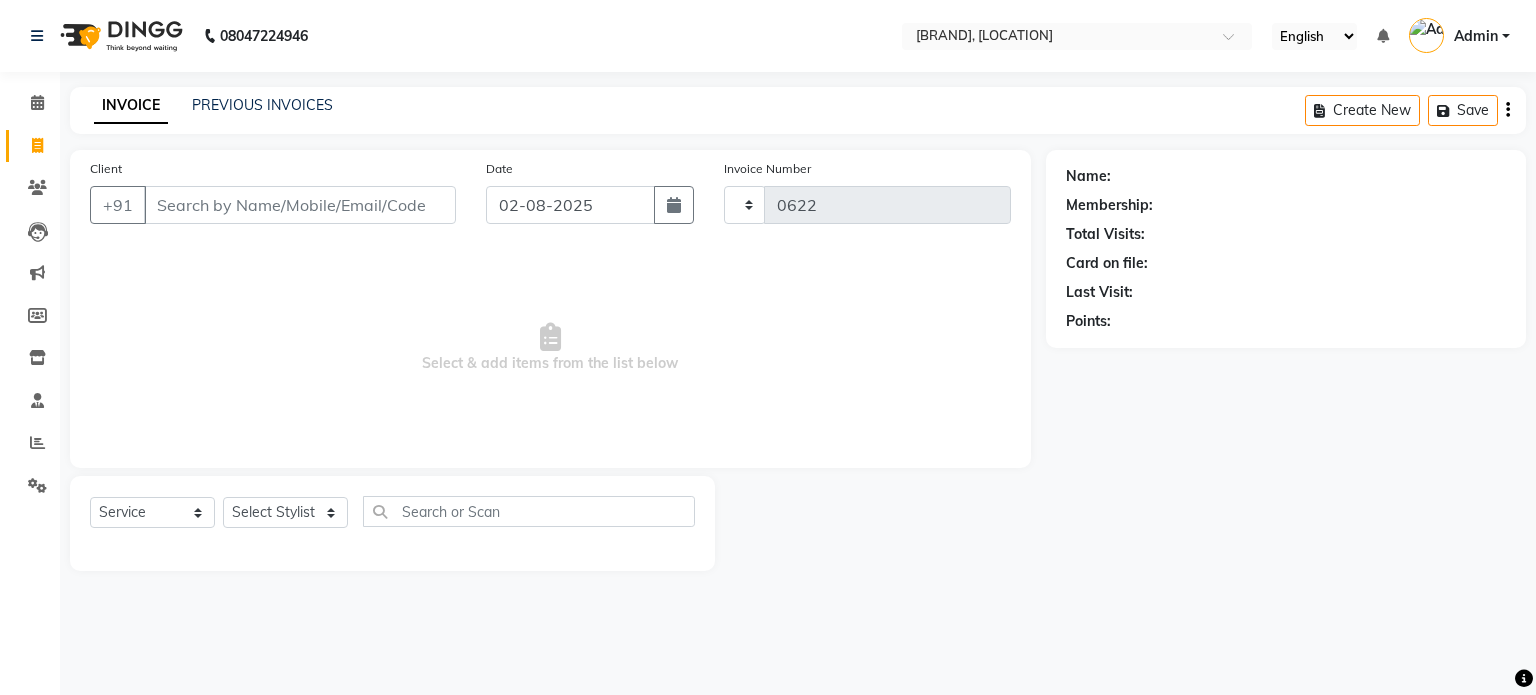 select on "6719" 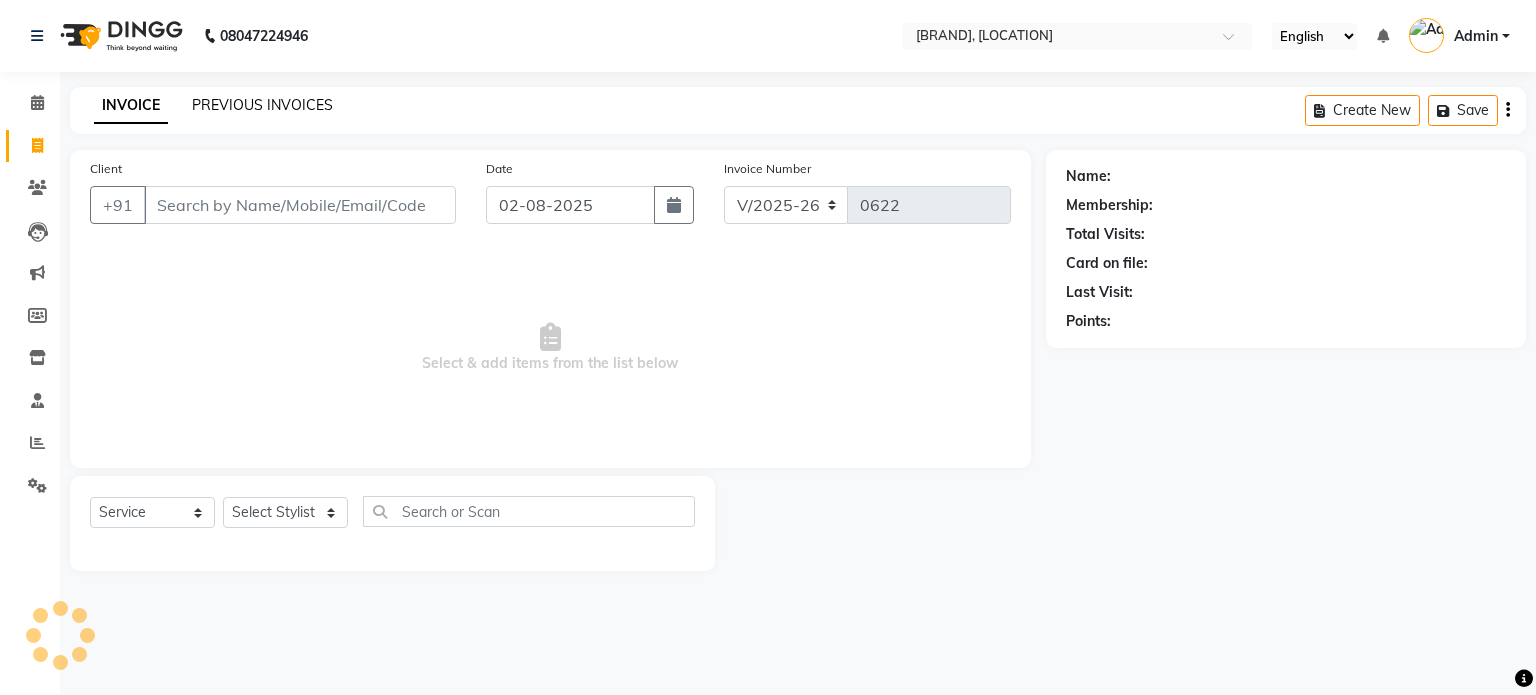click on "PREVIOUS INVOICES" 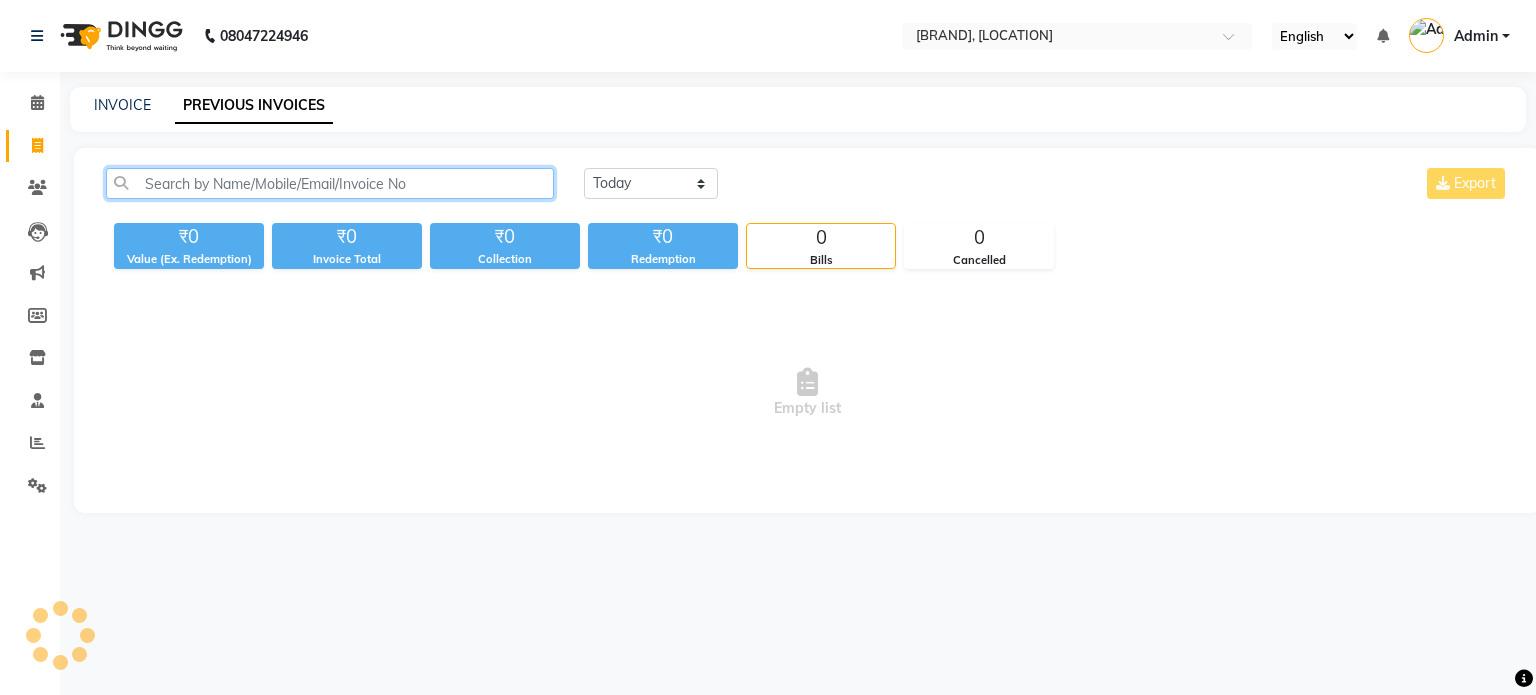 click 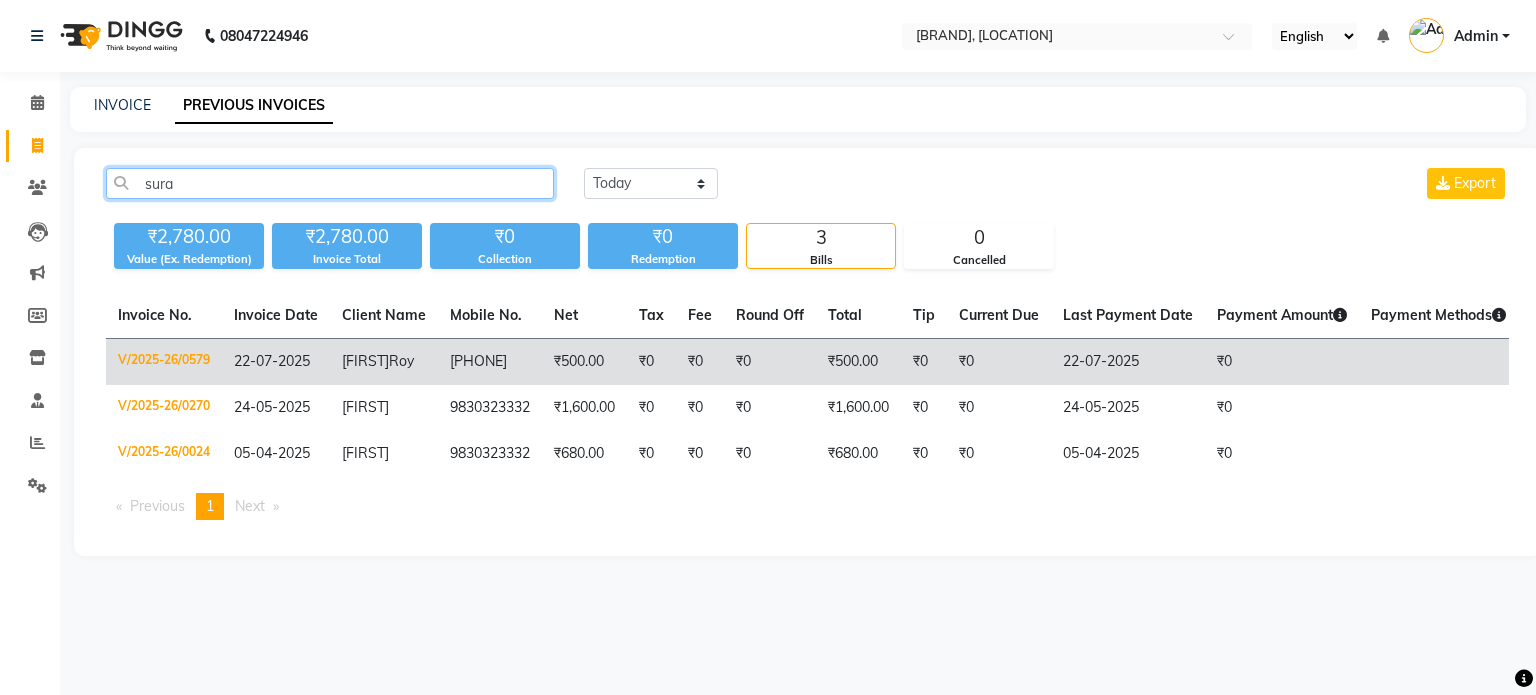 type on "sura" 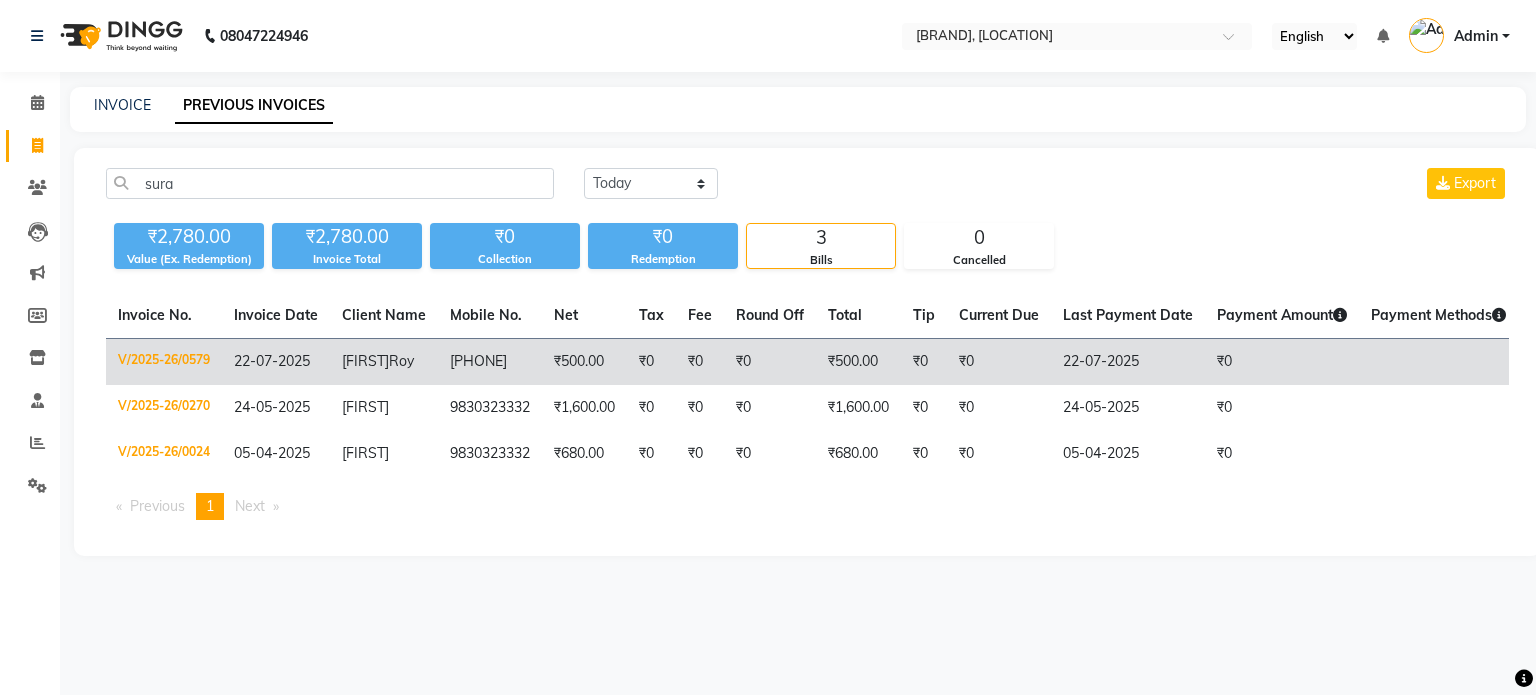 click on "22-07-2025" 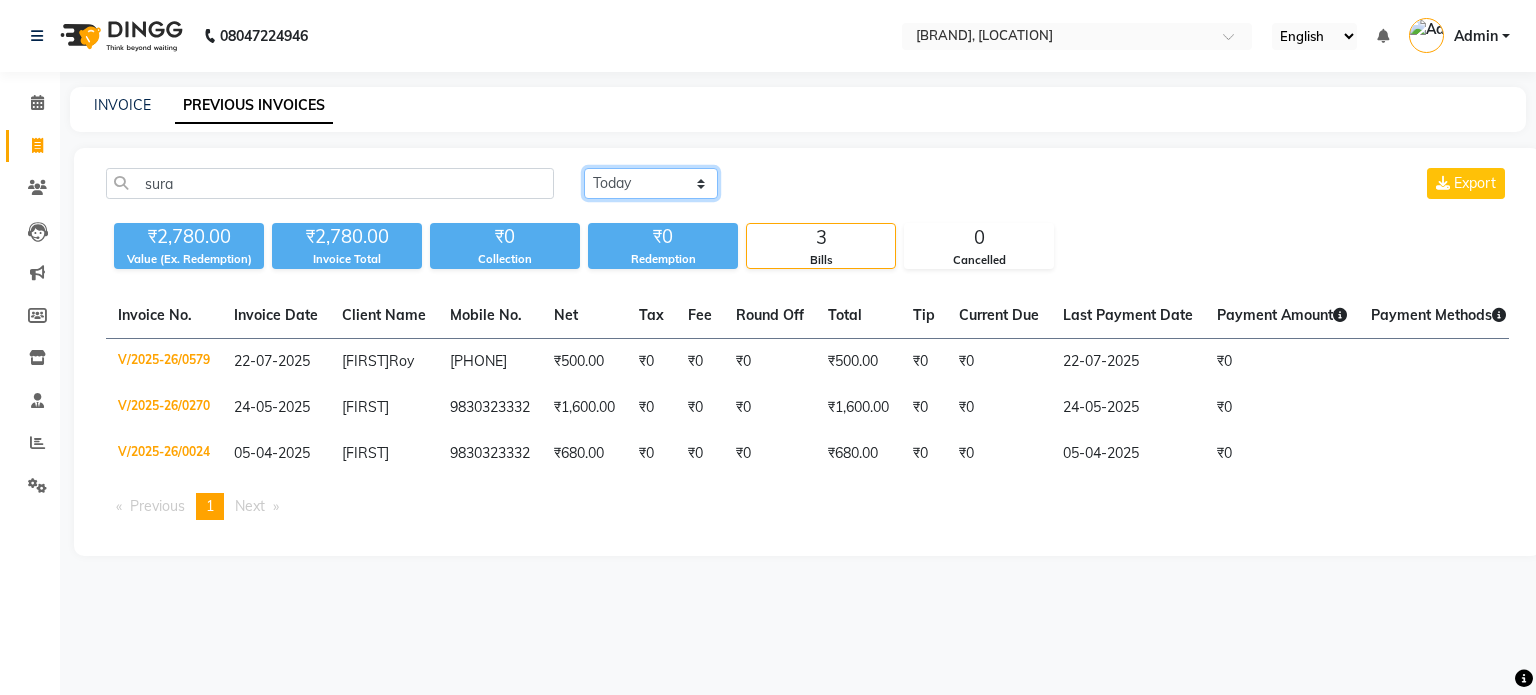 click on "Today Yesterday Custom Range" 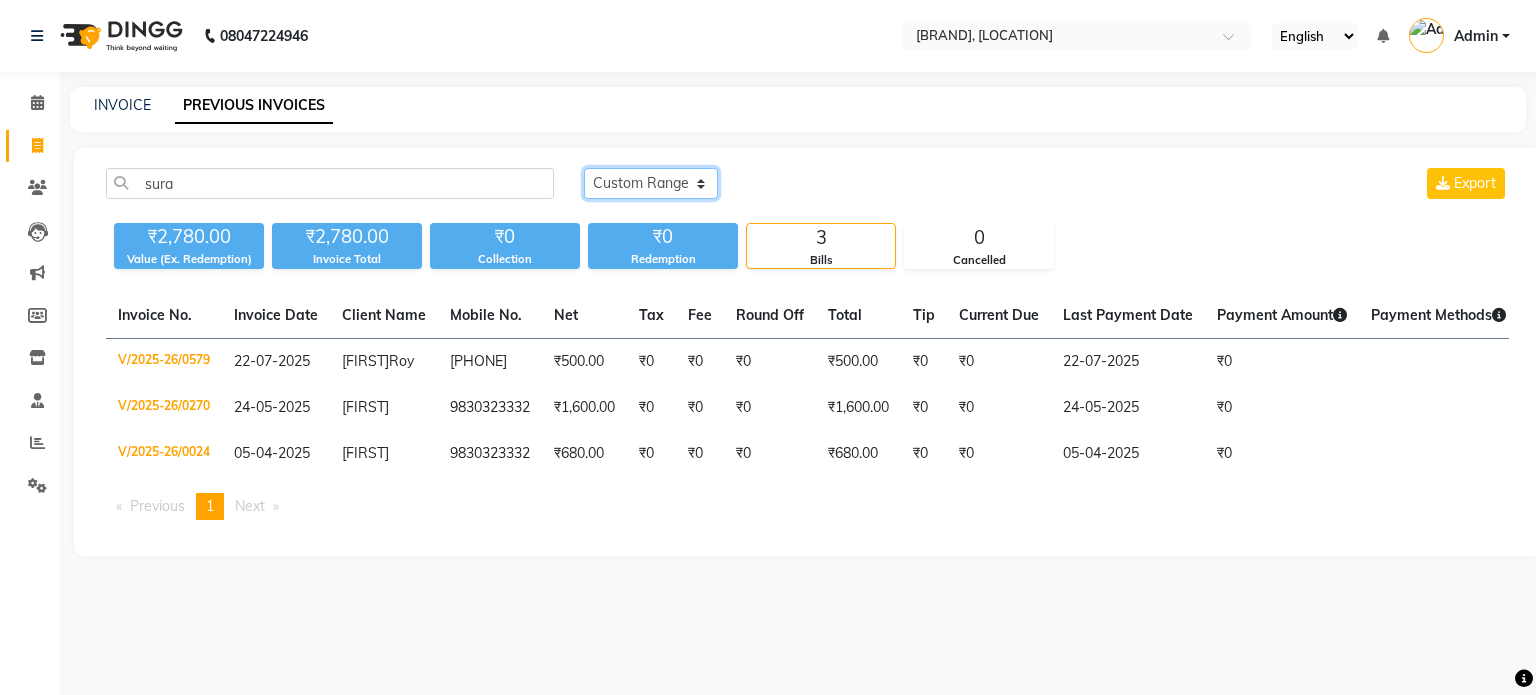 click on "Today Yesterday Custom Range" 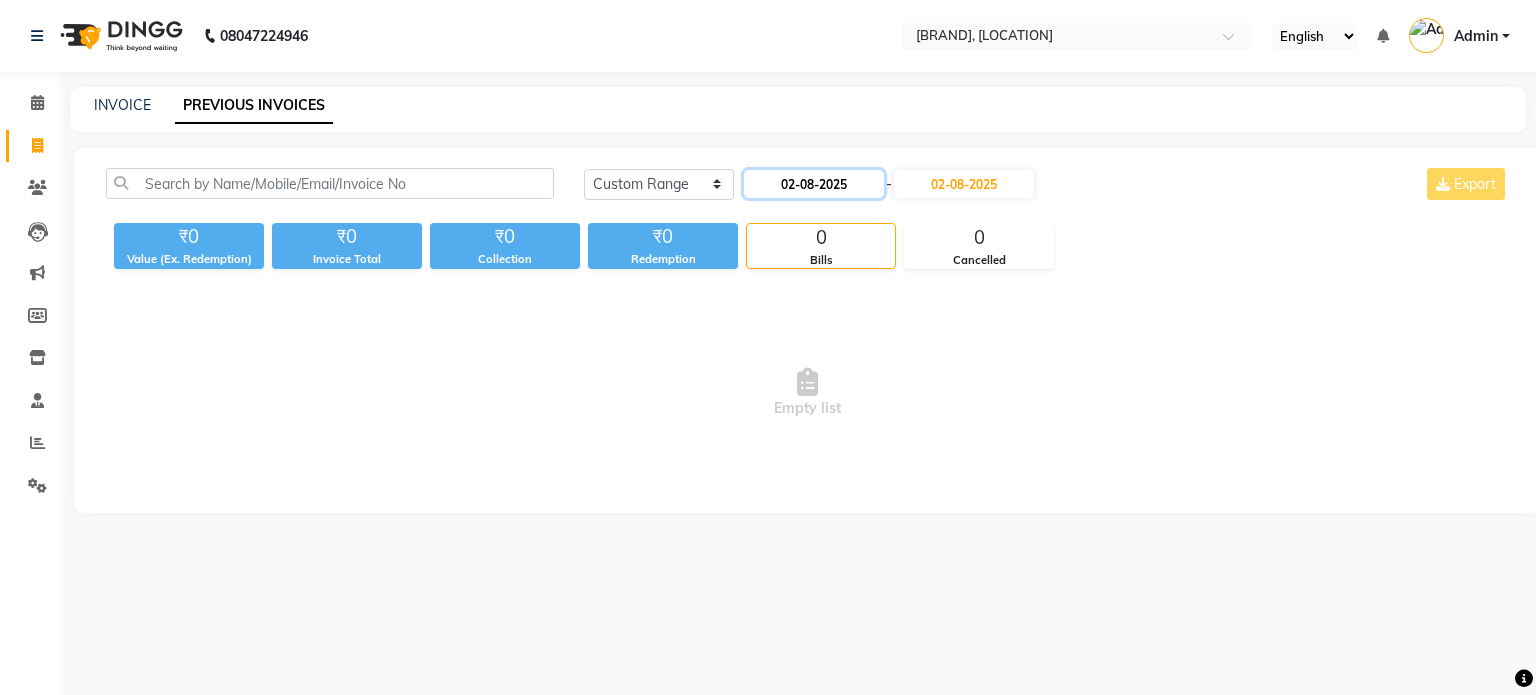 click on "02-08-2025" 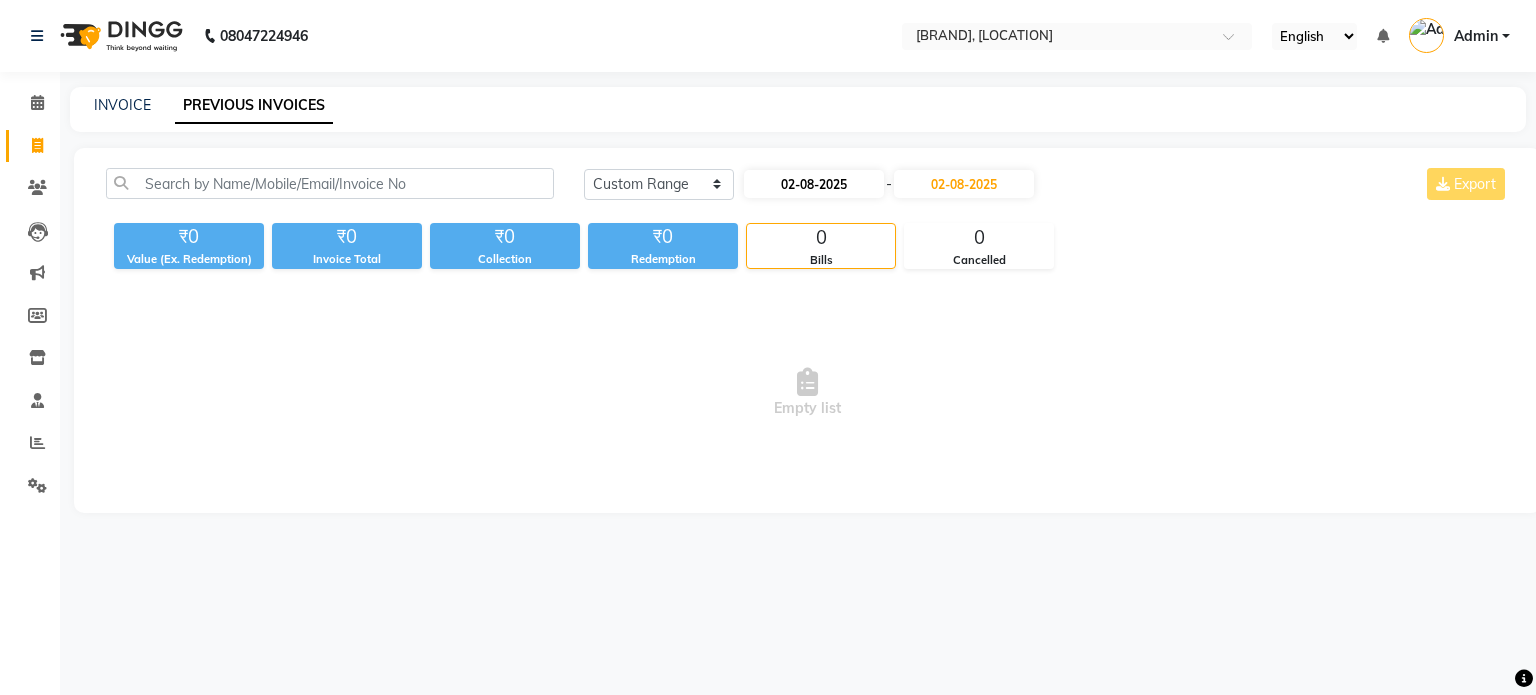 select on "8" 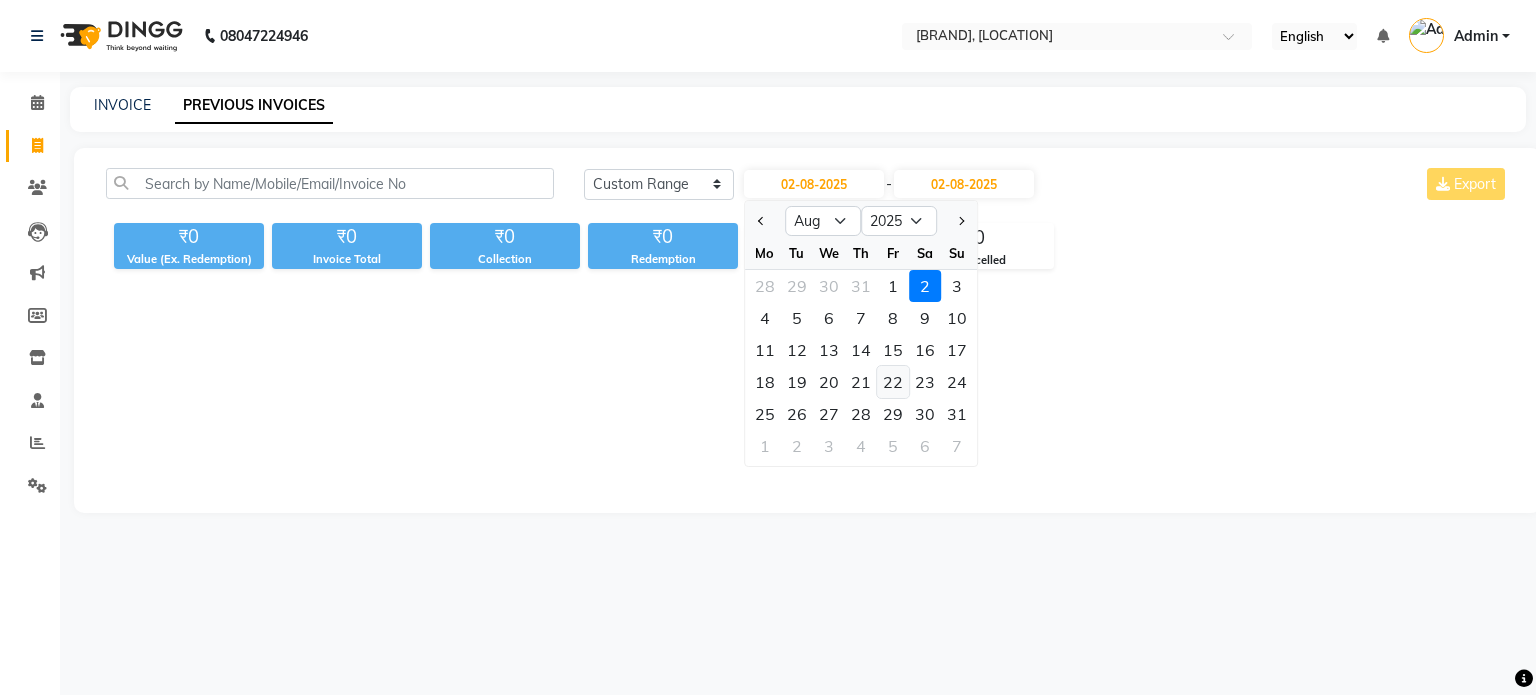 click on "22" 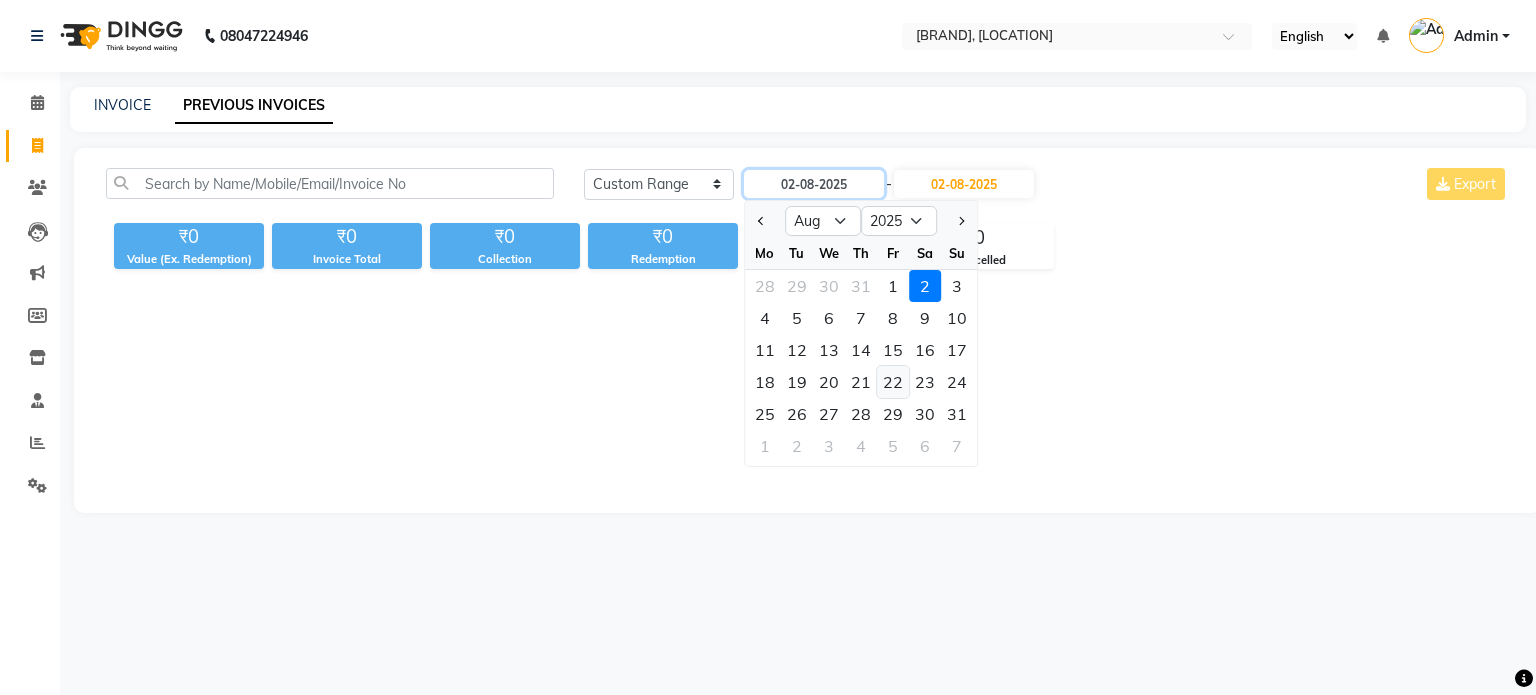 type on "22-08-2025" 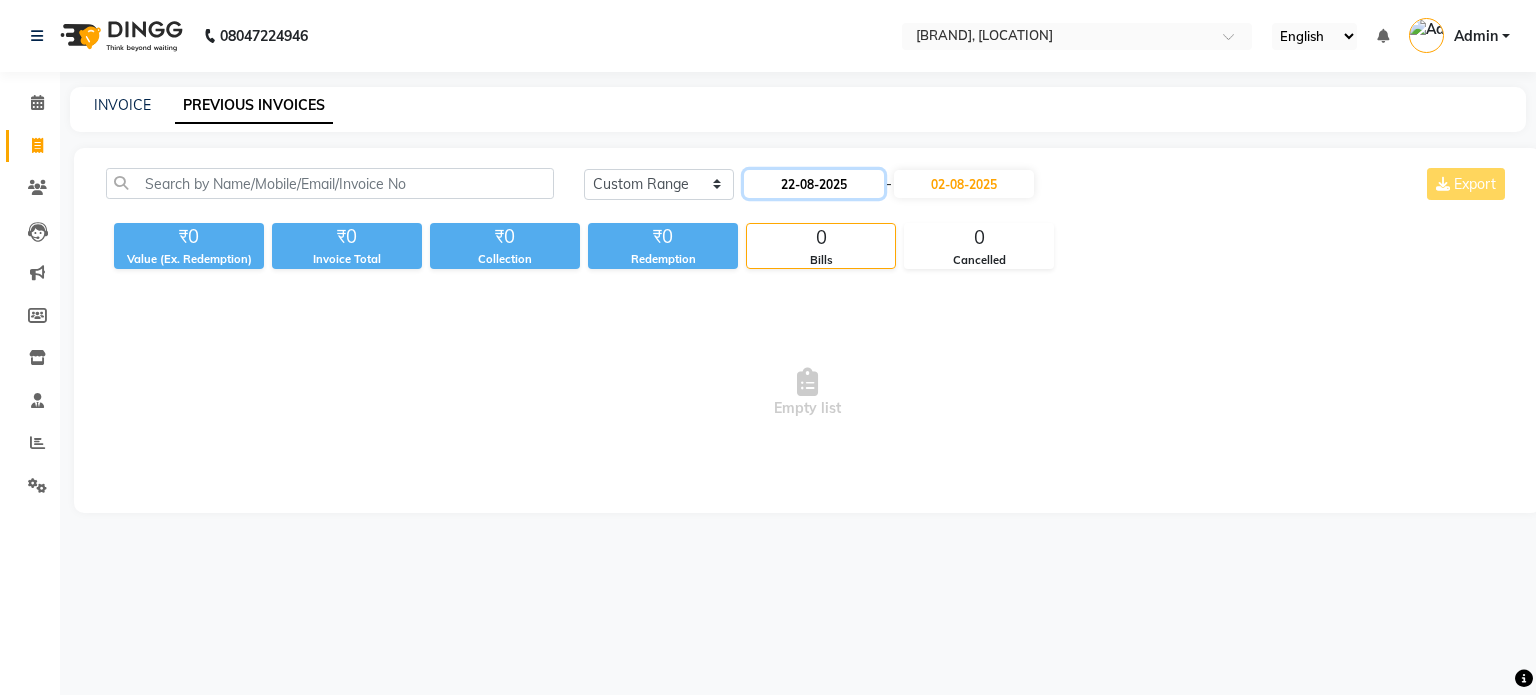 click on "22-08-2025" 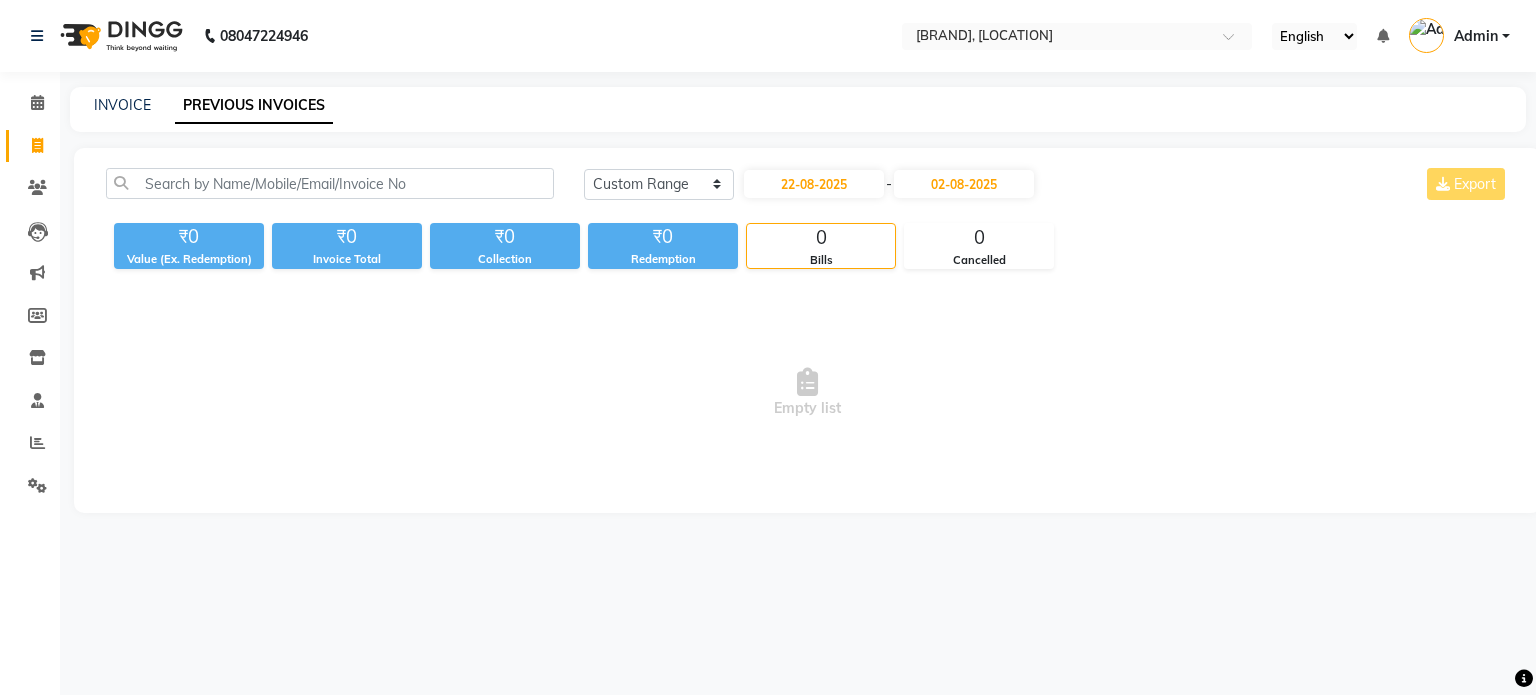 select on "8" 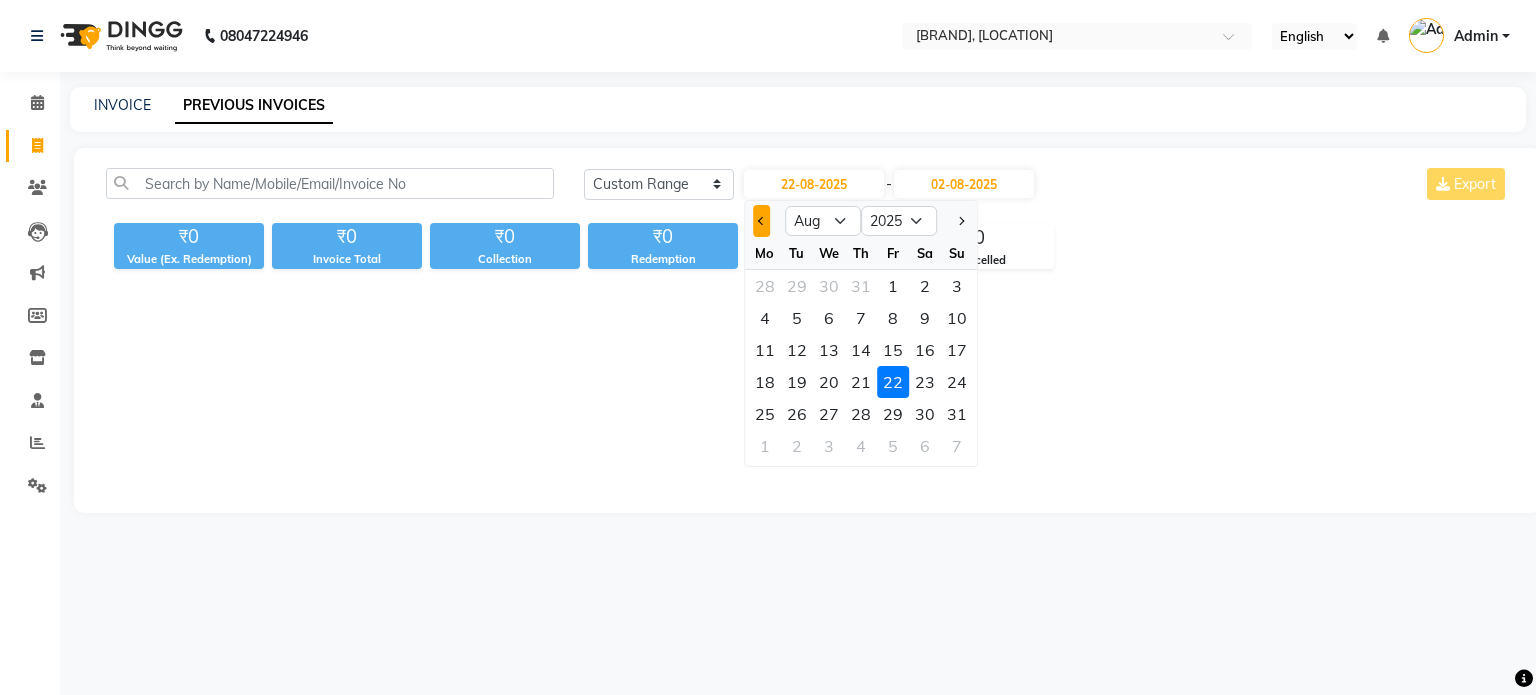 click 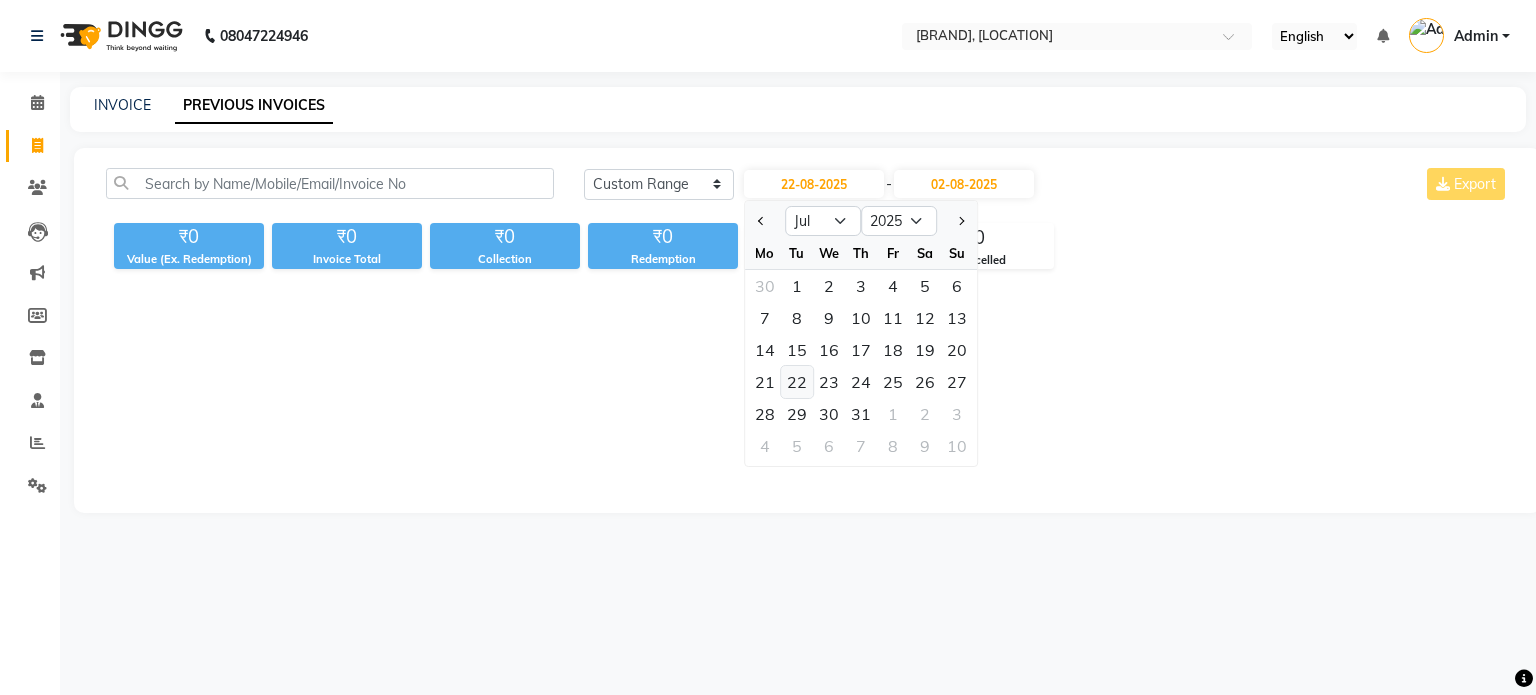 click on "22" 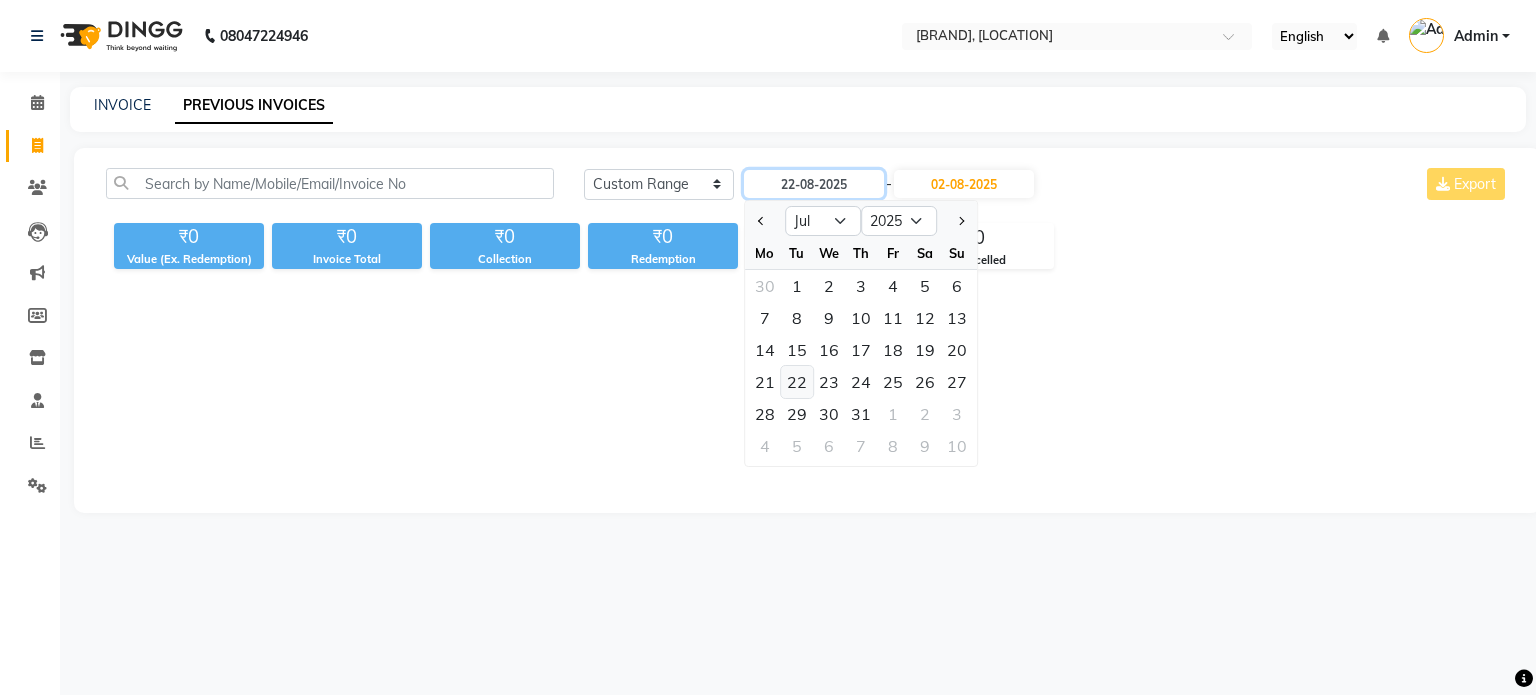 type on "22-07-2025" 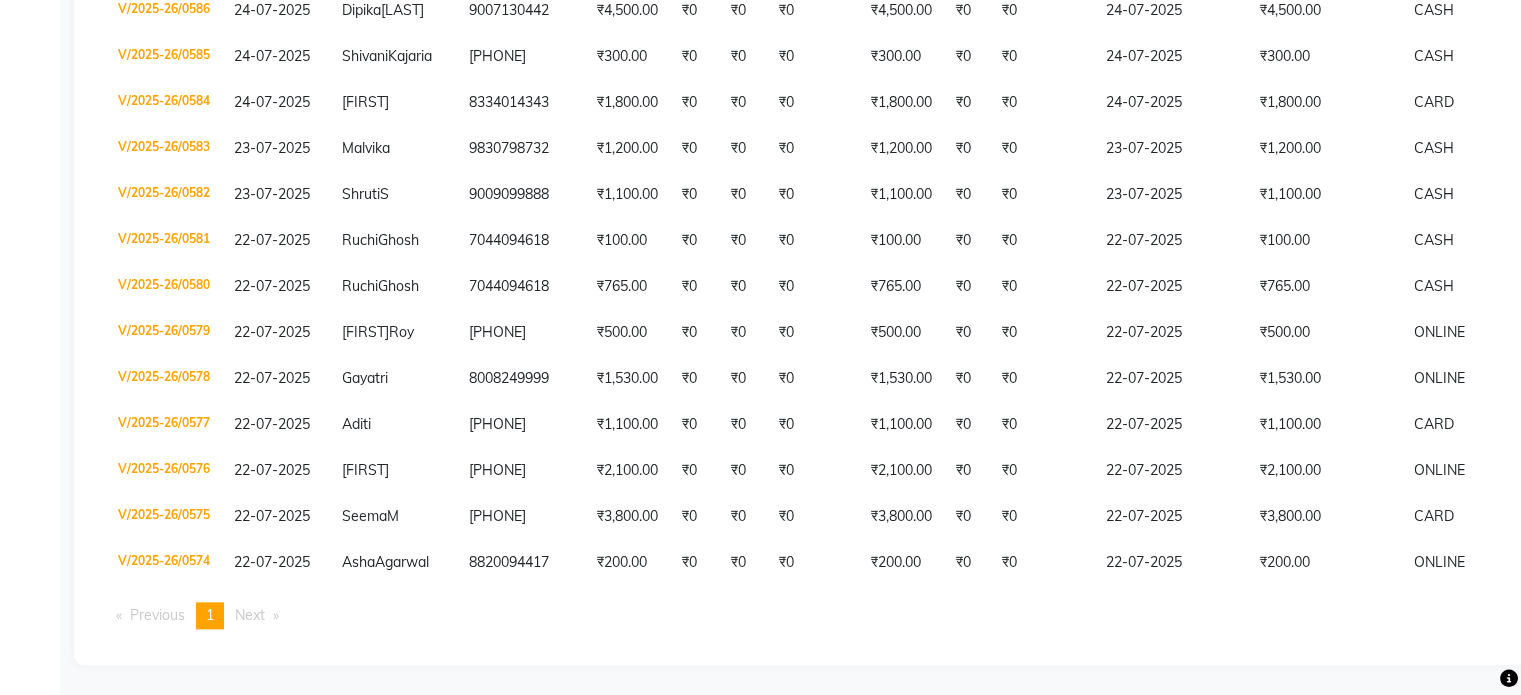 scroll, scrollTop: 2200, scrollLeft: 0, axis: vertical 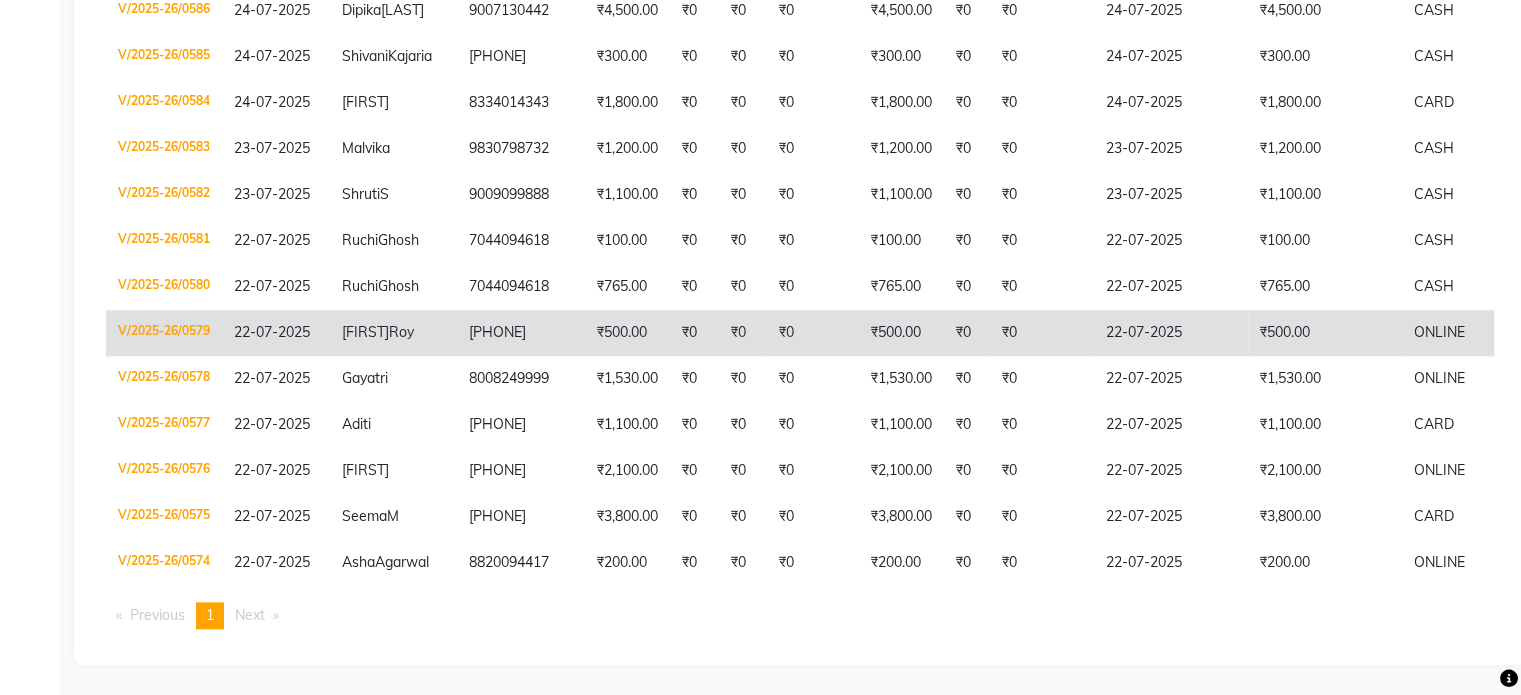 click on "22-07-2025" 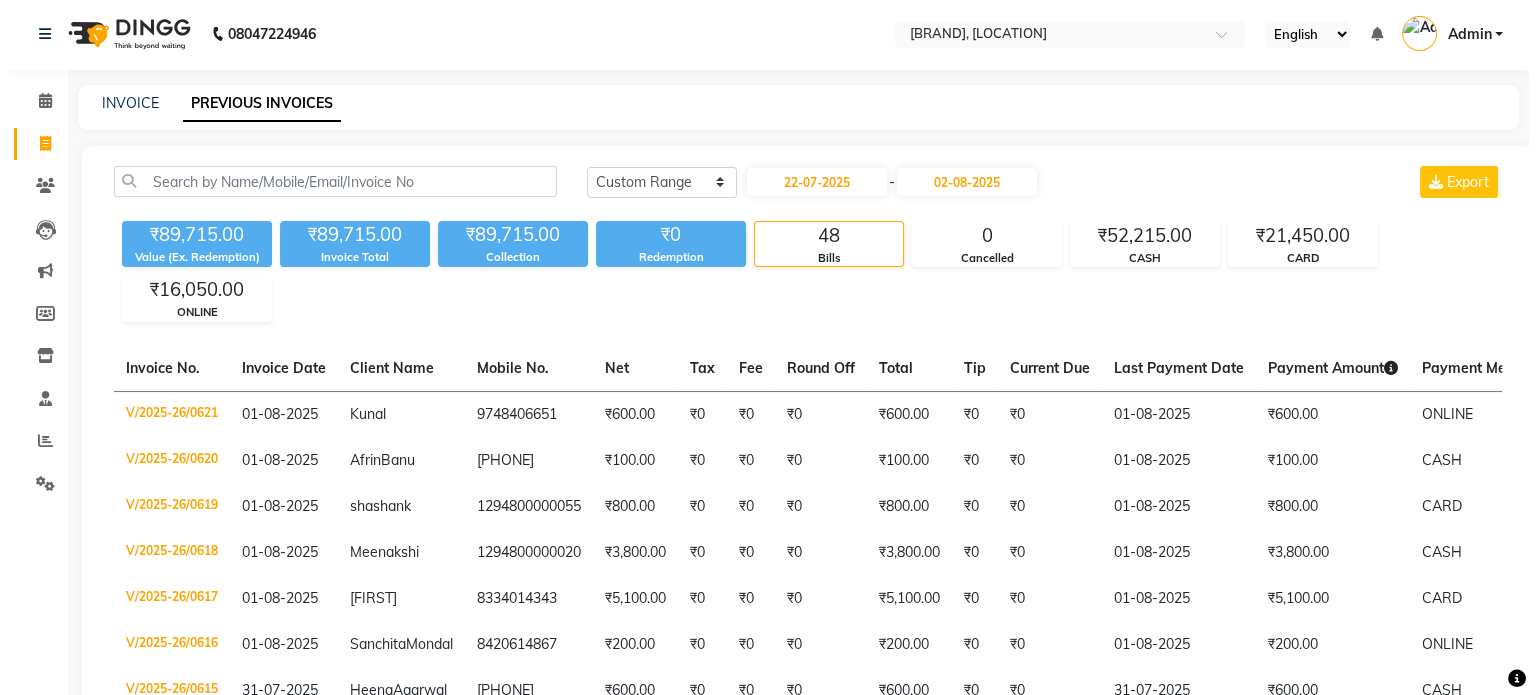 scroll, scrollTop: 0, scrollLeft: 0, axis: both 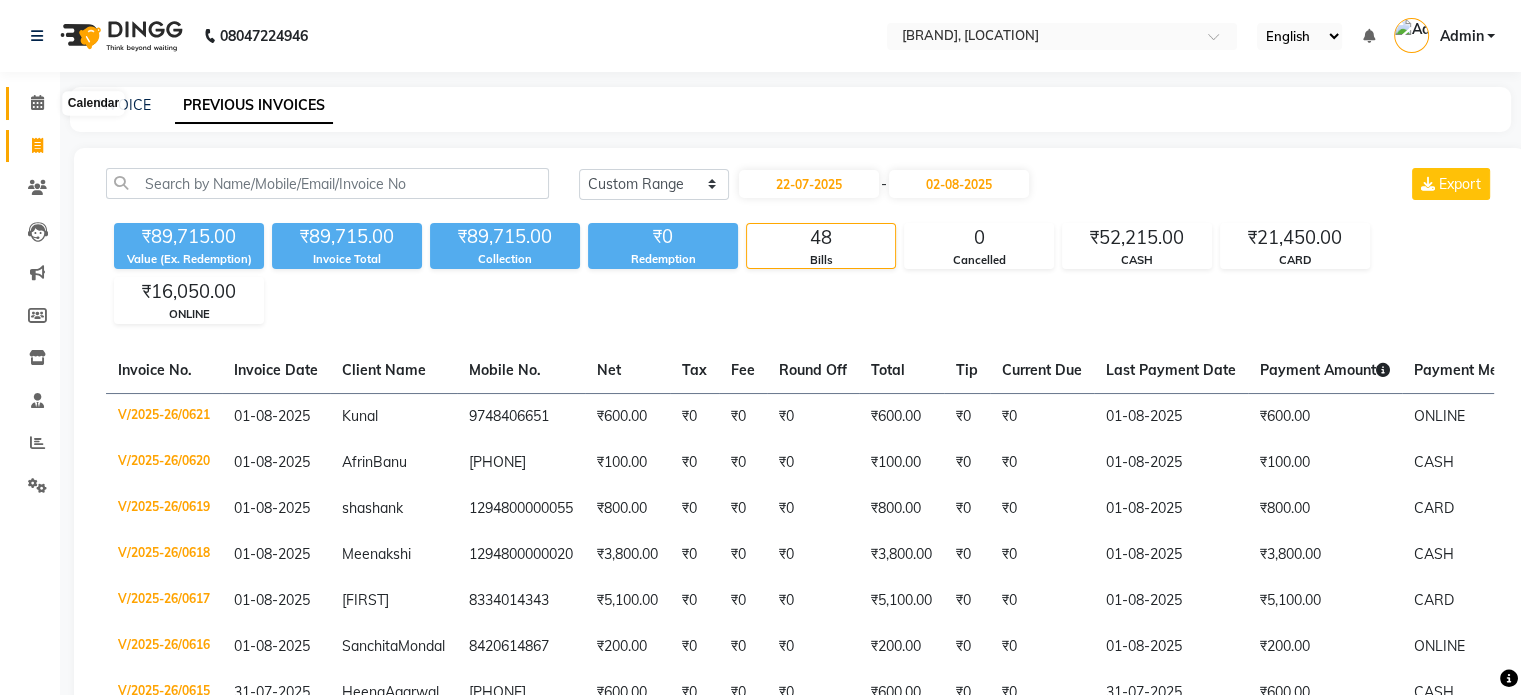 click 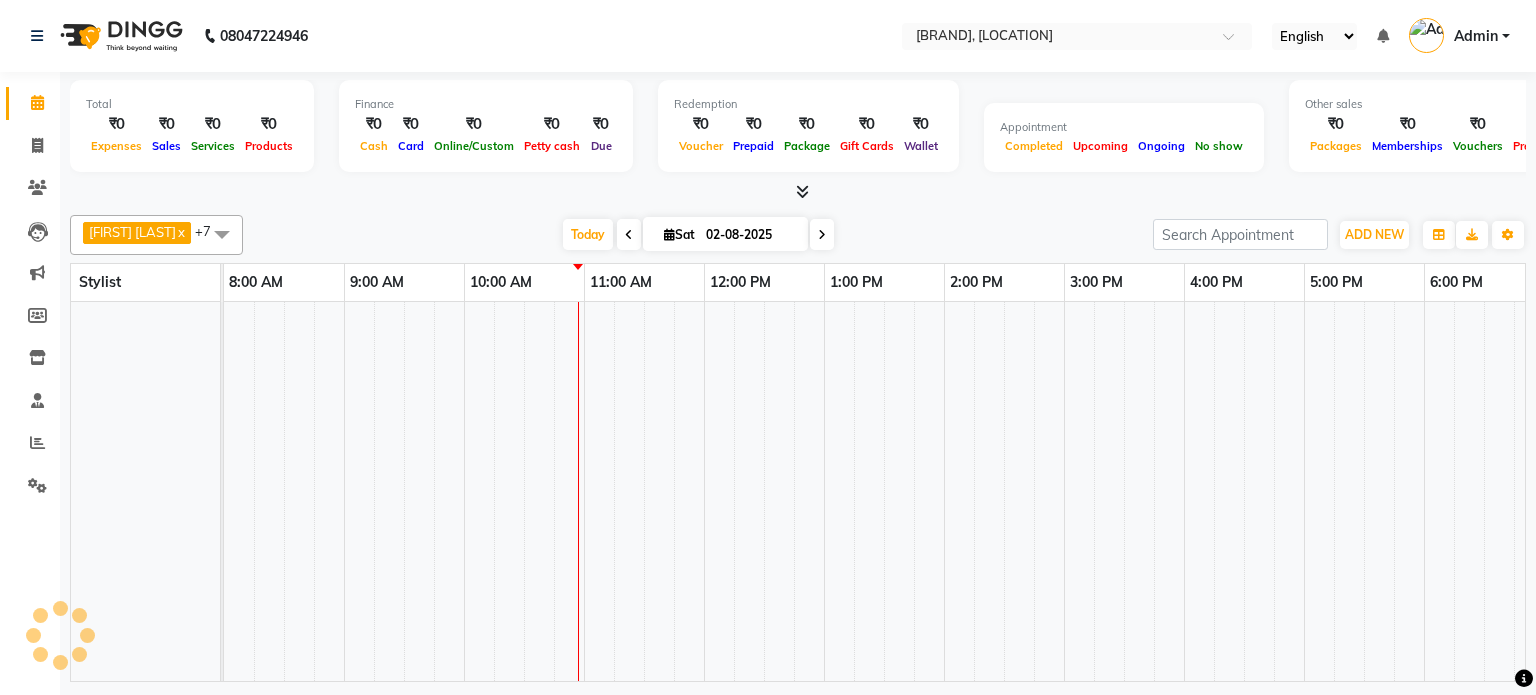 scroll, scrollTop: 0, scrollLeft: 0, axis: both 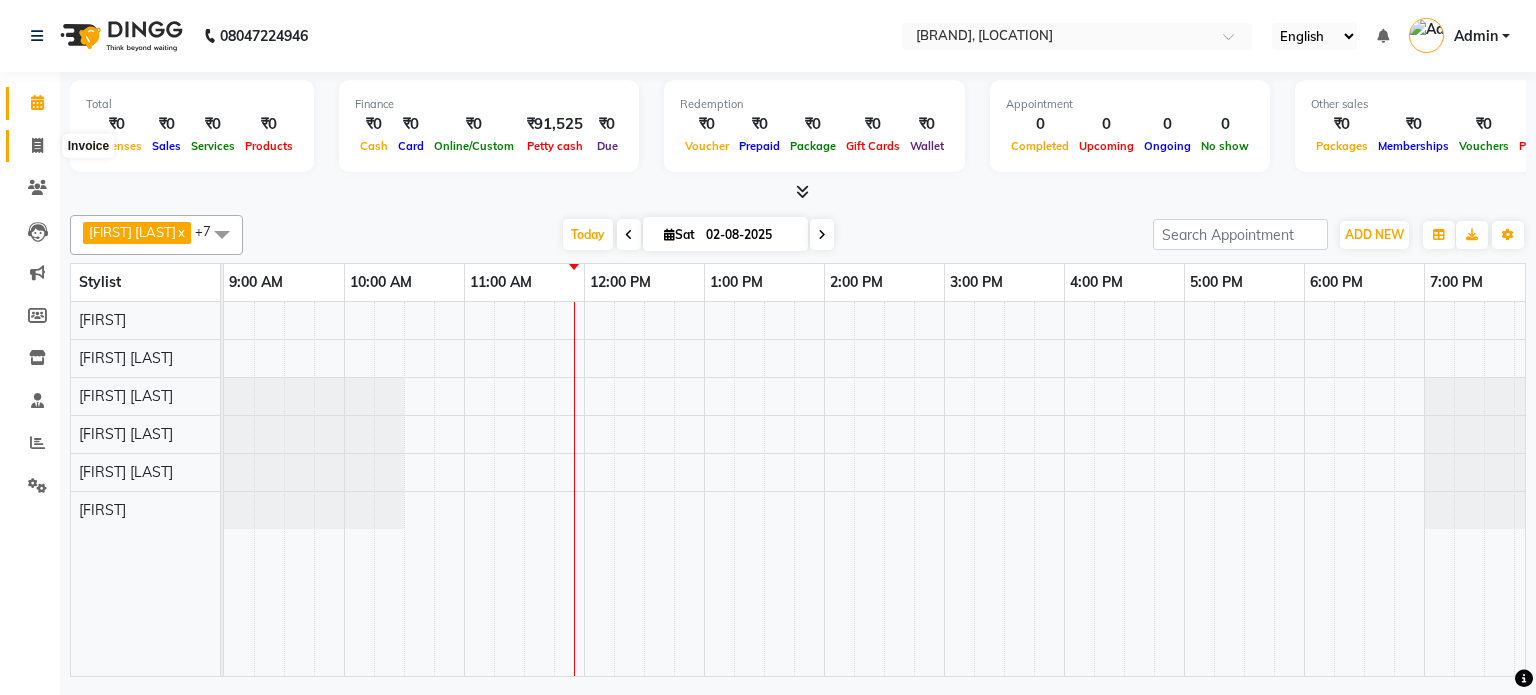 click 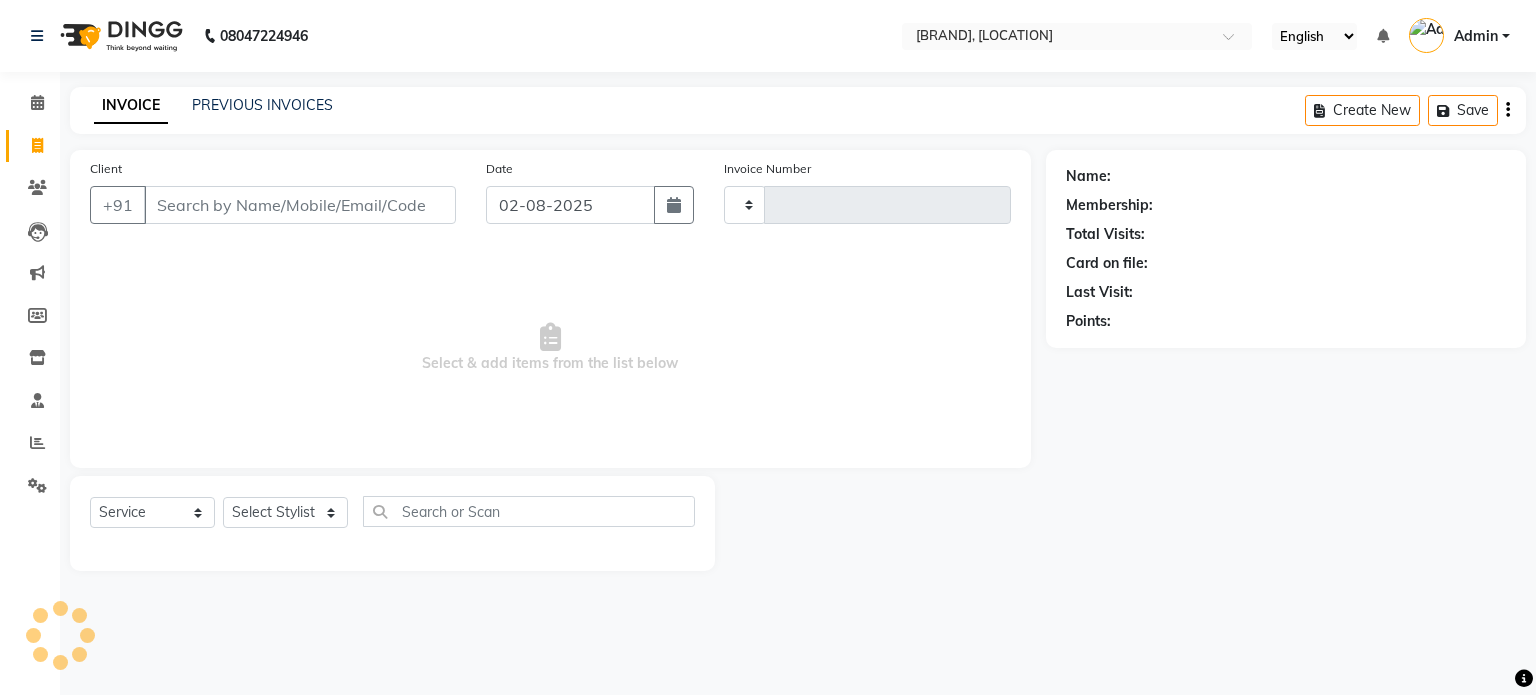 type on "0622" 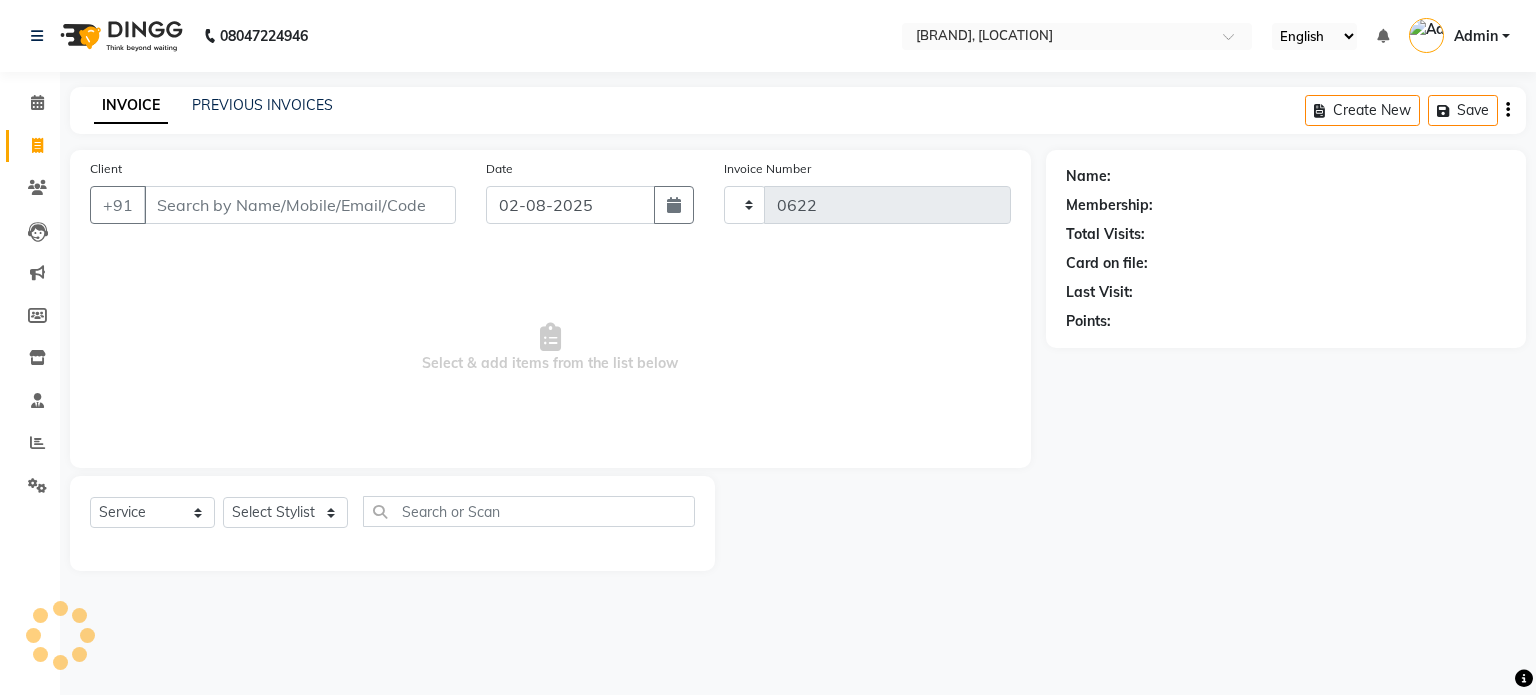 select on "6719" 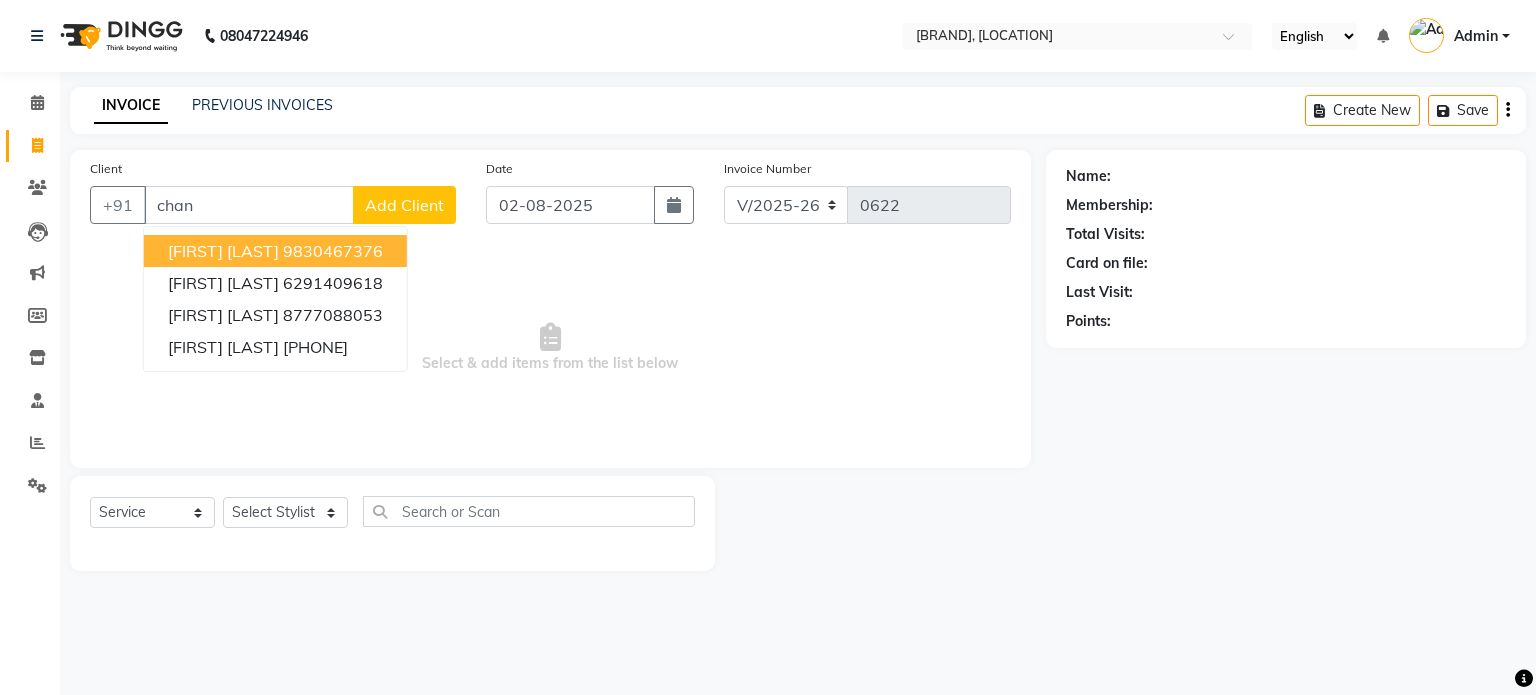 click on "Chandrima Chatterjee Barman" at bounding box center (223, 251) 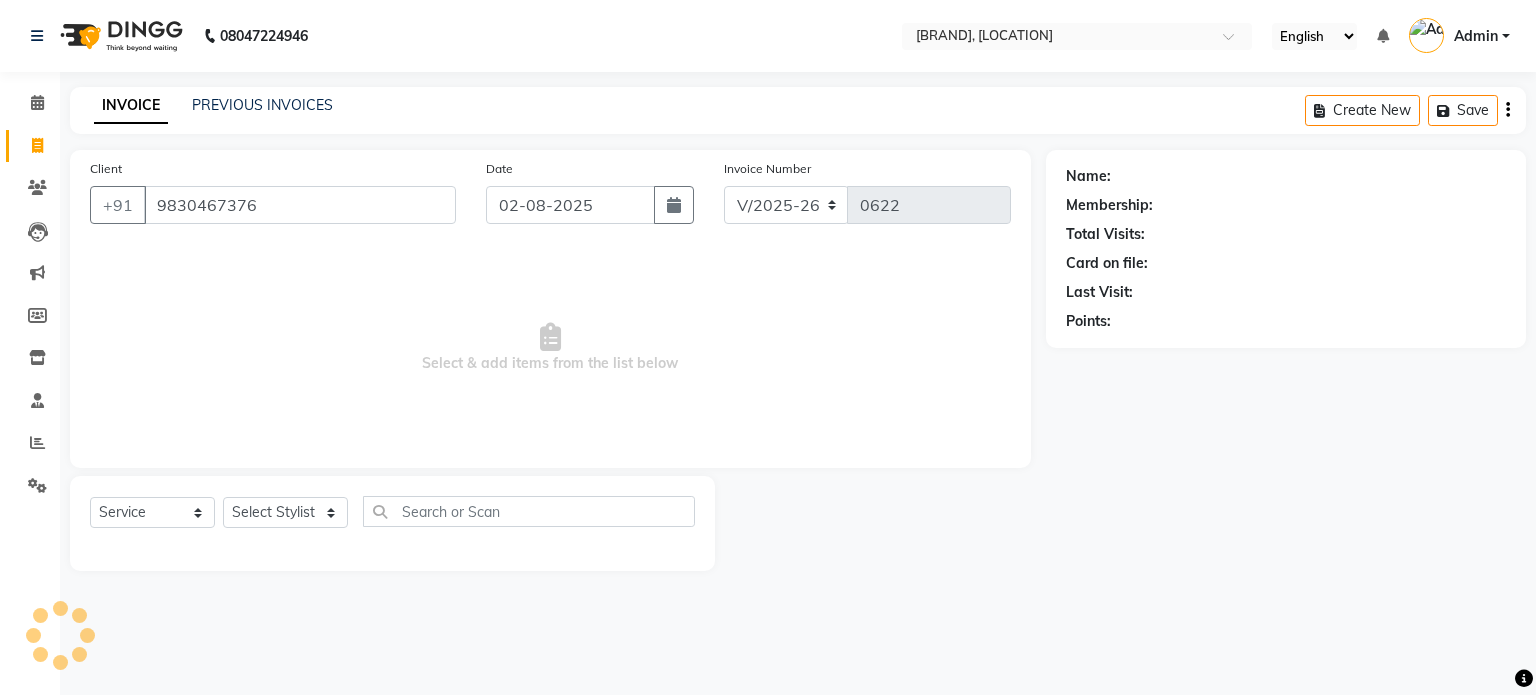 type on "9830467376" 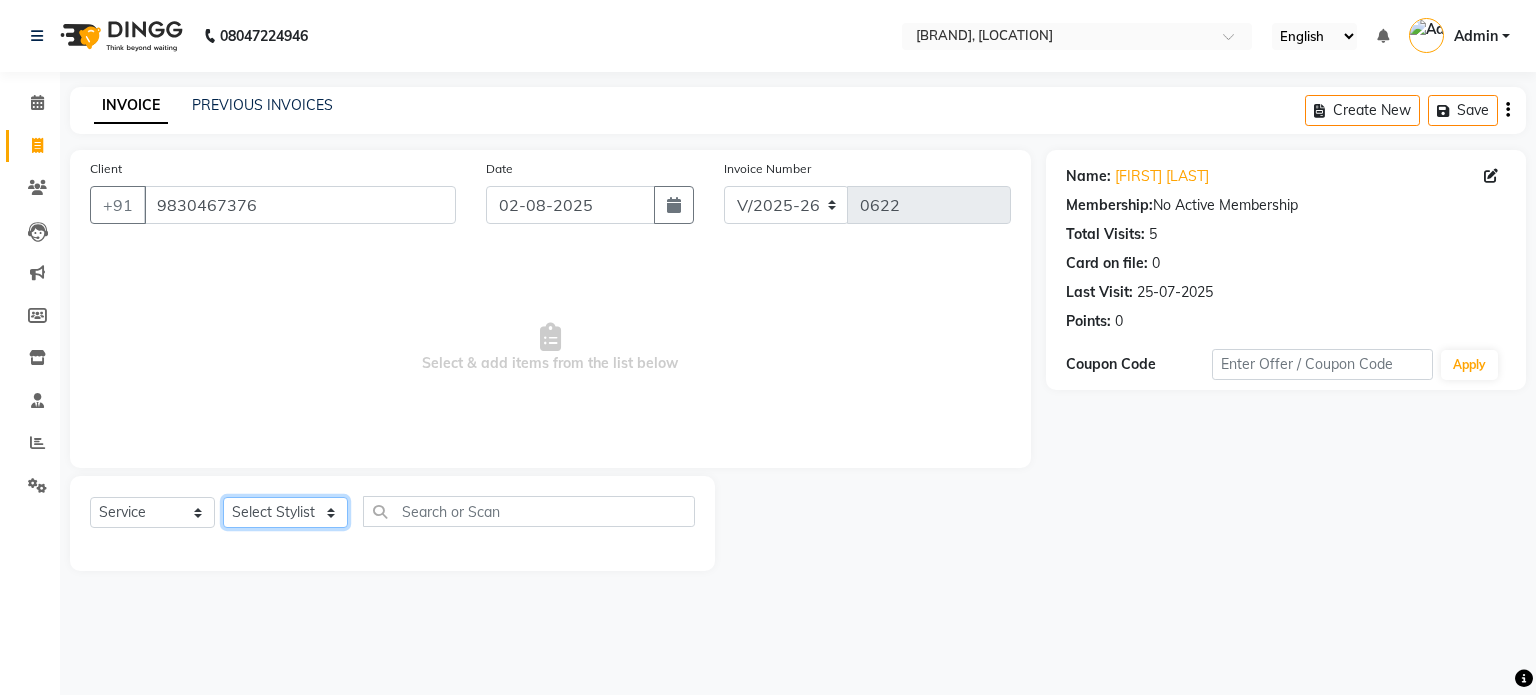 click on "Select Stylist Erik Kathy Kazol Thakuri Rahmat Ali Rohit Pradhan Shoiab Sujata Ghosh" 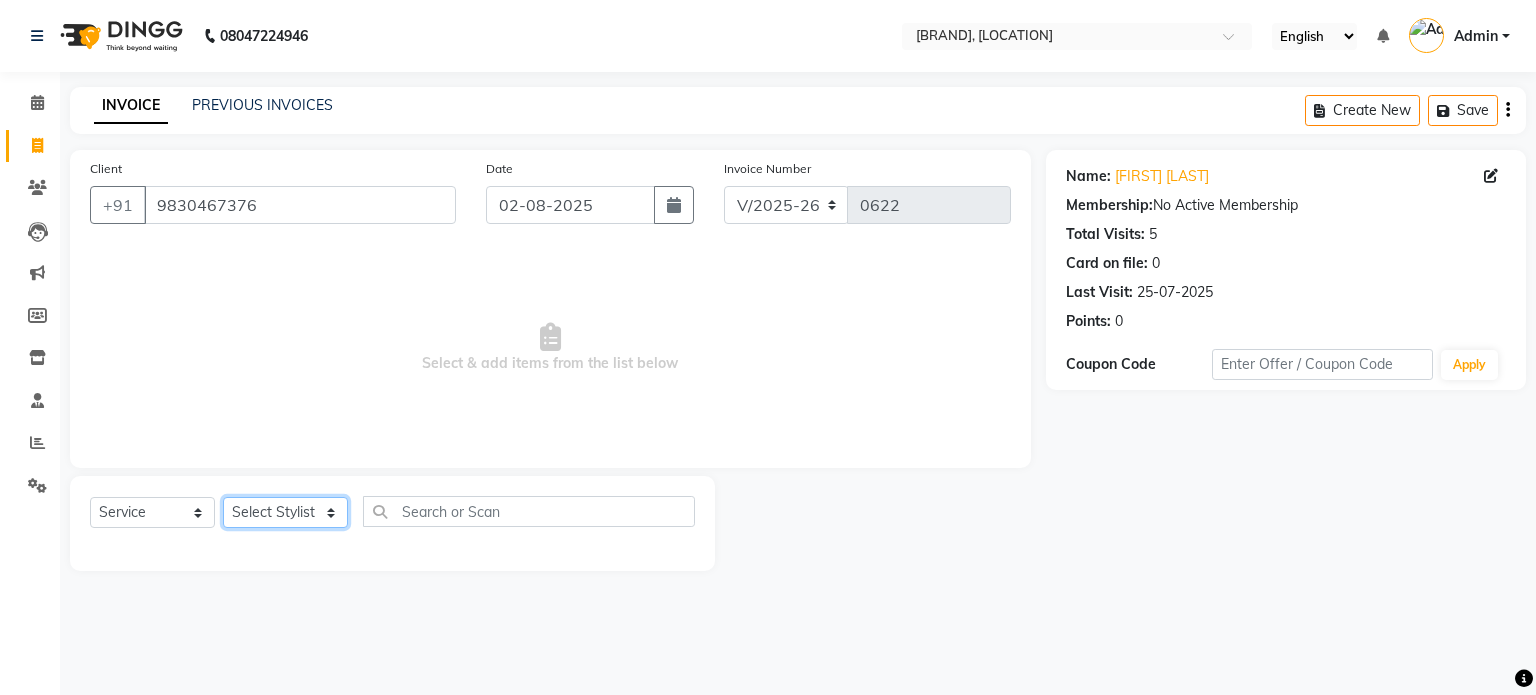 select on "60381" 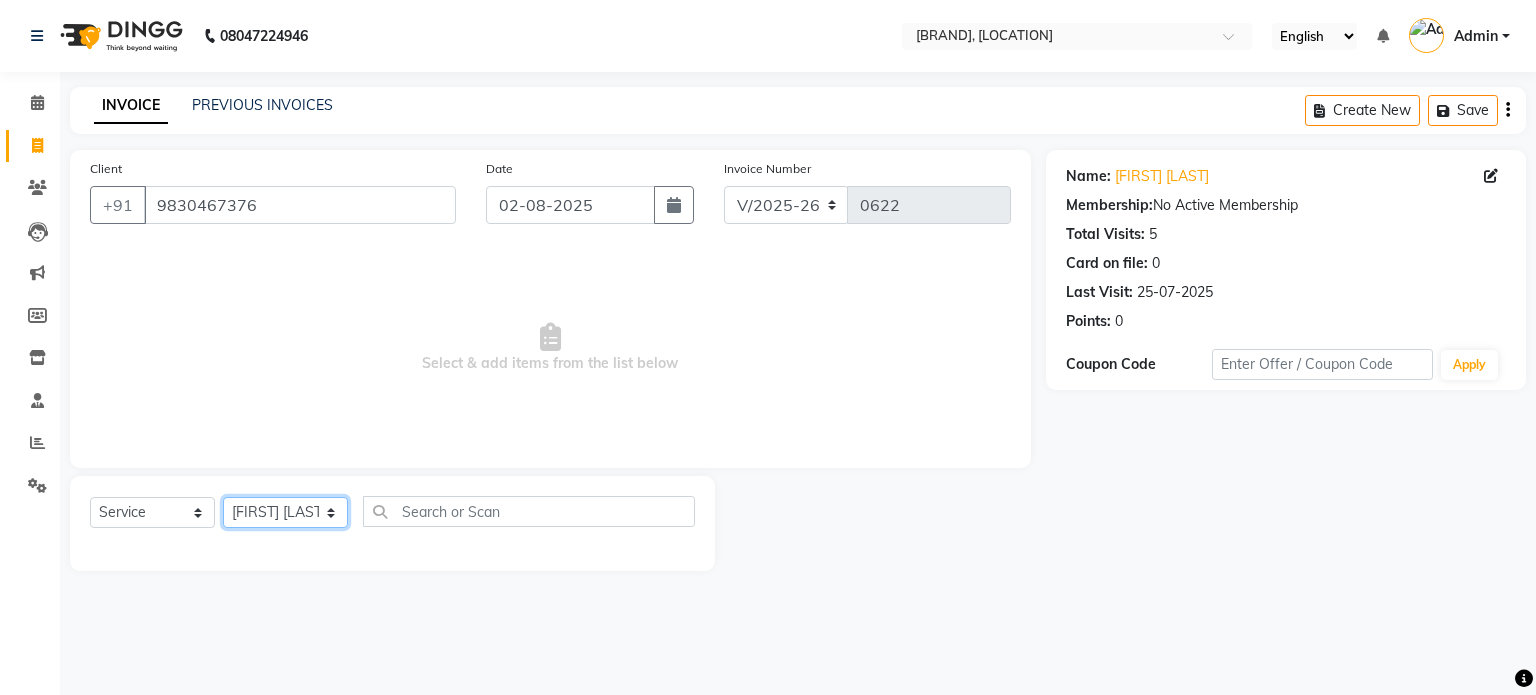 click on "Select Stylist Erik Kathy Kazol Thakuri Rahmat Ali Rohit Pradhan Shoiab Sujata Ghosh" 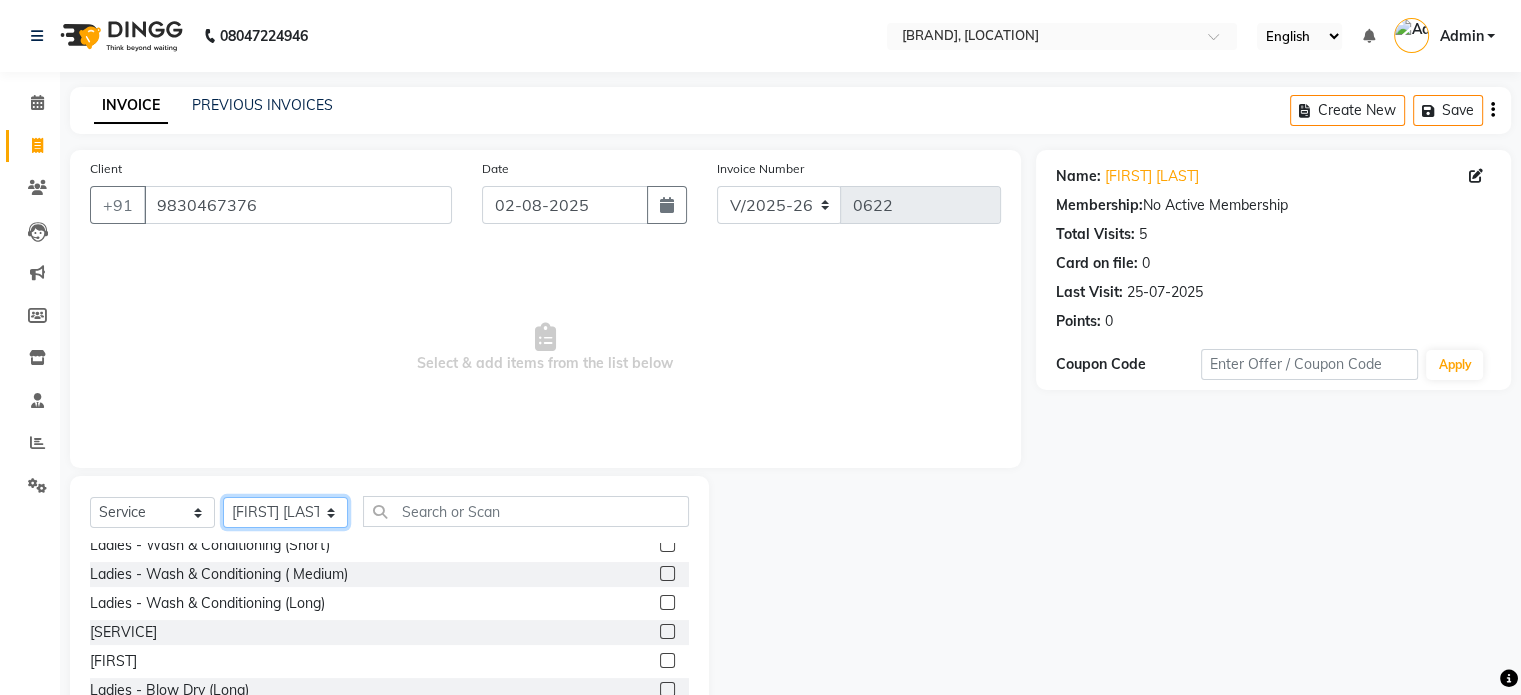 scroll, scrollTop: 100, scrollLeft: 0, axis: vertical 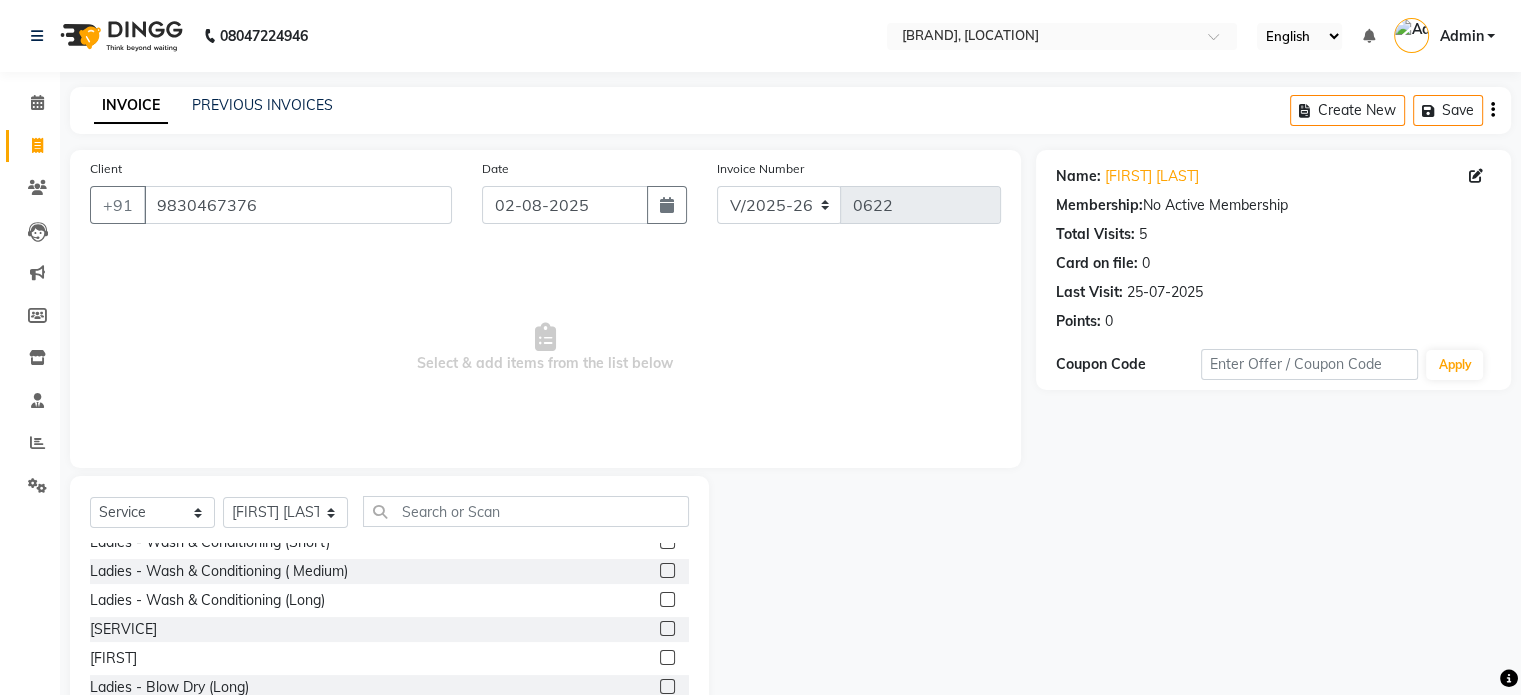 click 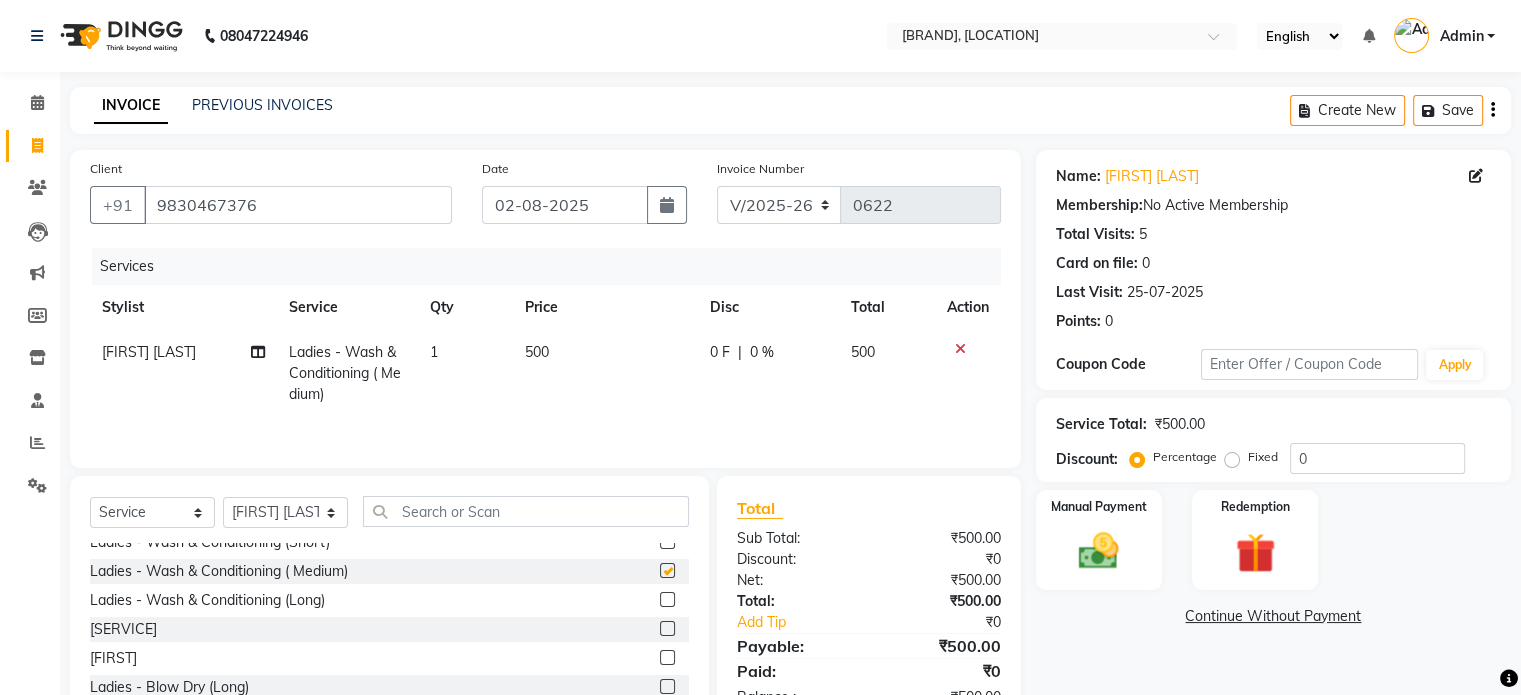 checkbox on "false" 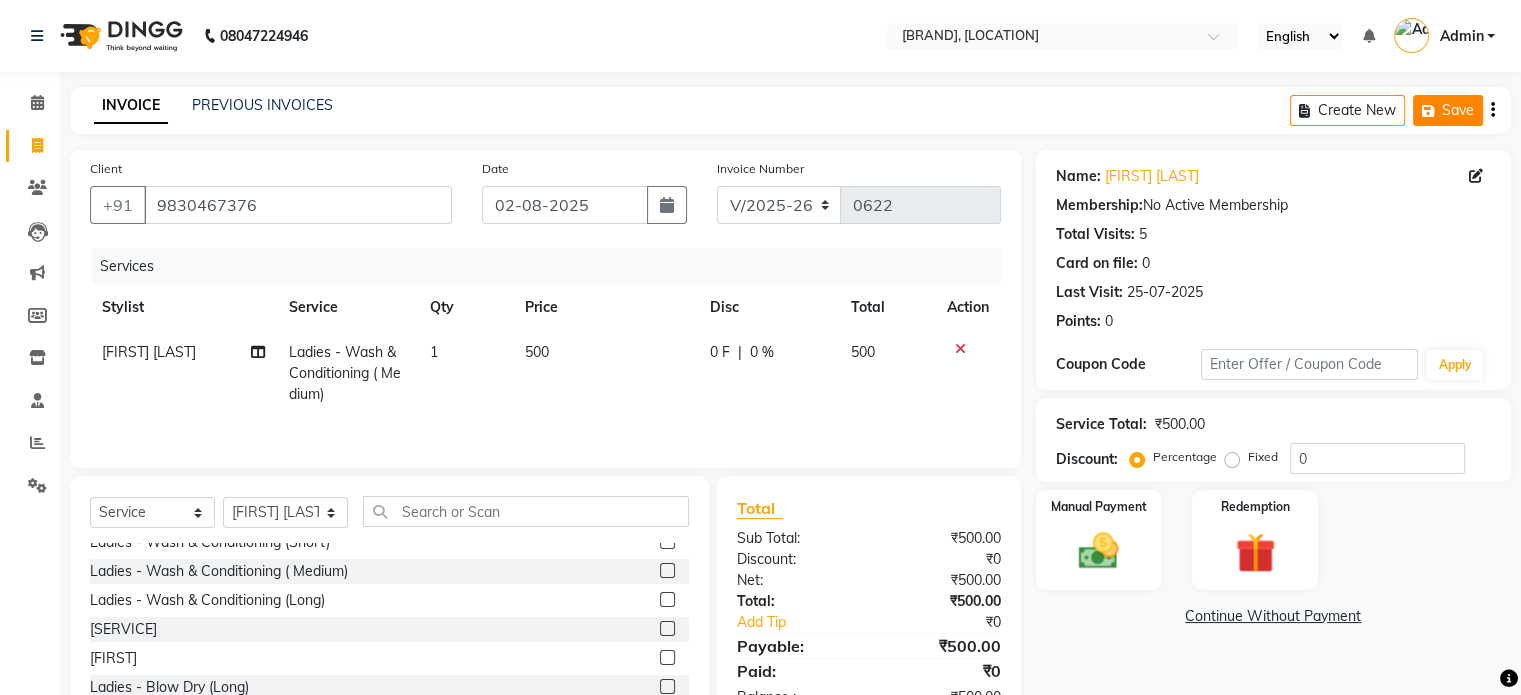 click on "Save" 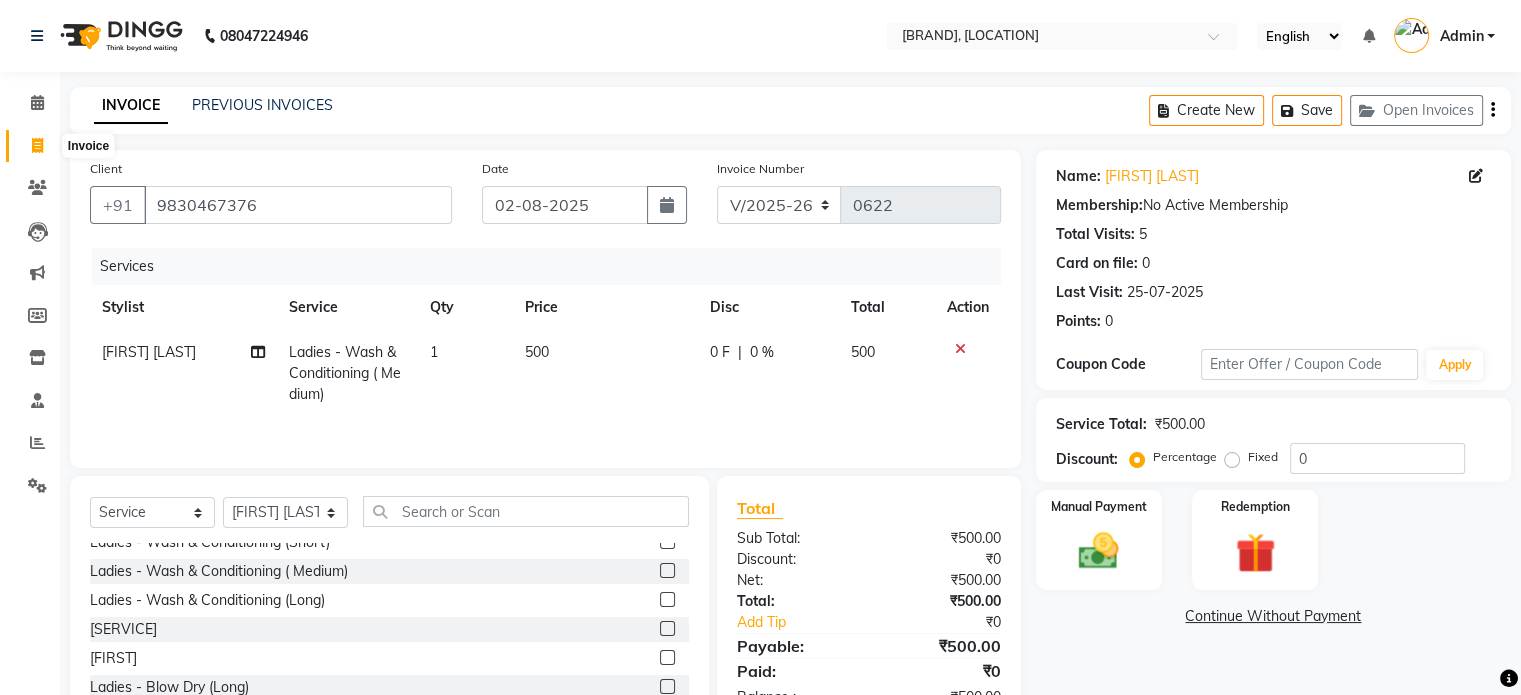 click 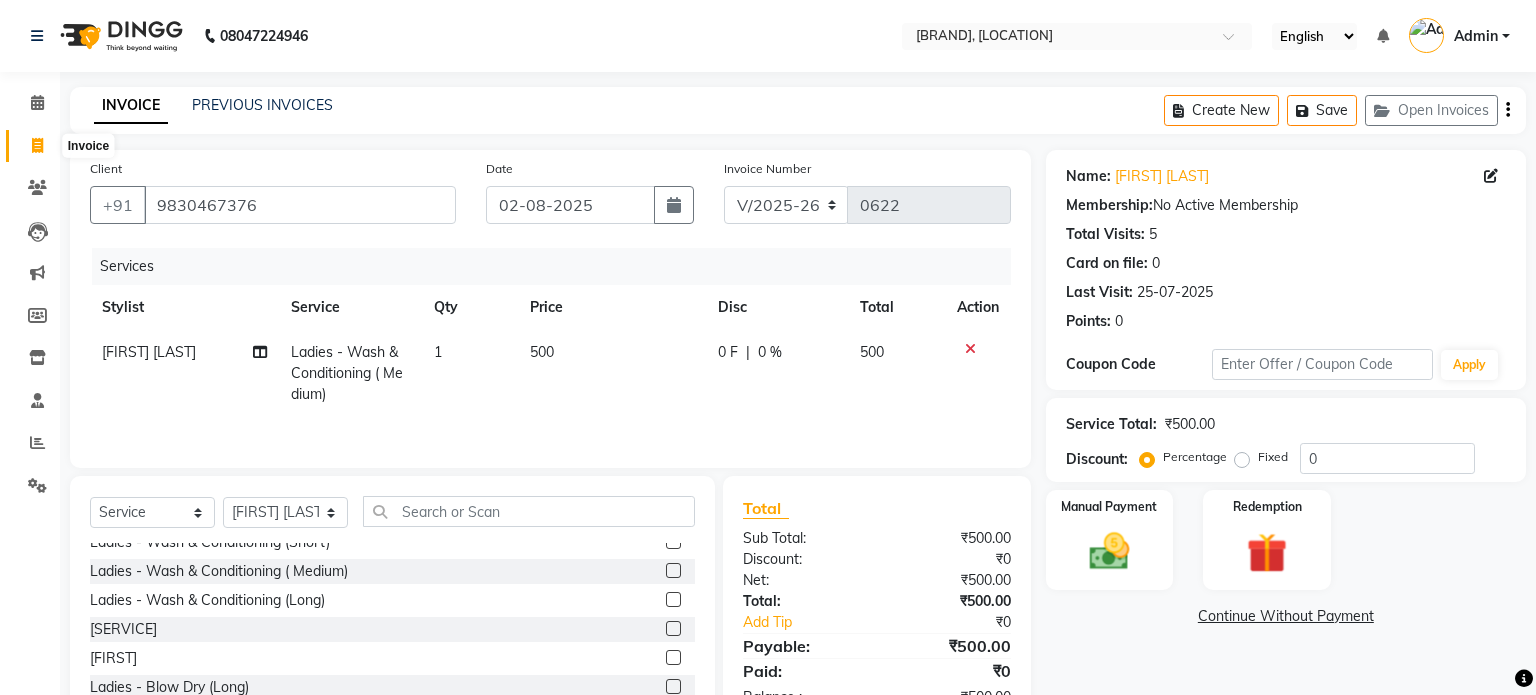 select on "service" 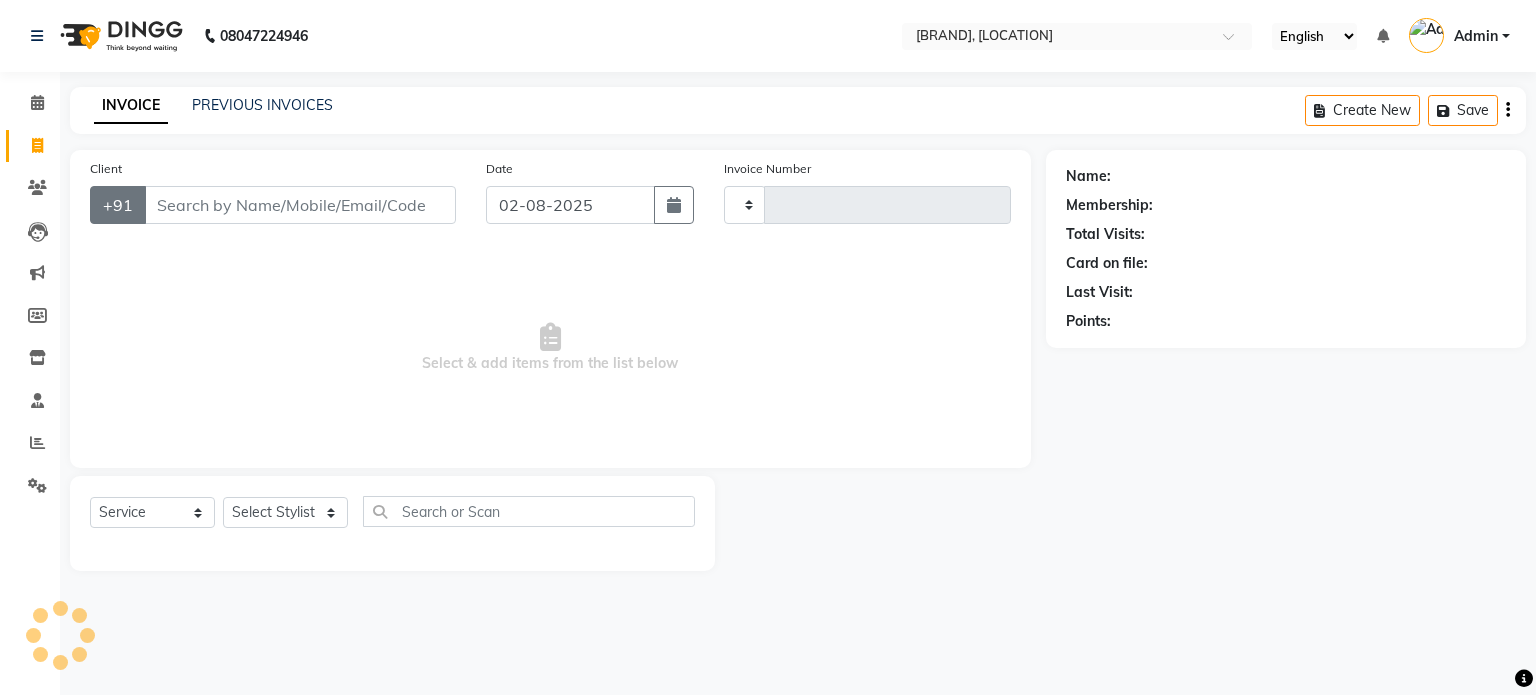 type on "0622" 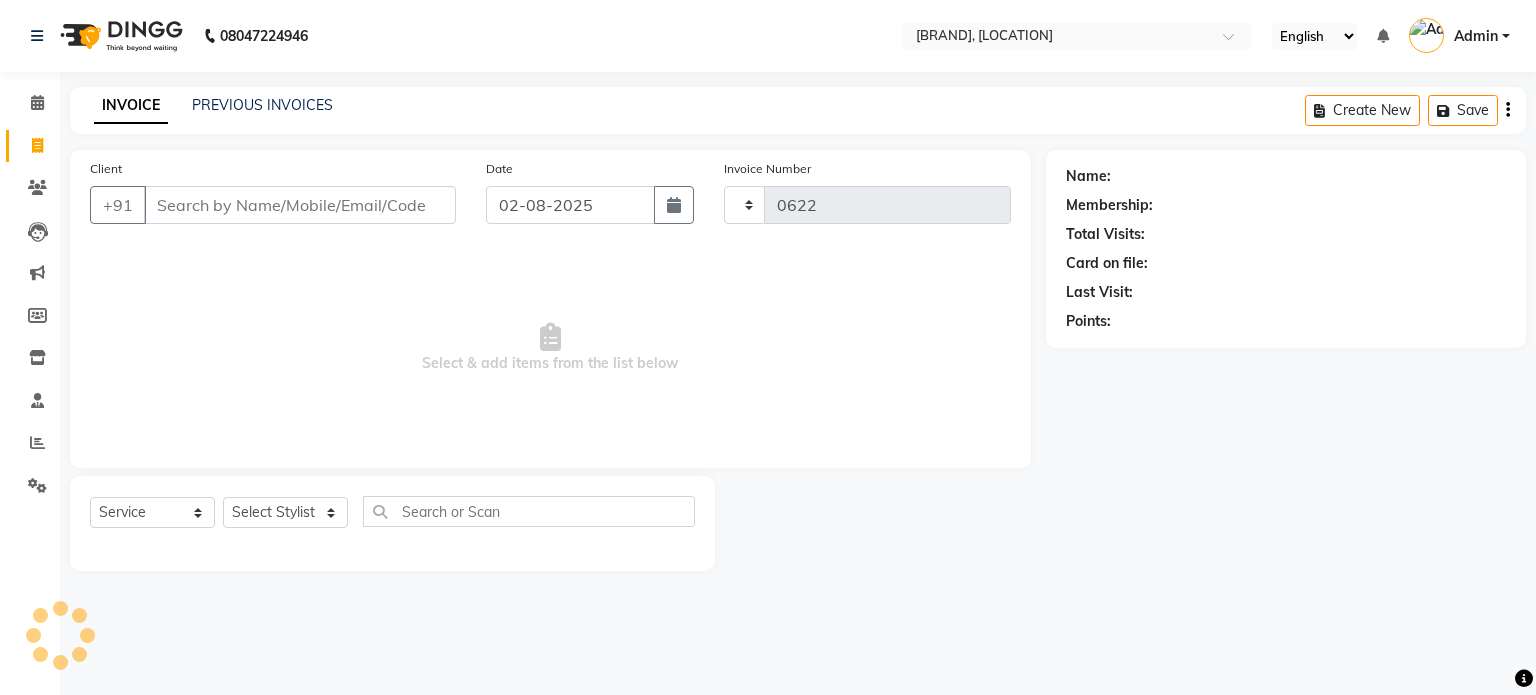 select on "6719" 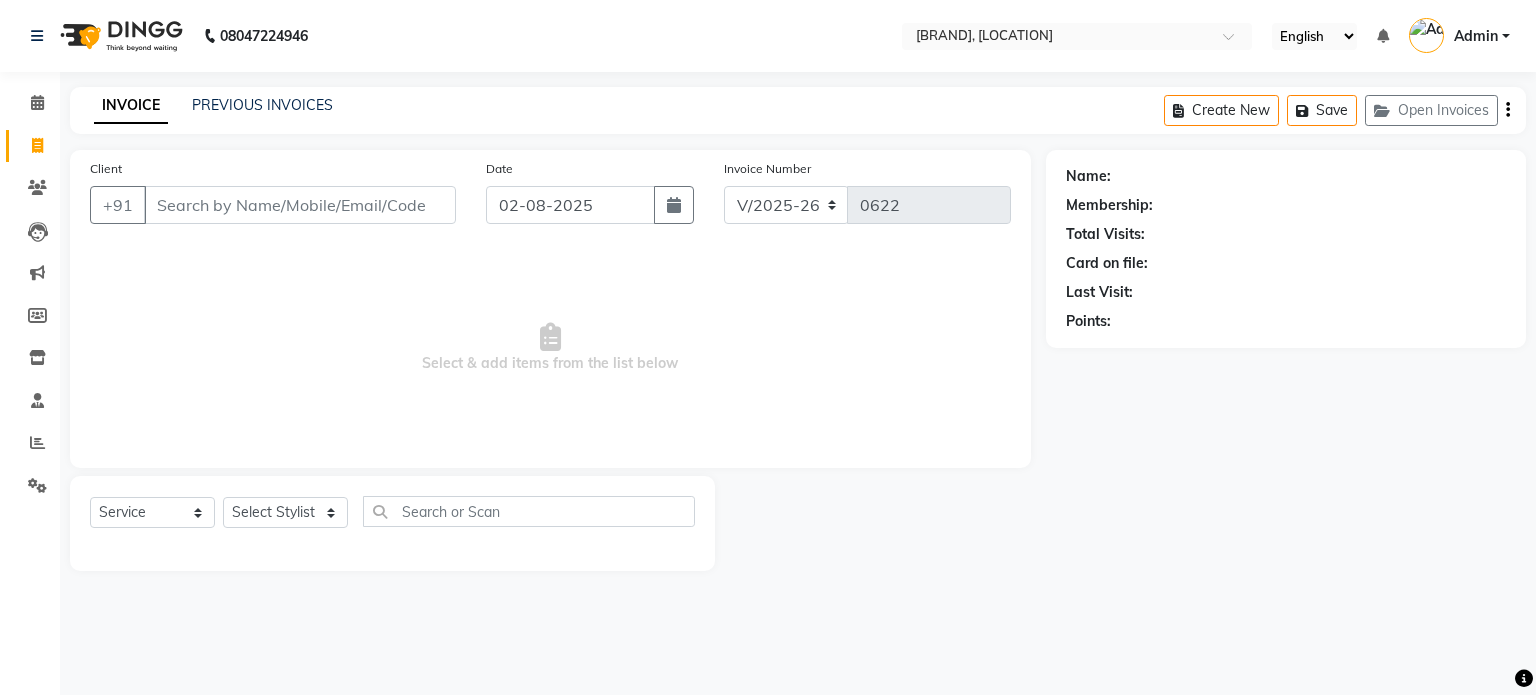 click on "Client" at bounding box center [300, 205] 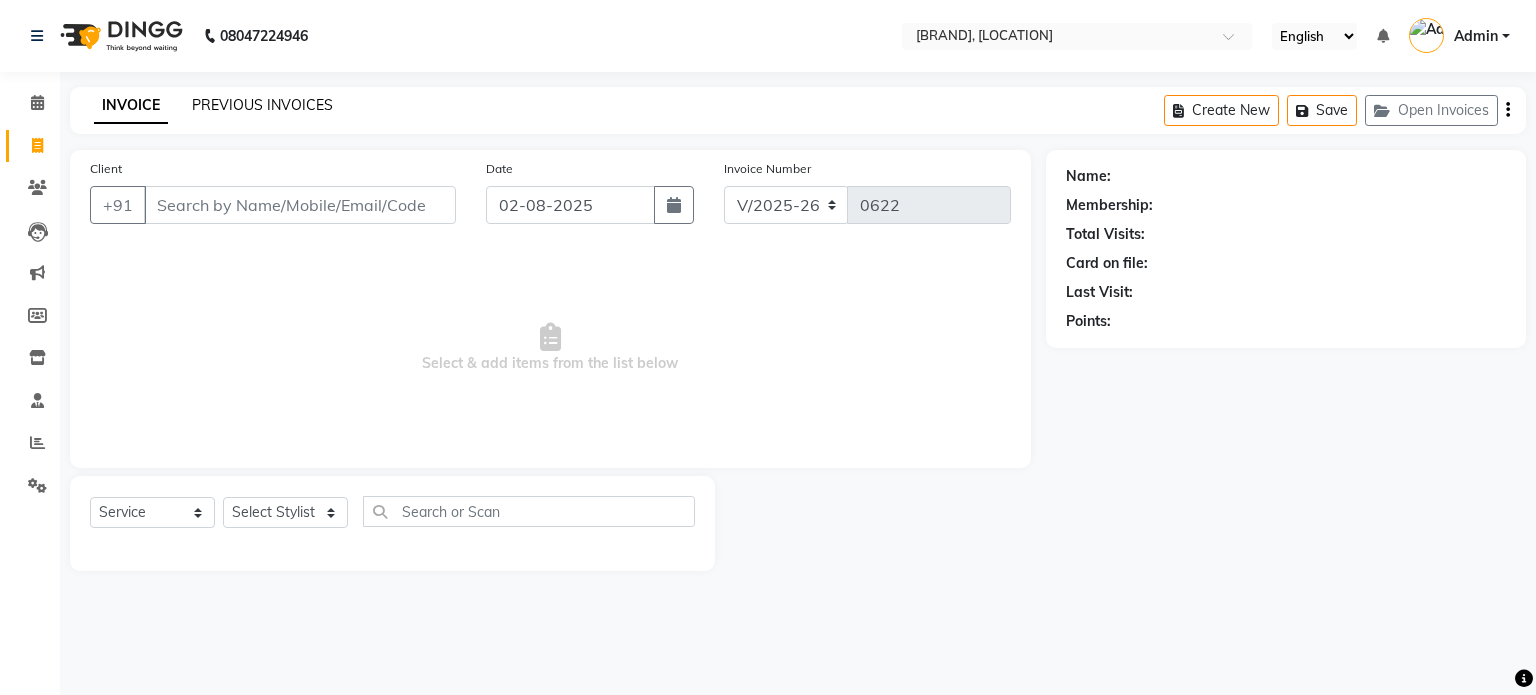 click on "PREVIOUS INVOICES" 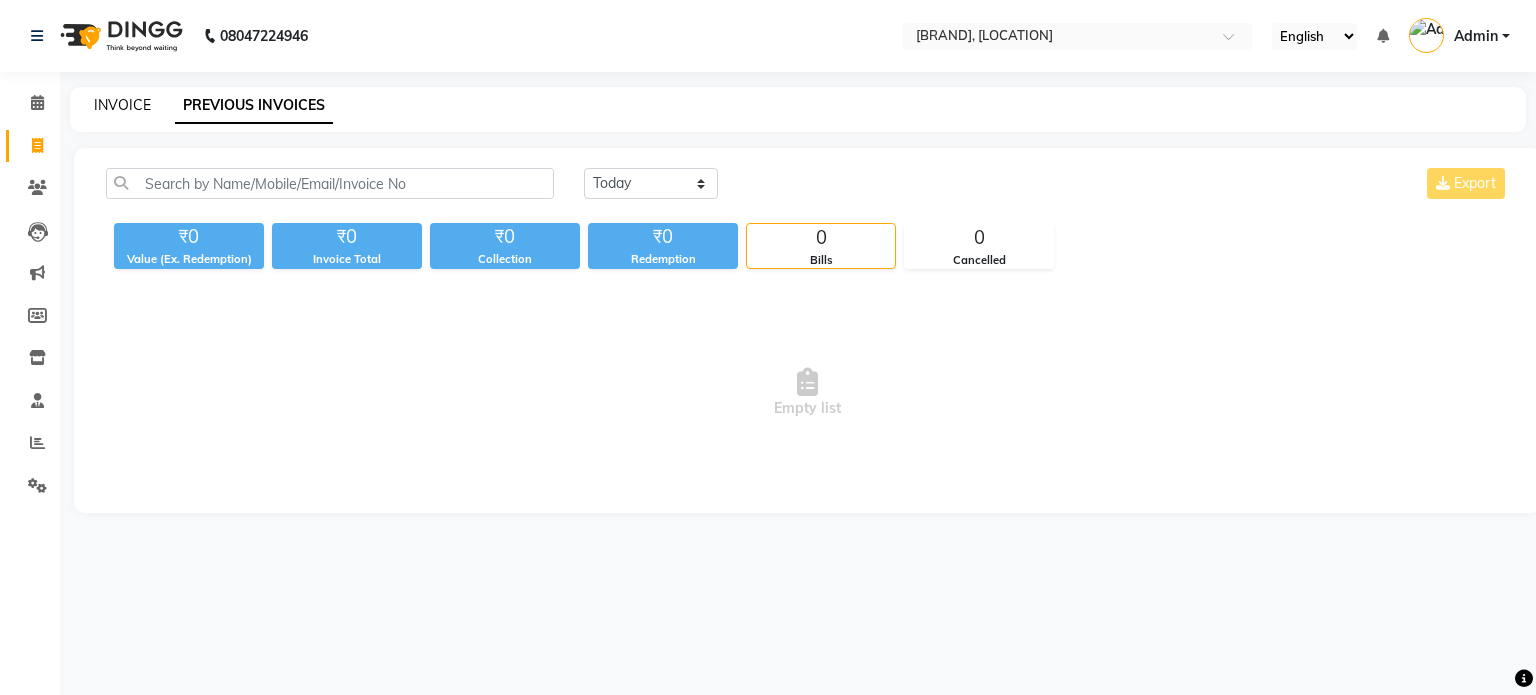 click on "INVOICE" 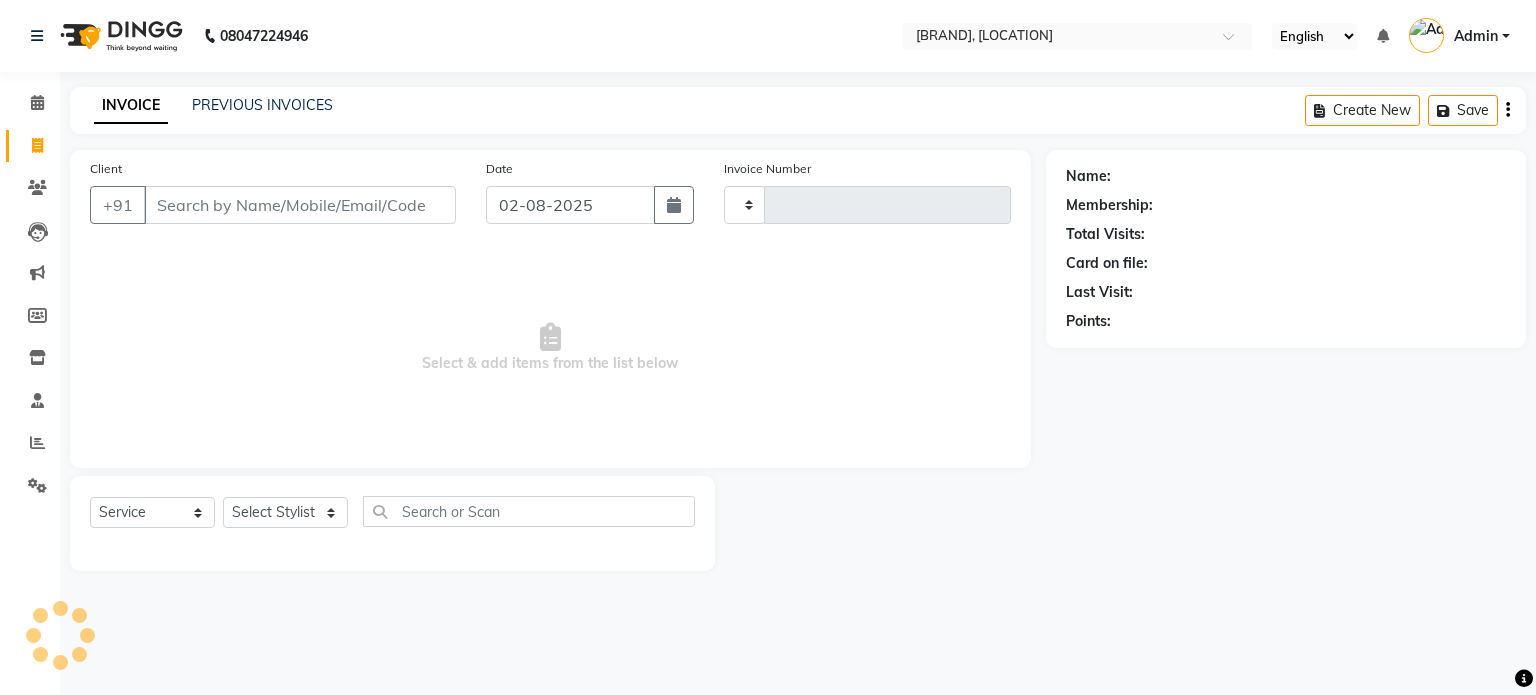 type on "0622" 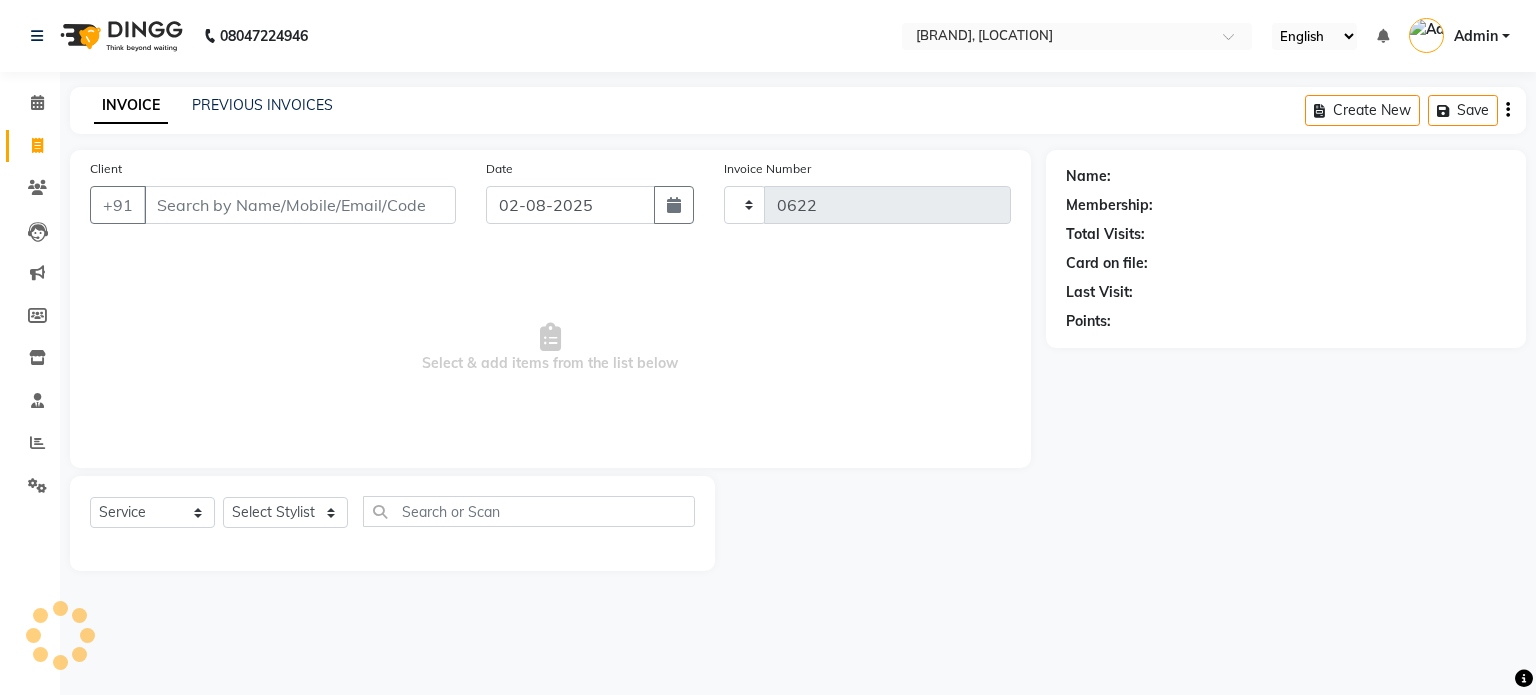 select on "6719" 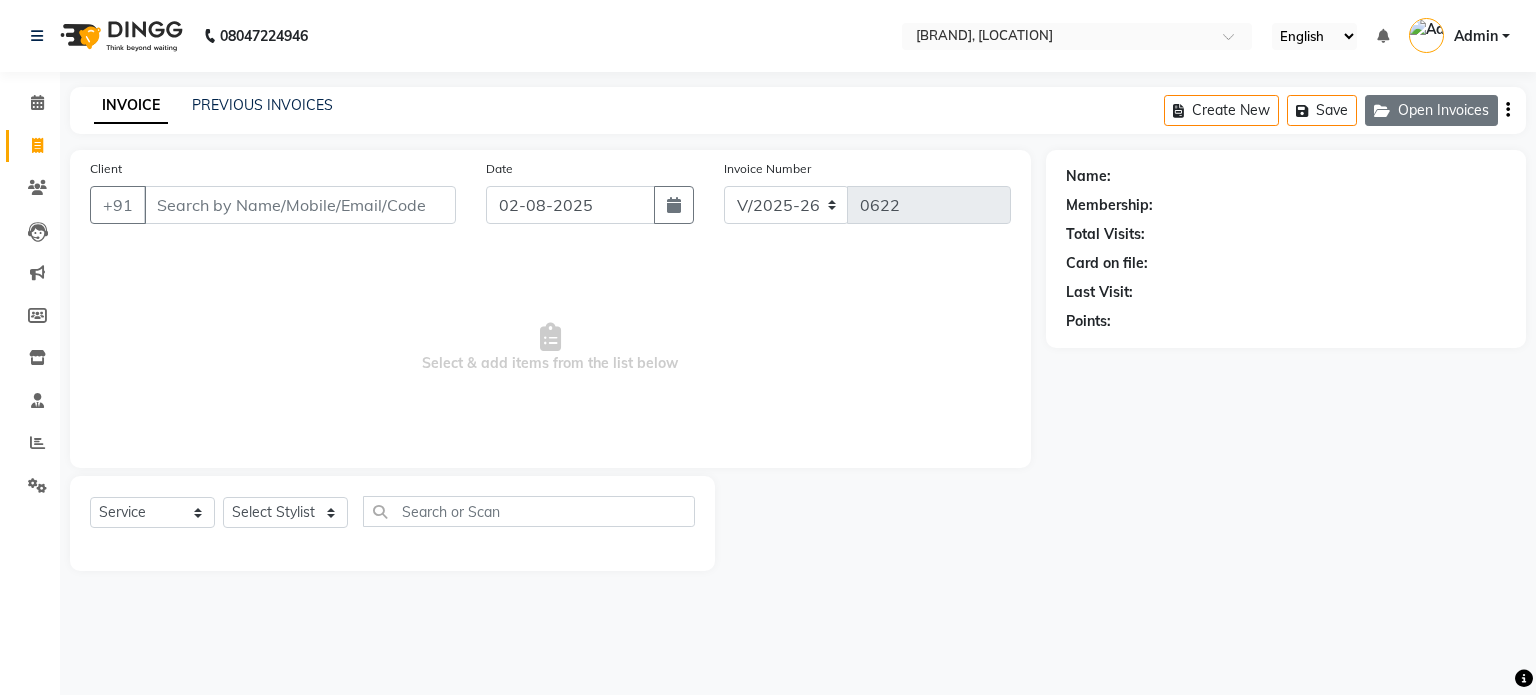 click on "Open Invoices" 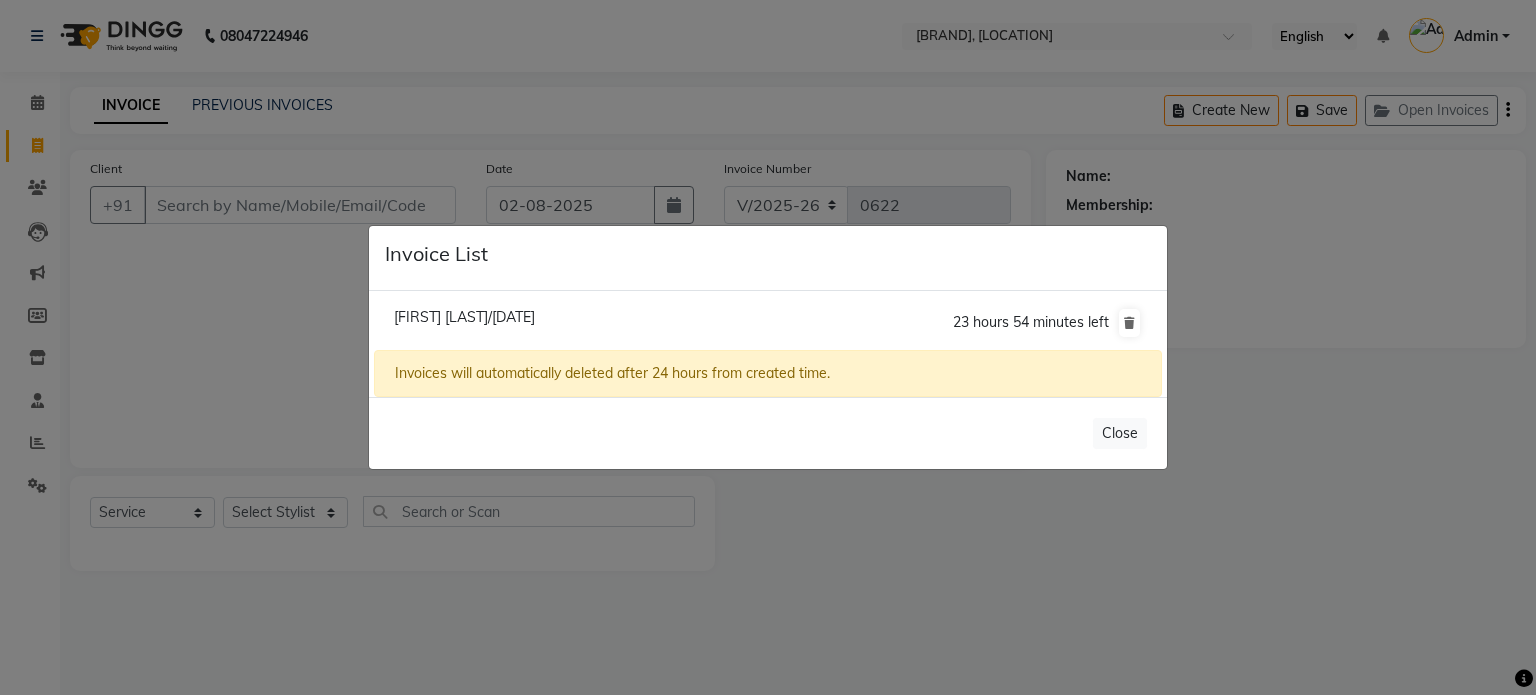 click on "Chandrima Chatterjee Barman/02 August 2025" 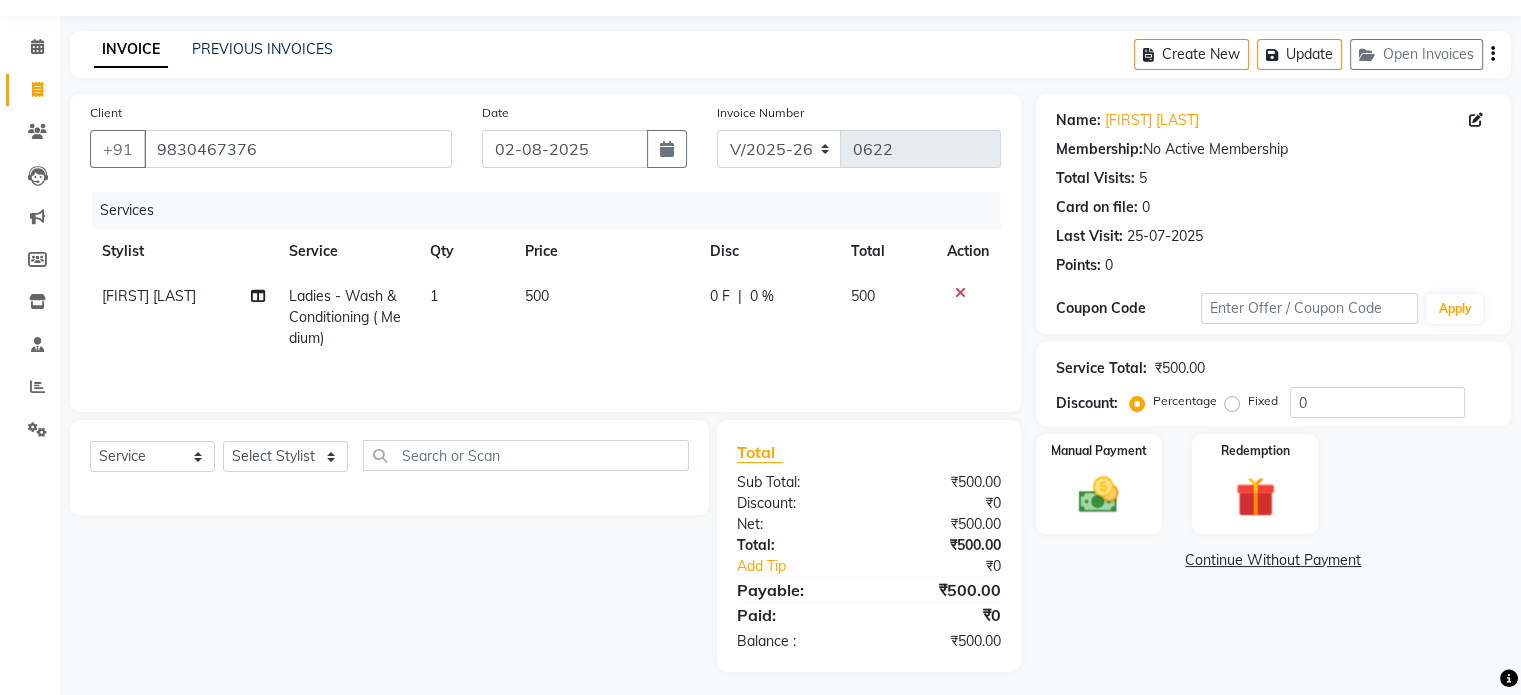 scroll, scrollTop: 63, scrollLeft: 0, axis: vertical 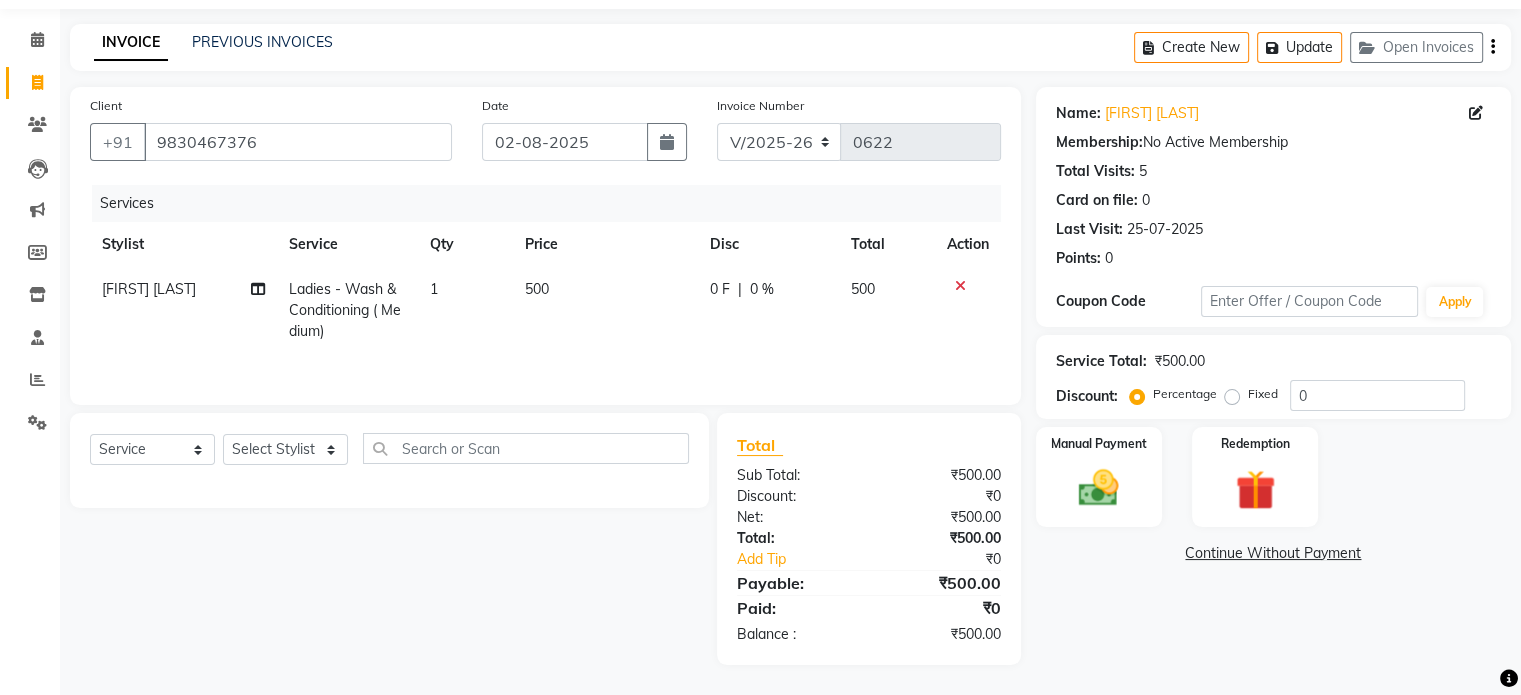 click on "Continue Without Payment" 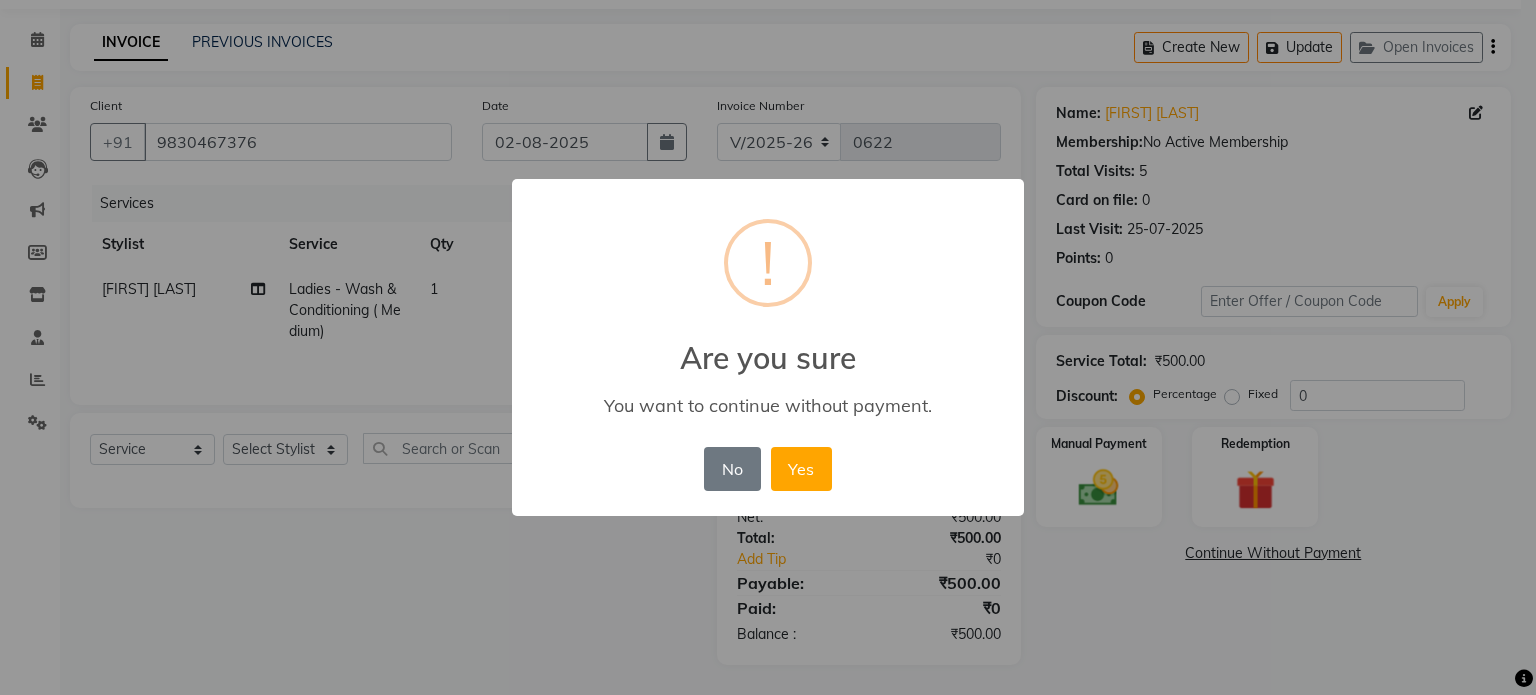 click on "No No Yes" at bounding box center [767, 469] 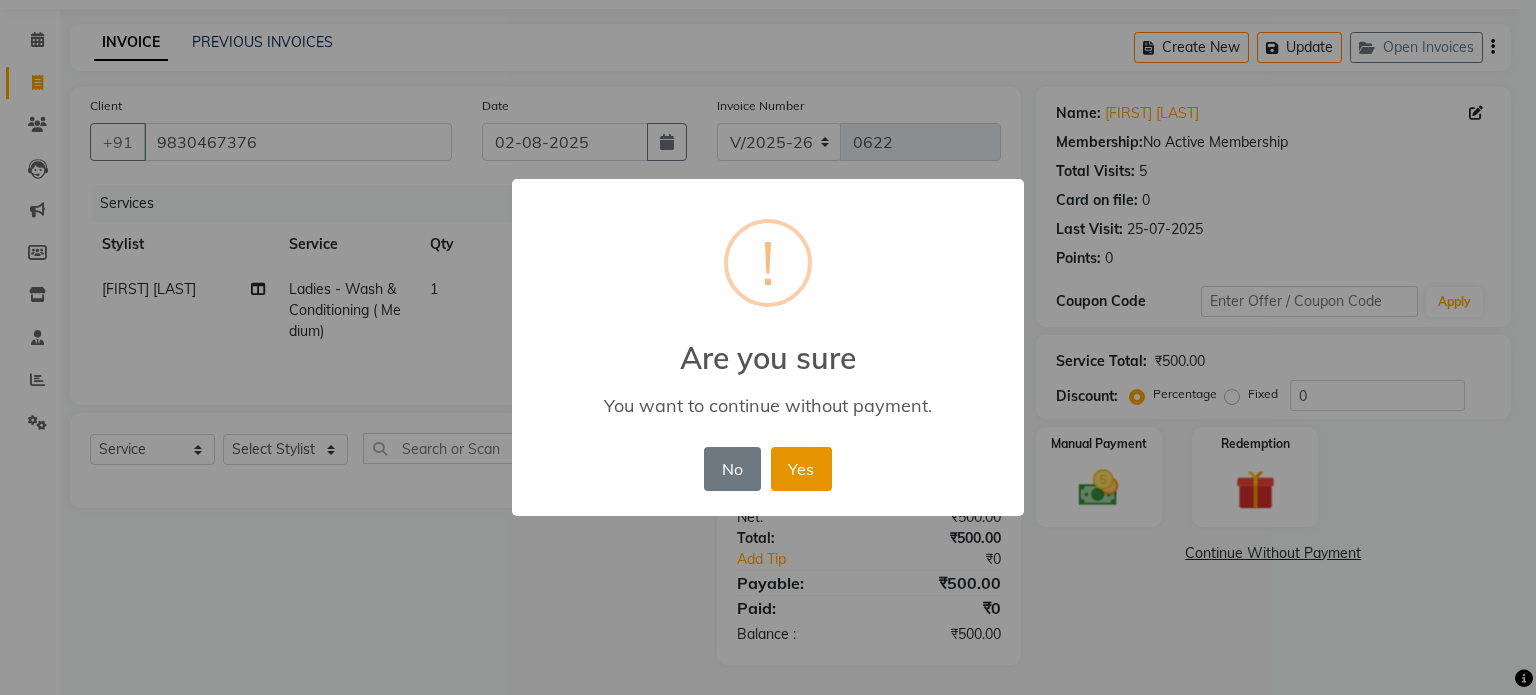 click on "Yes" at bounding box center (801, 469) 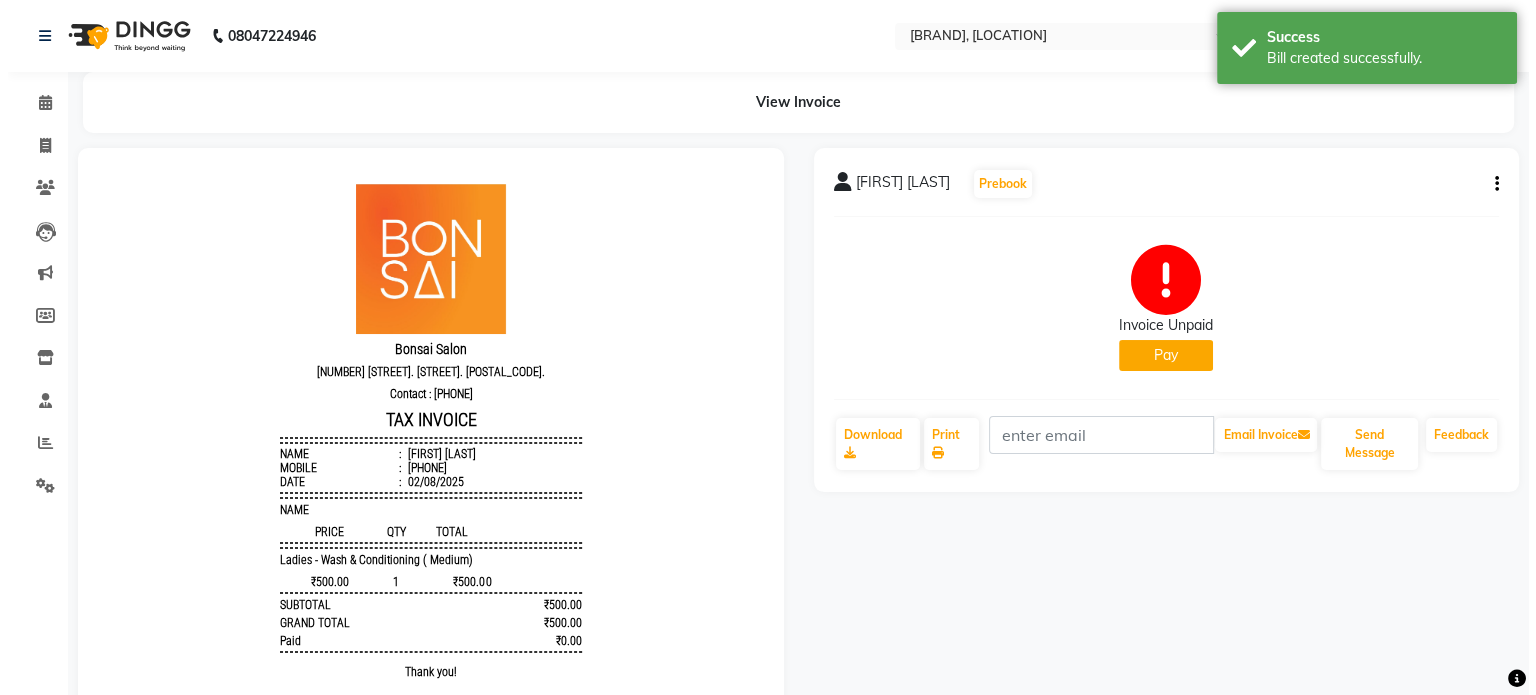 scroll, scrollTop: 0, scrollLeft: 0, axis: both 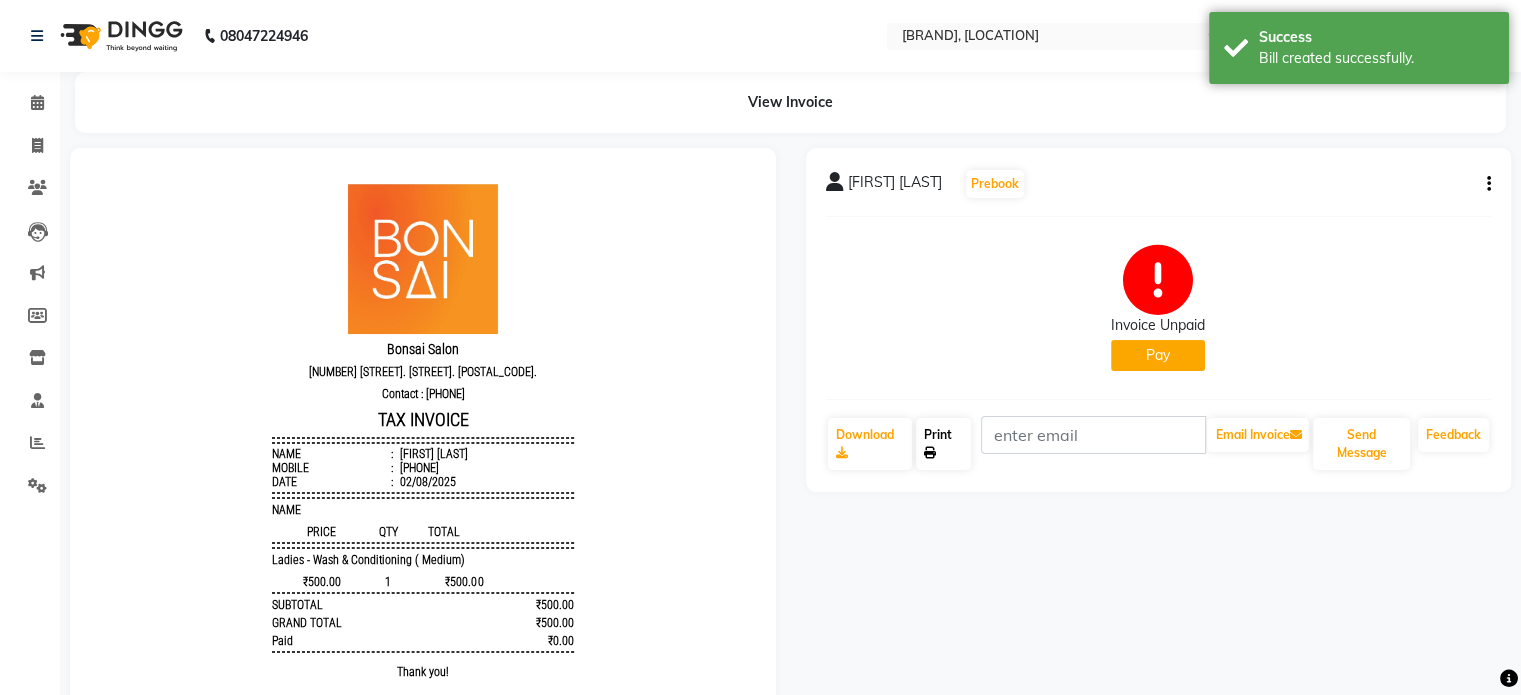 click on "Print" 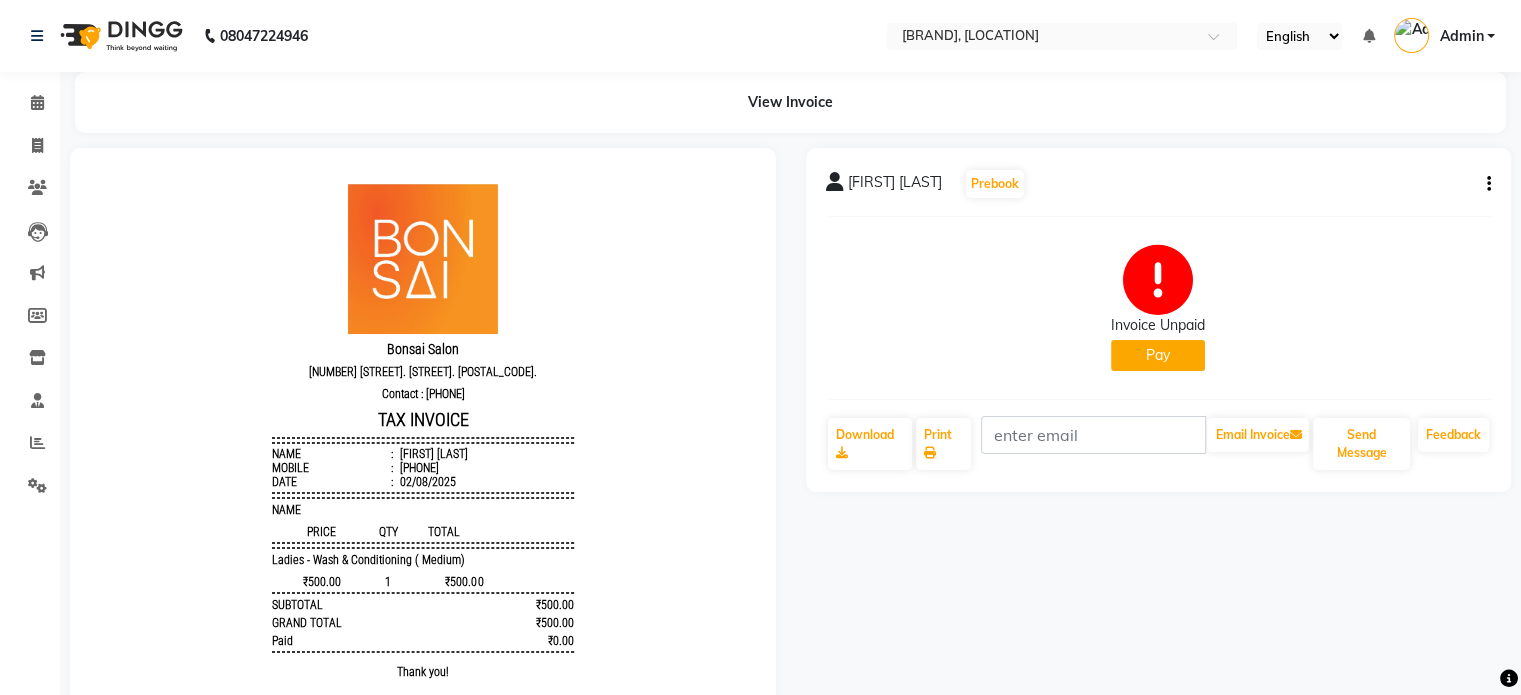 click on "Pay" 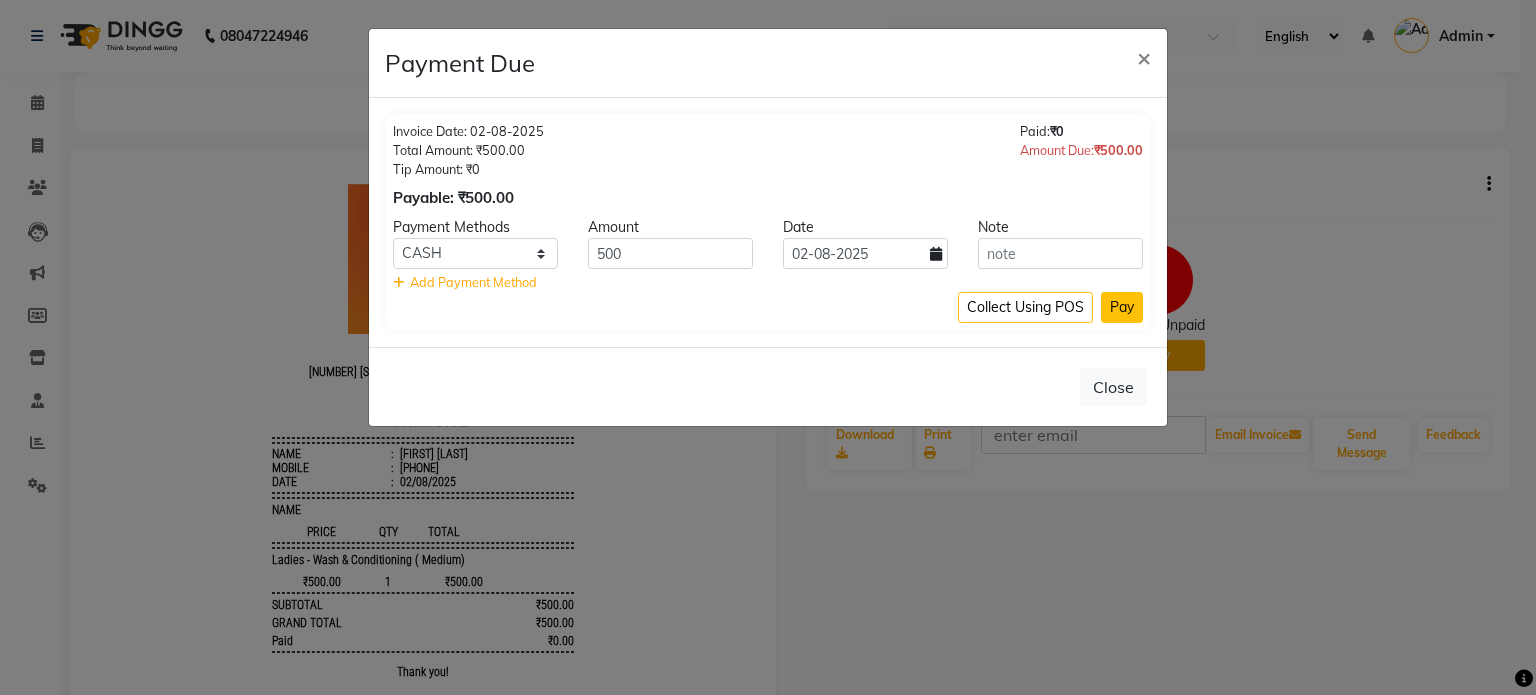 click on "Pay" 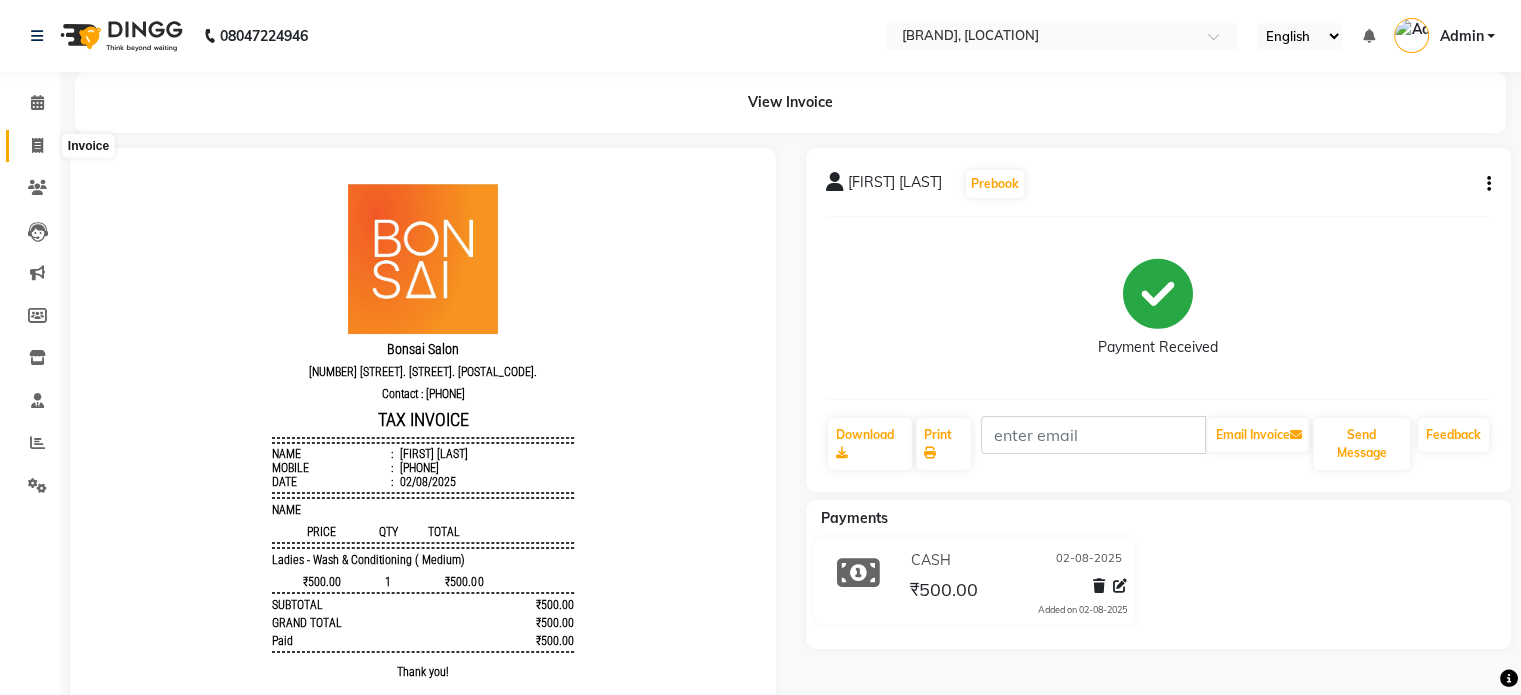 click 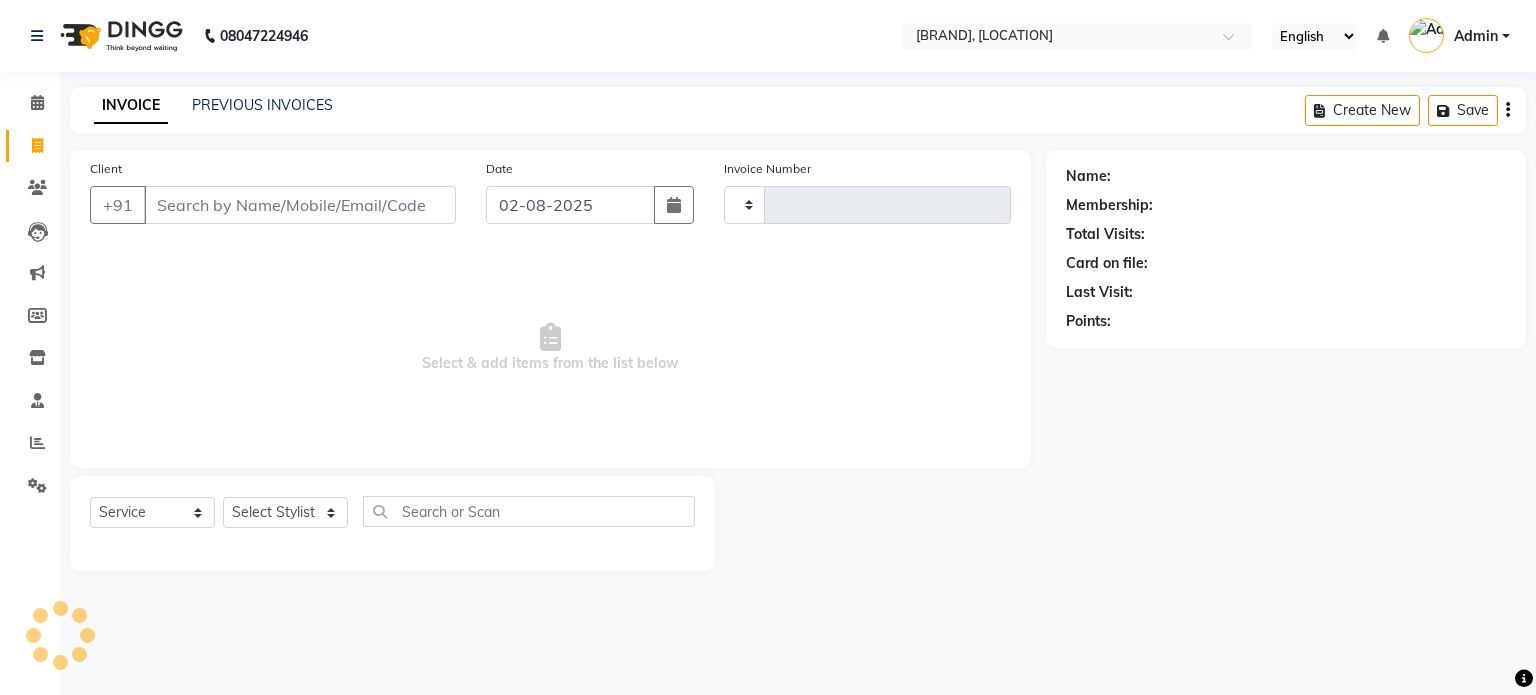 type on "0623" 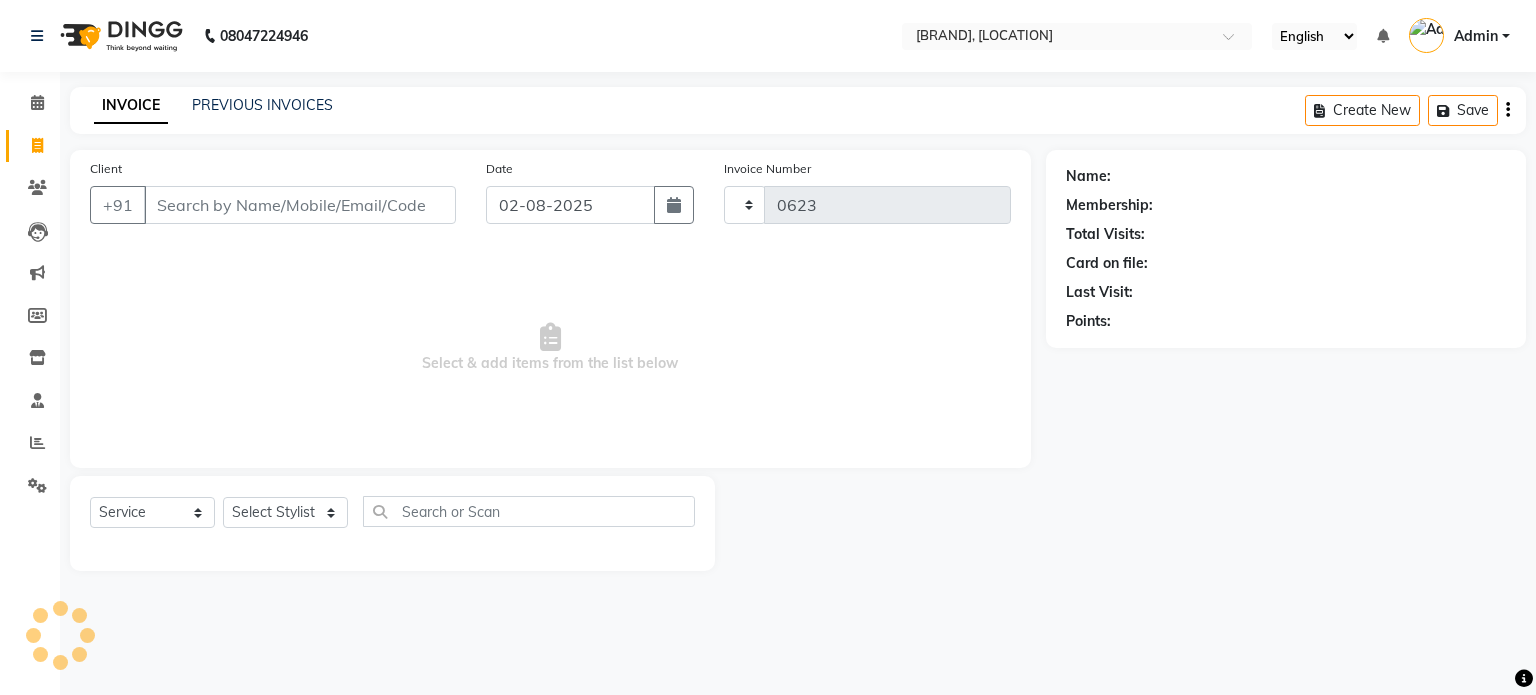 select on "6719" 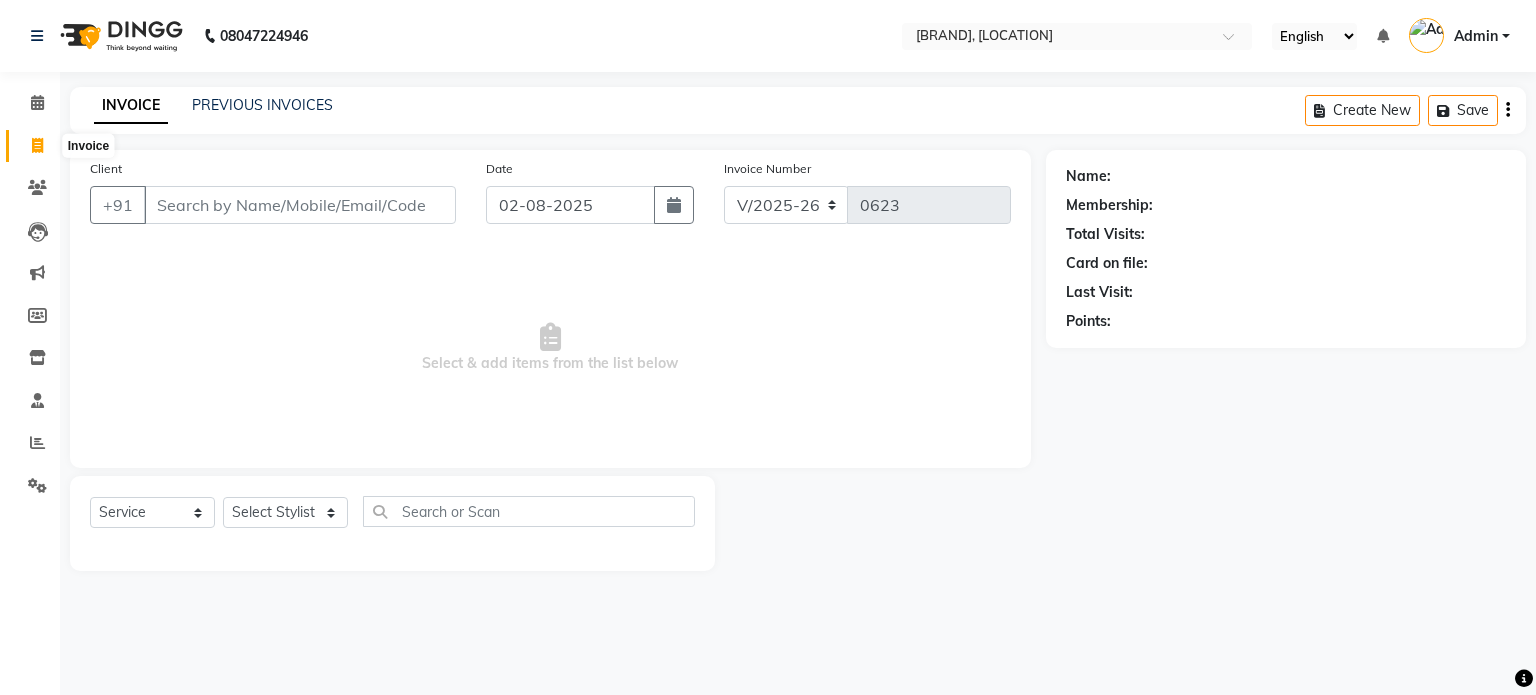 click 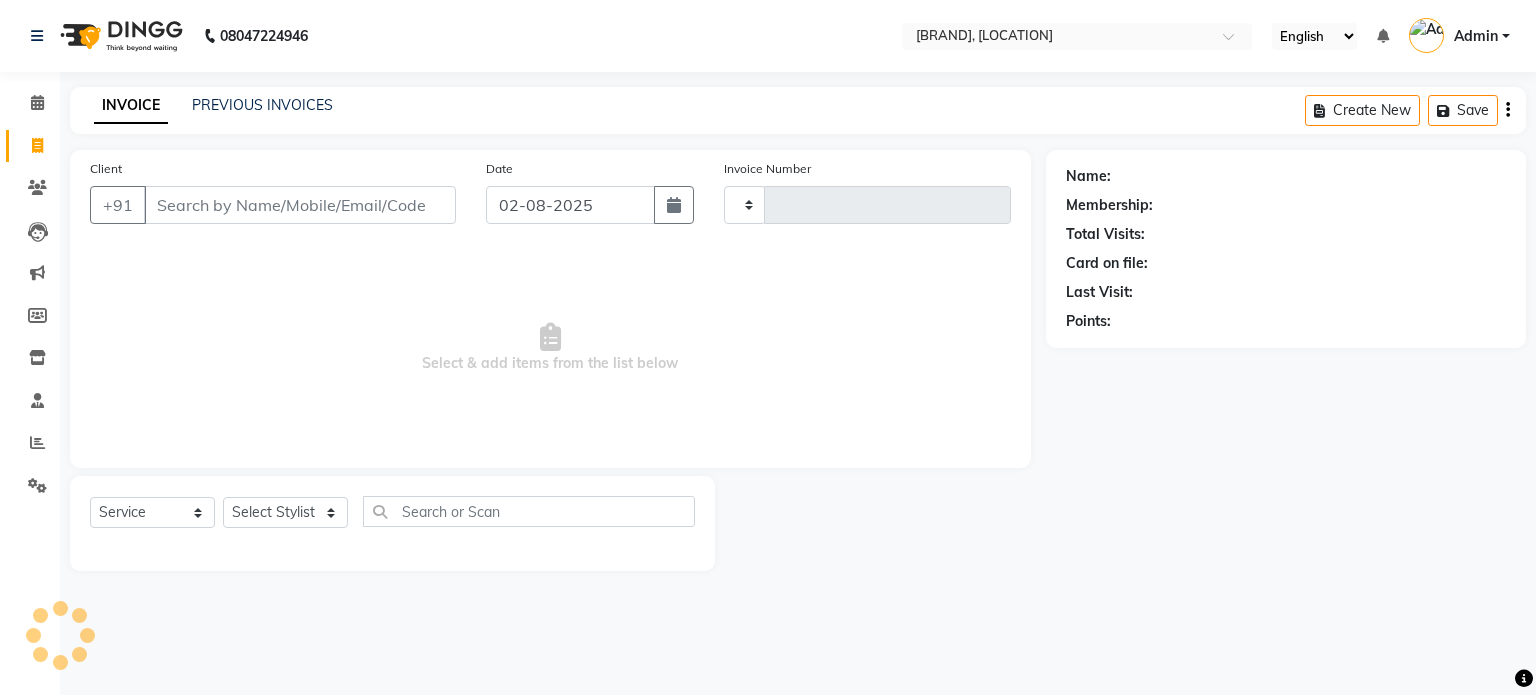 type on "0623" 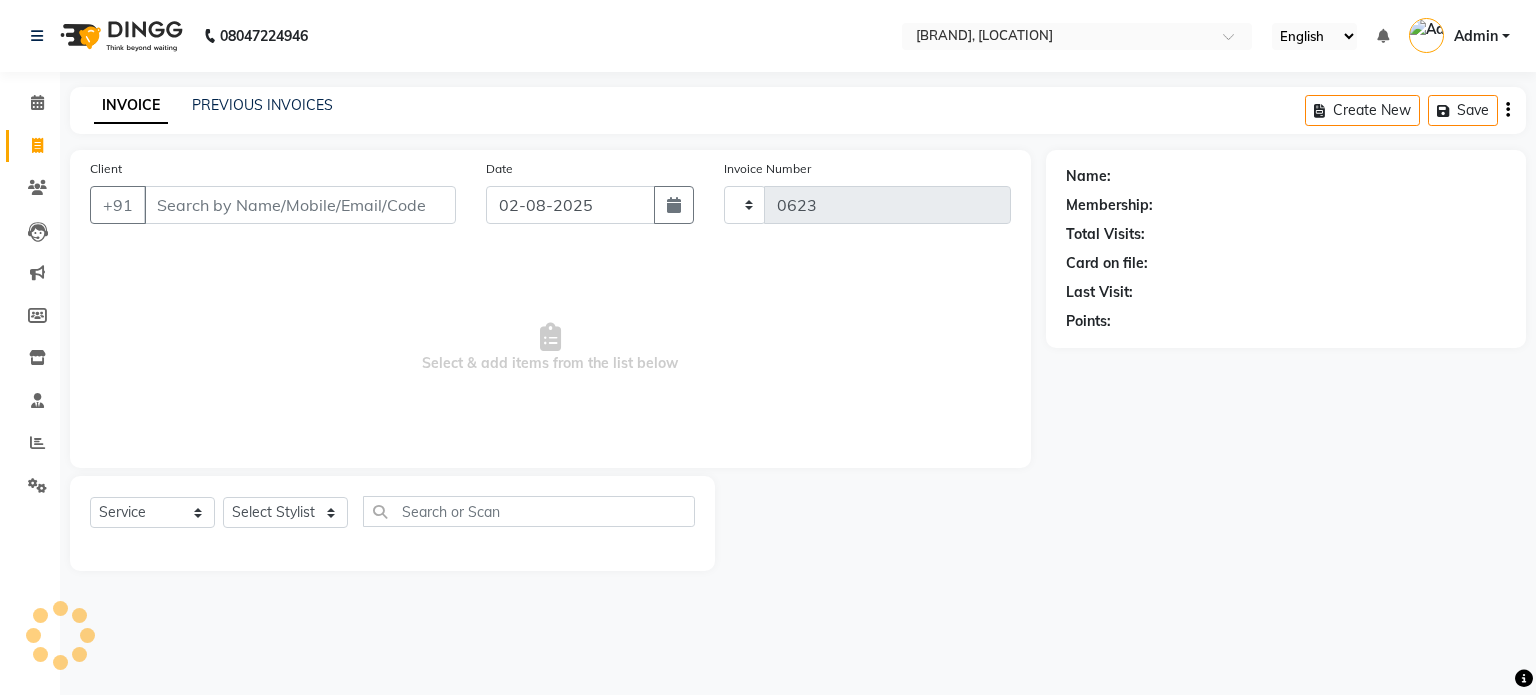 select on "6719" 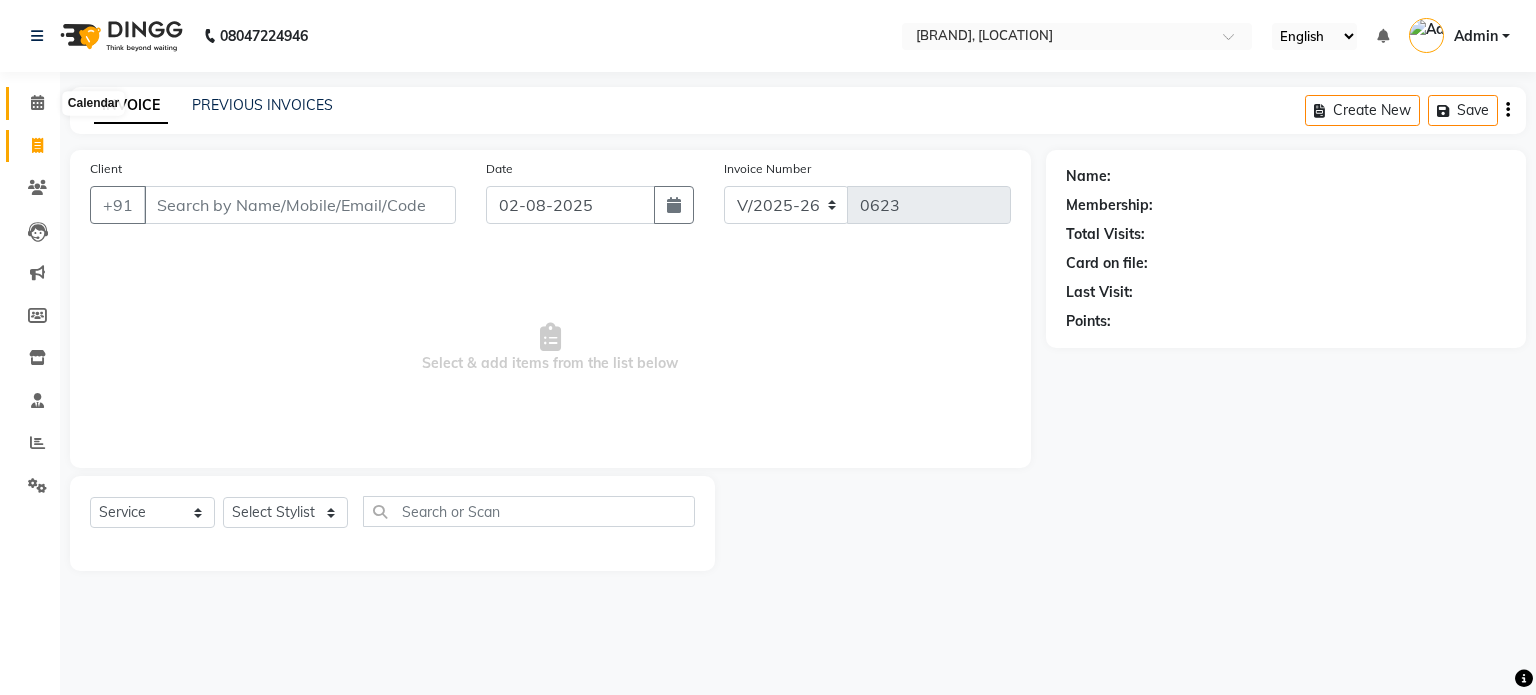 click 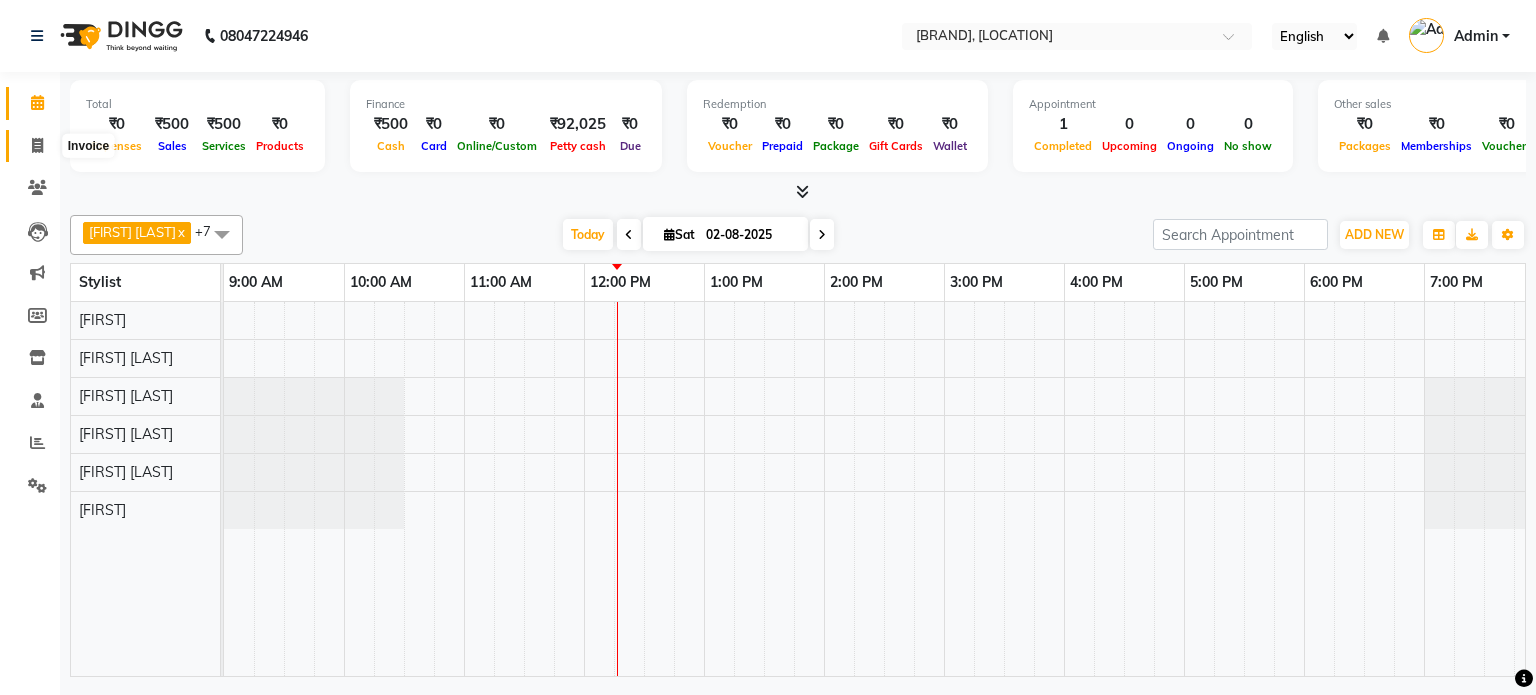 scroll, scrollTop: 0, scrollLeft: 18, axis: horizontal 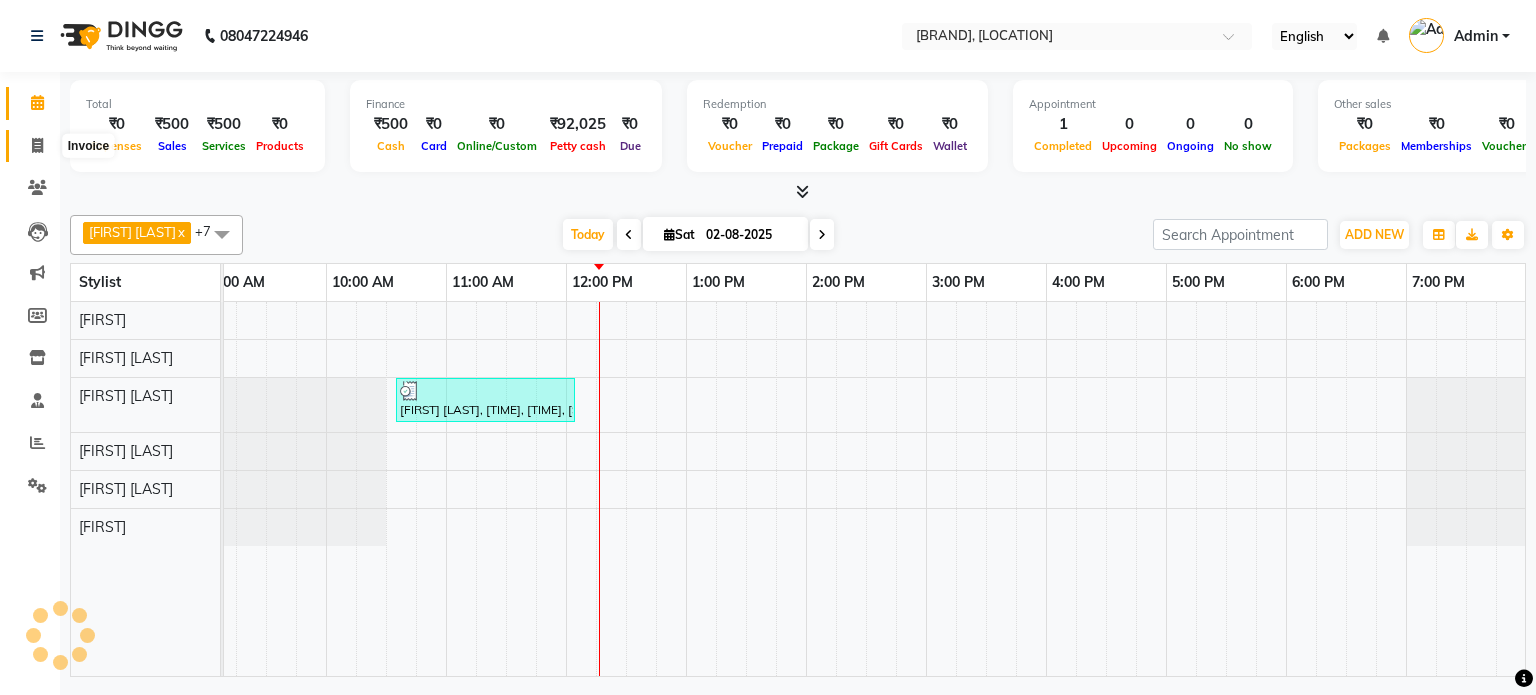 click 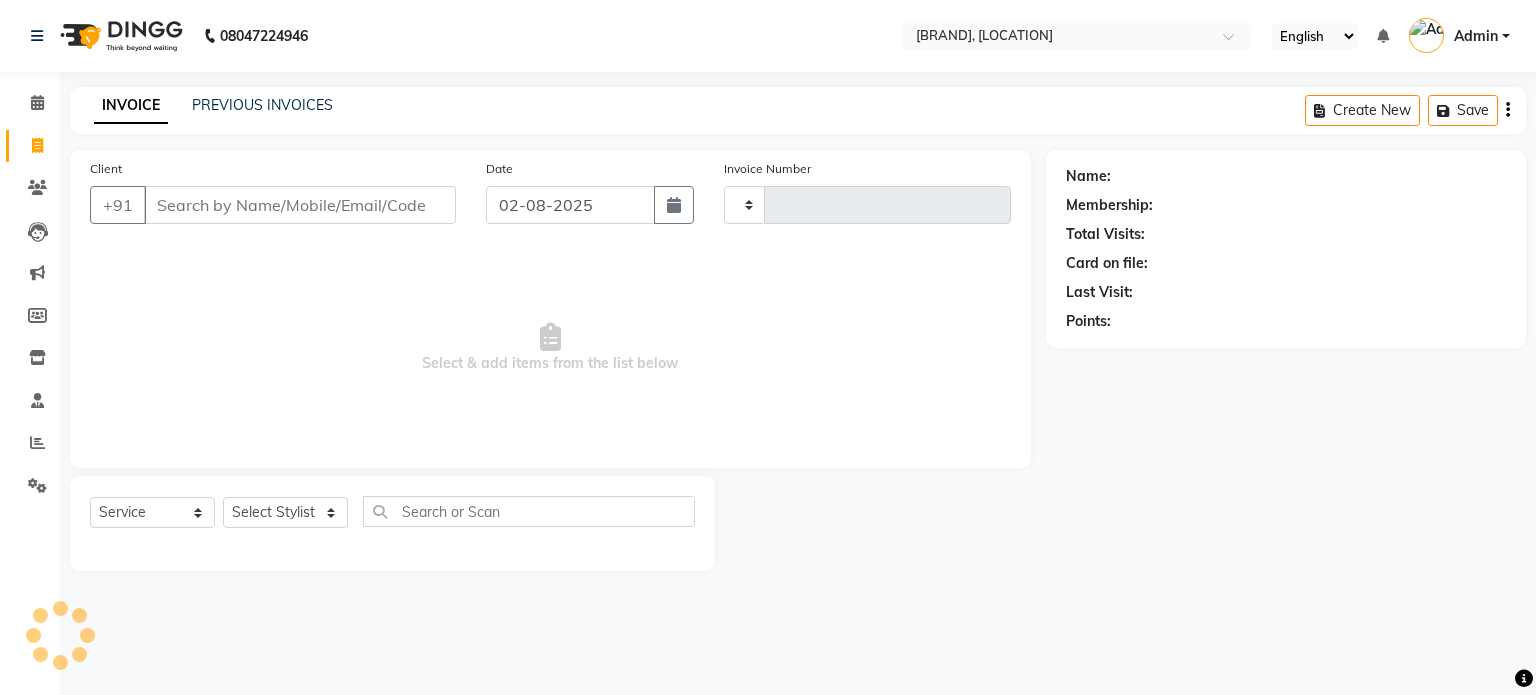 type on "0623" 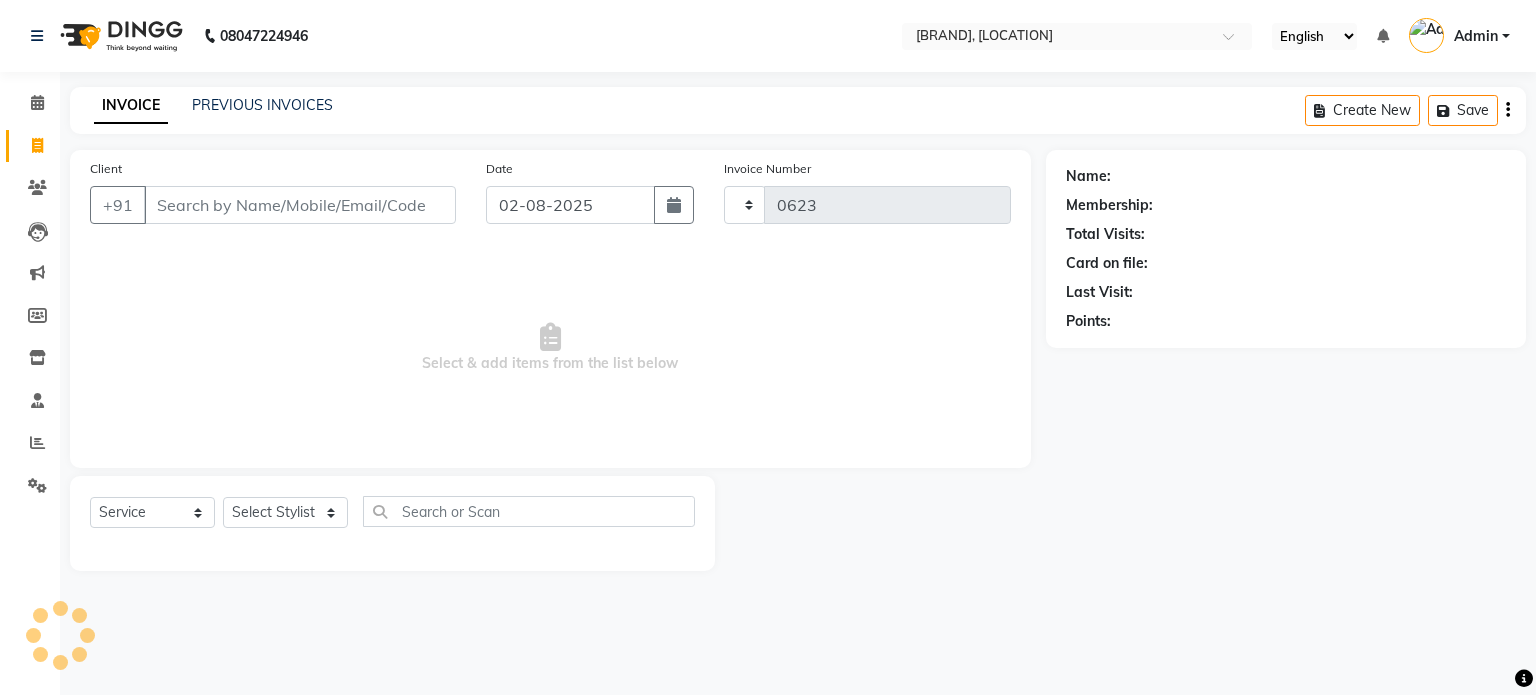 select on "6719" 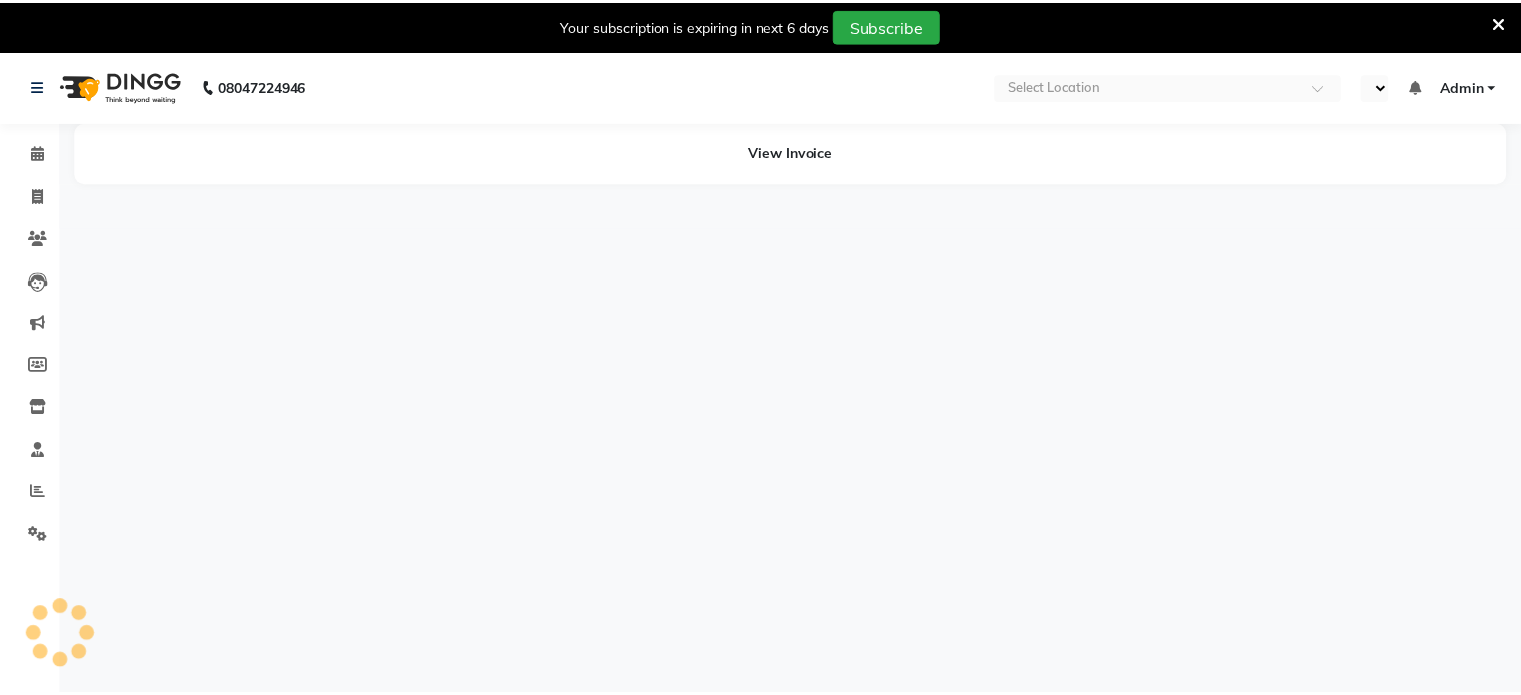 scroll, scrollTop: 0, scrollLeft: 0, axis: both 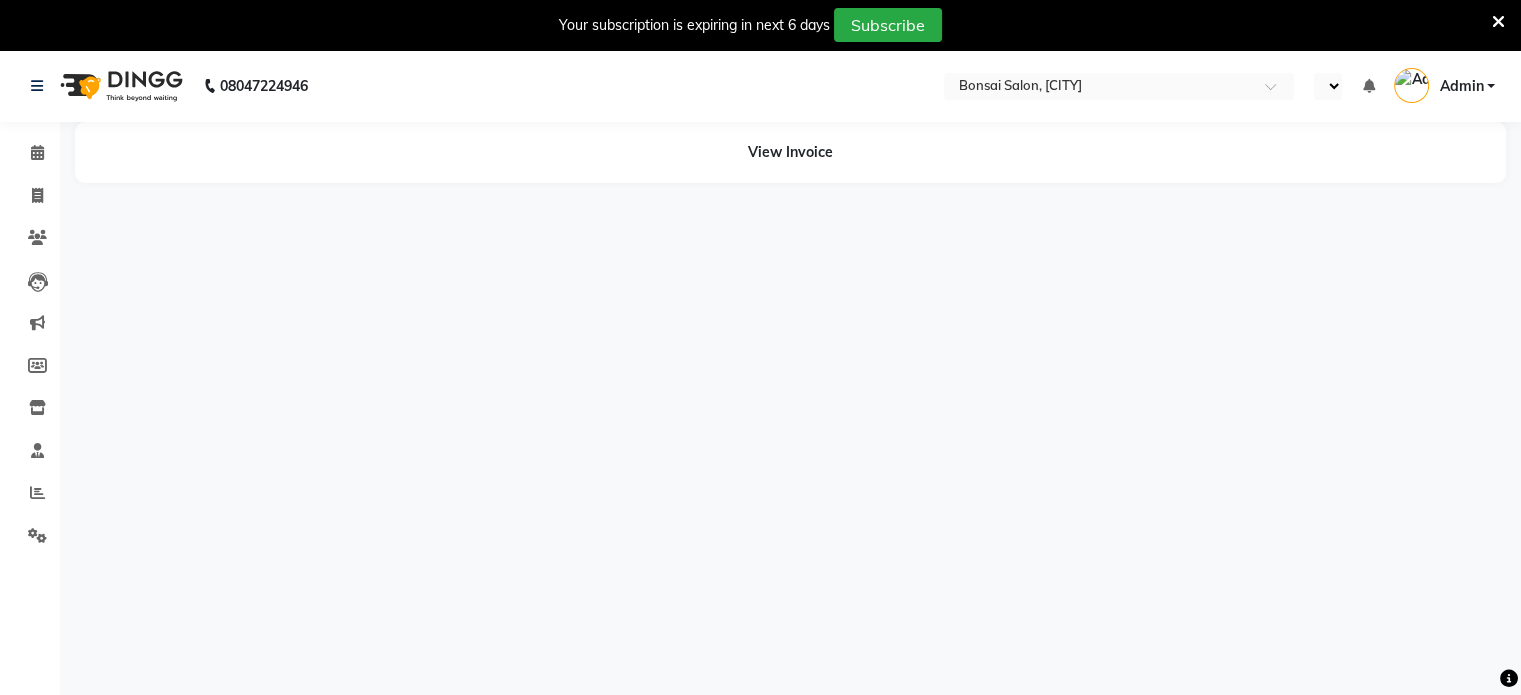 select on "en" 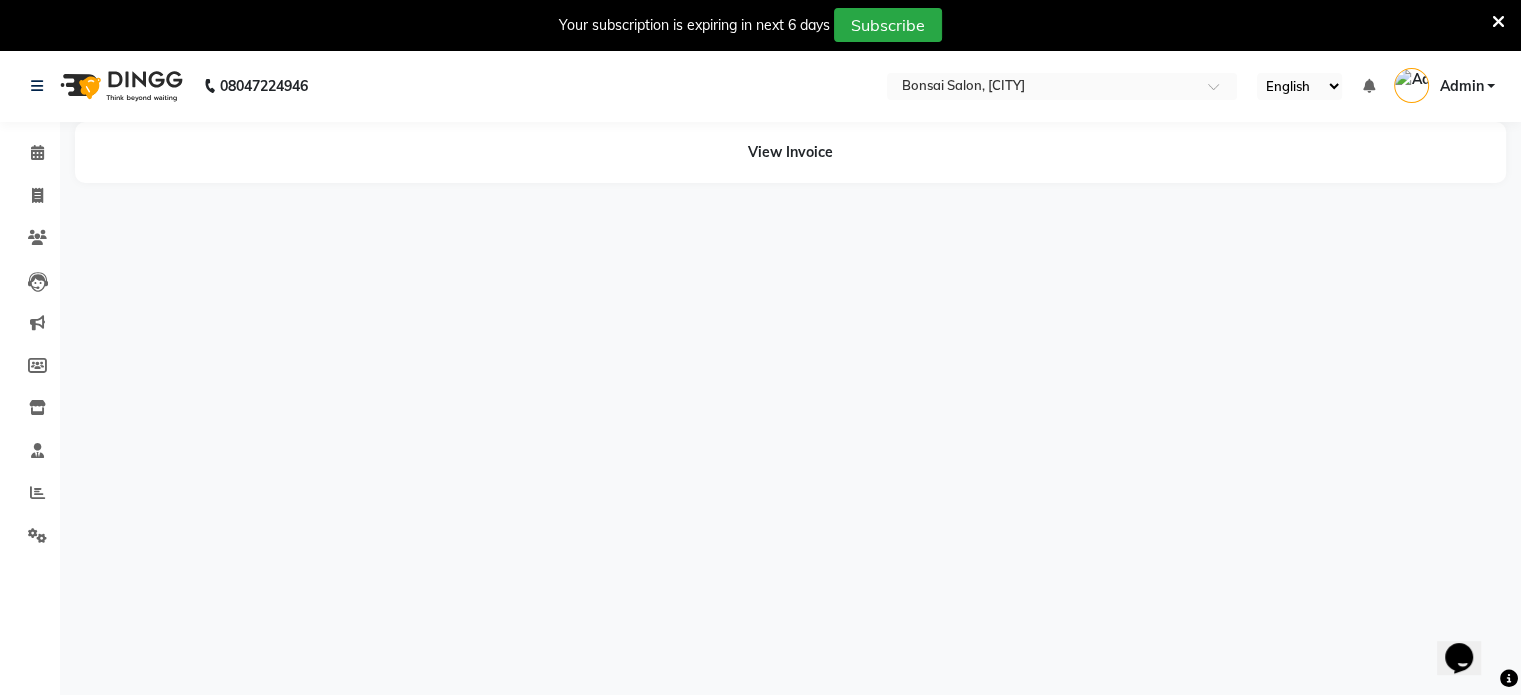 scroll, scrollTop: 0, scrollLeft: 0, axis: both 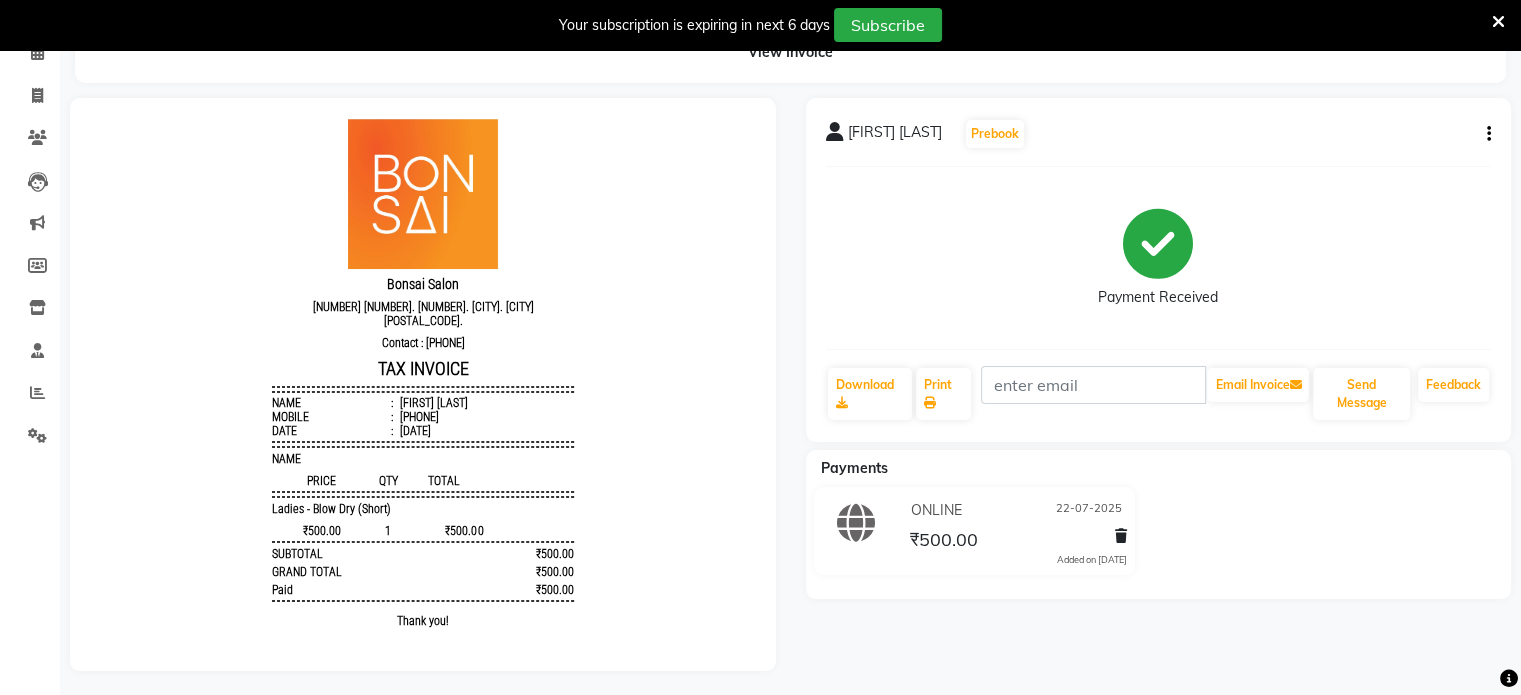 click at bounding box center [1498, 22] 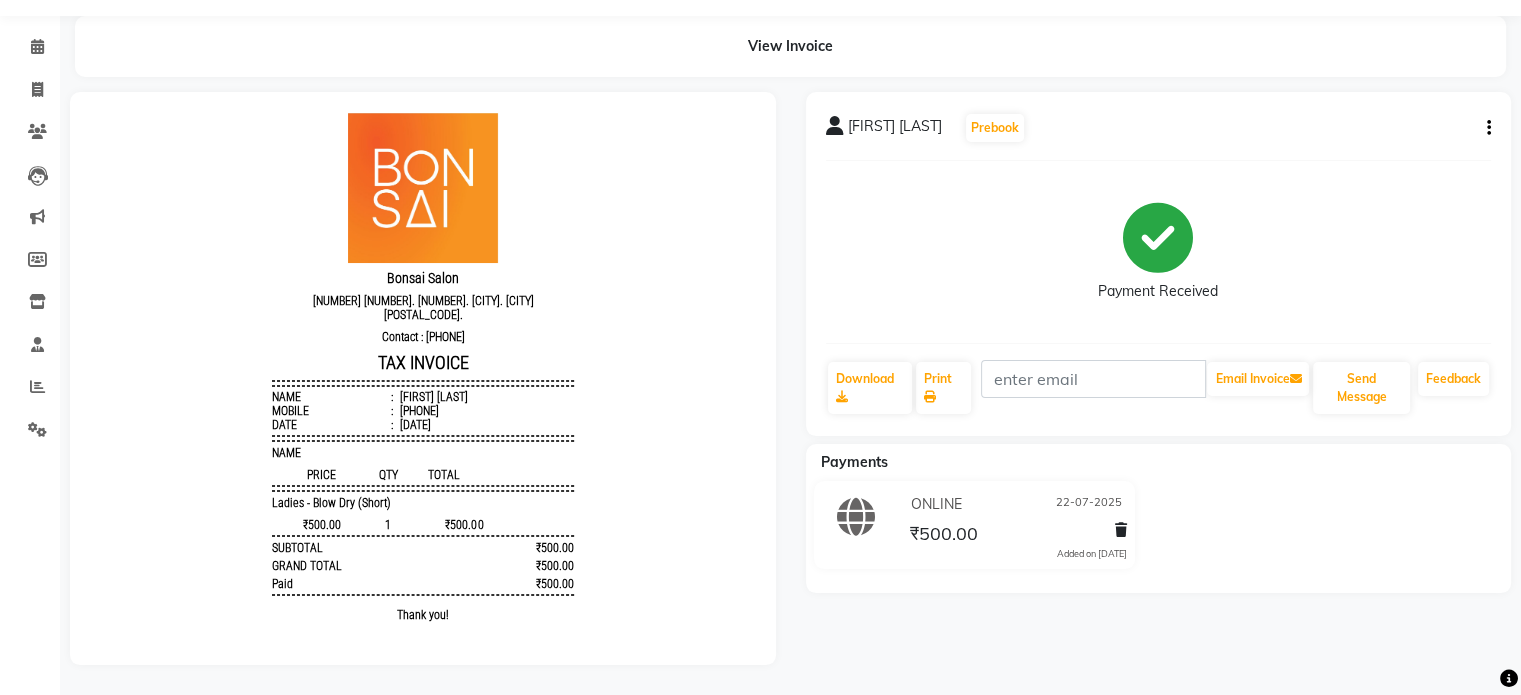 scroll, scrollTop: 70, scrollLeft: 0, axis: vertical 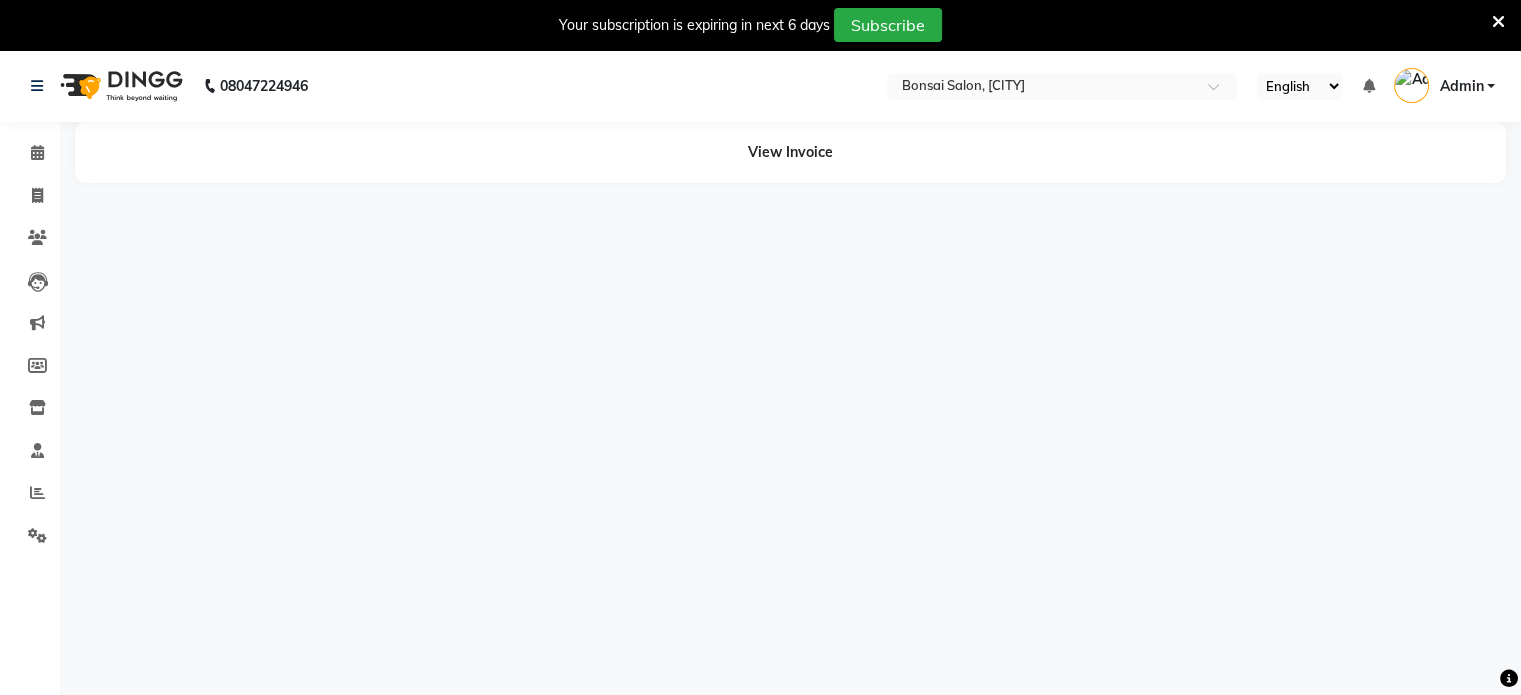select on "en" 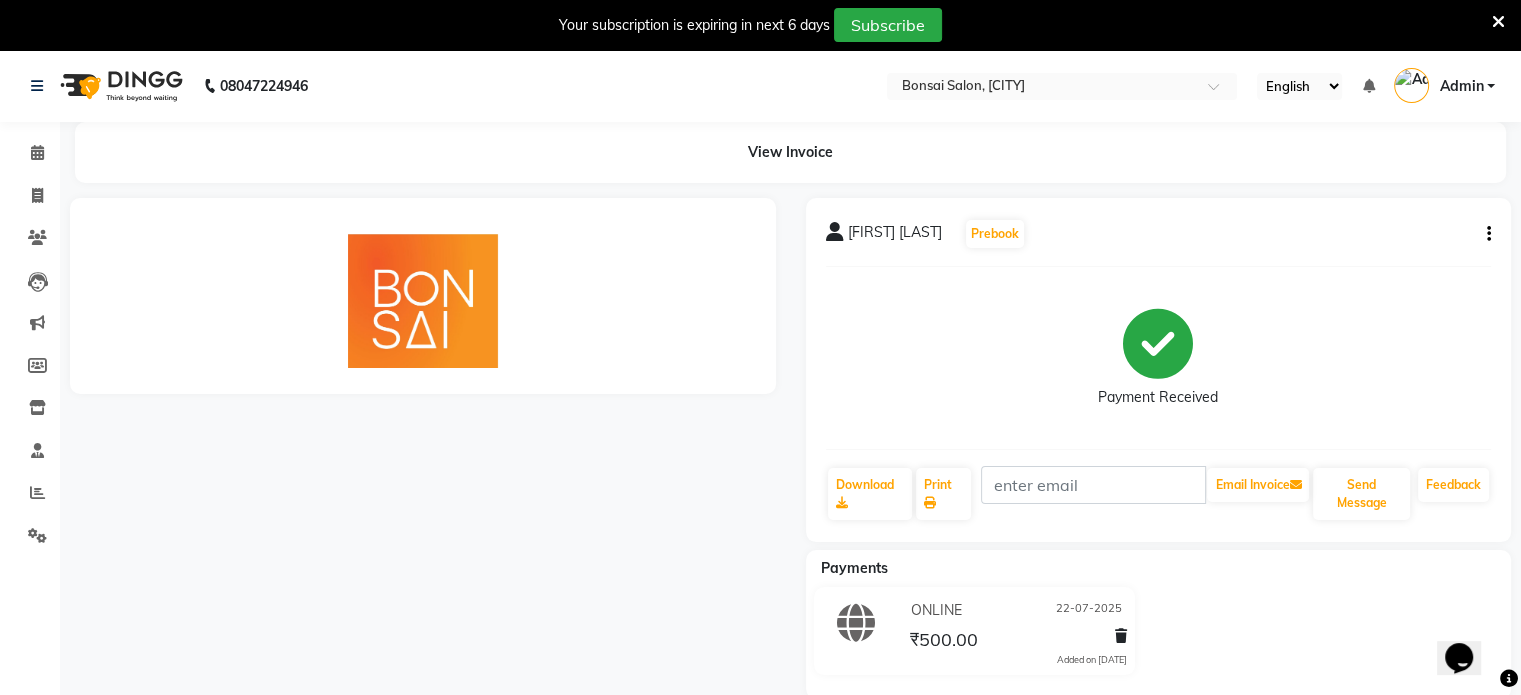 scroll, scrollTop: 0, scrollLeft: 0, axis: both 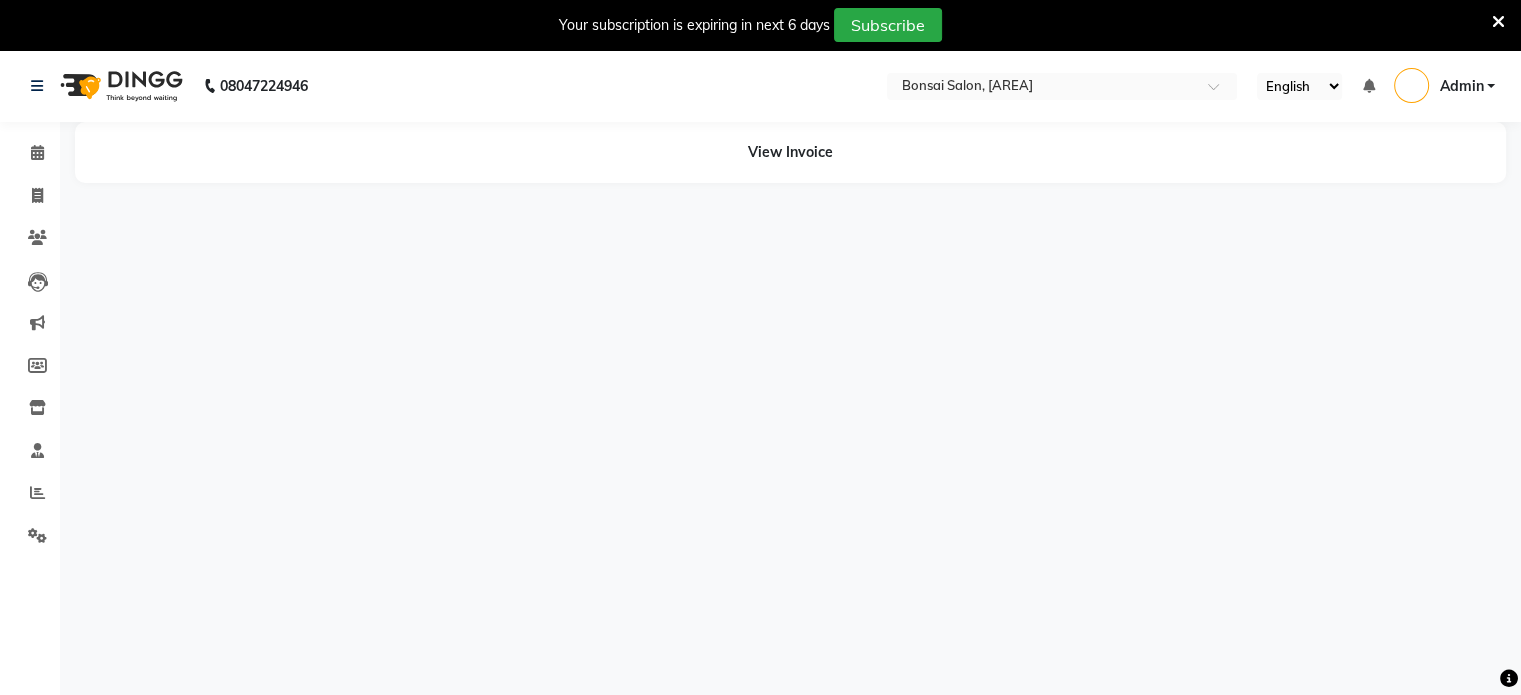 select on "en" 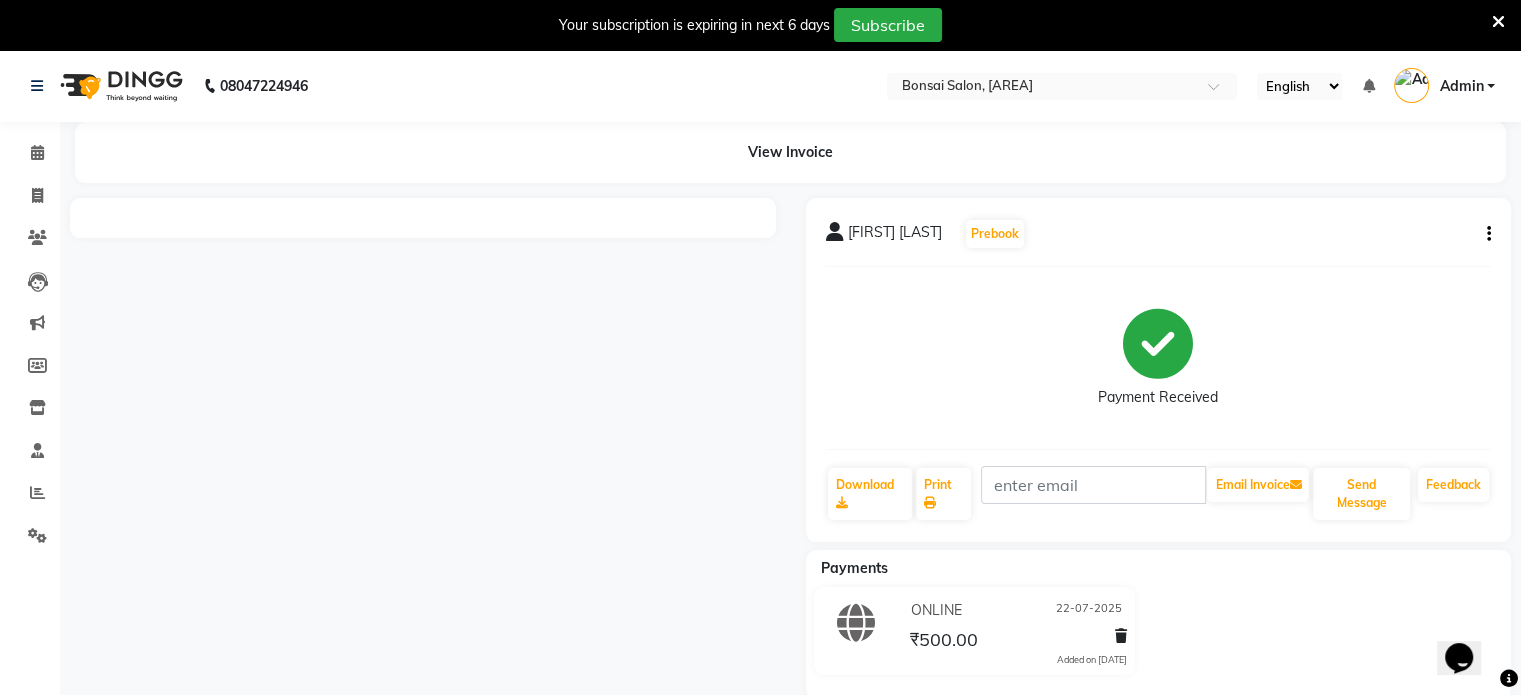 scroll, scrollTop: 0, scrollLeft: 0, axis: both 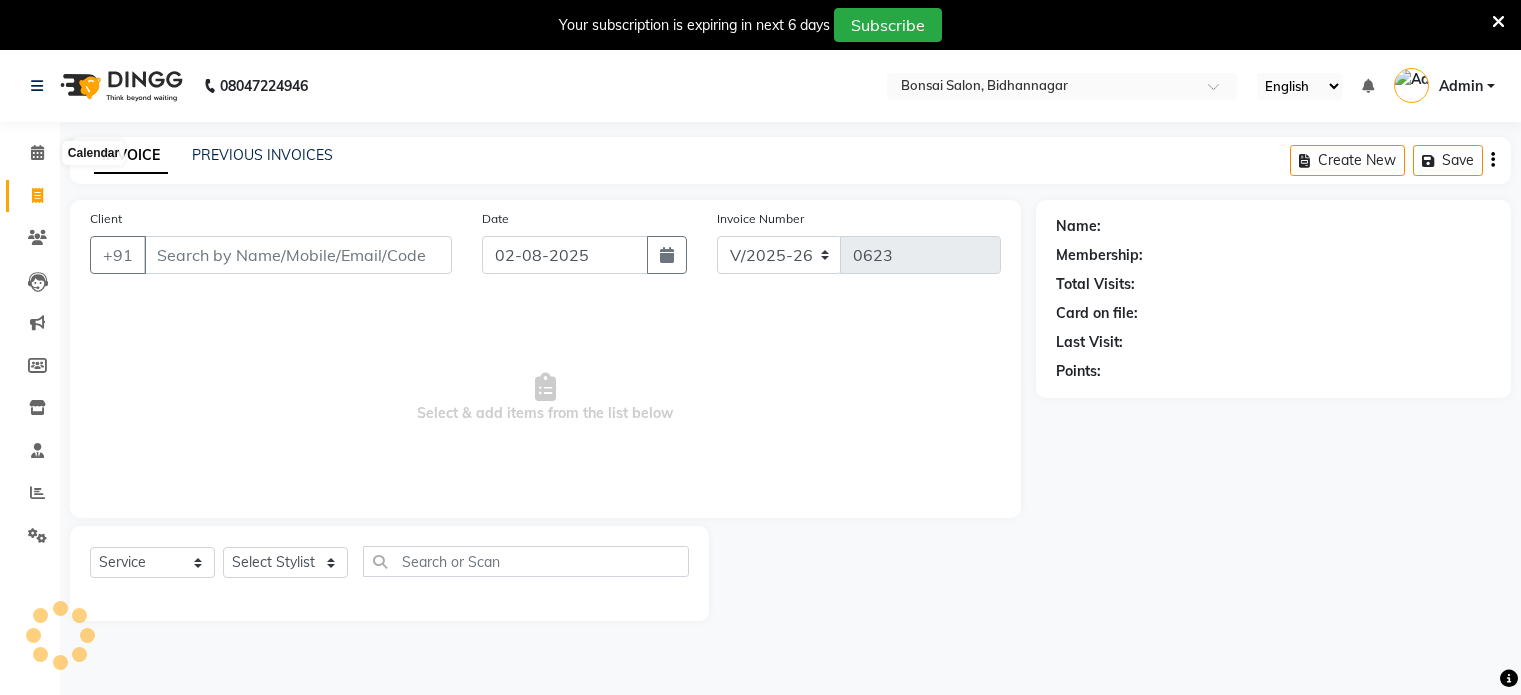 select on "6719" 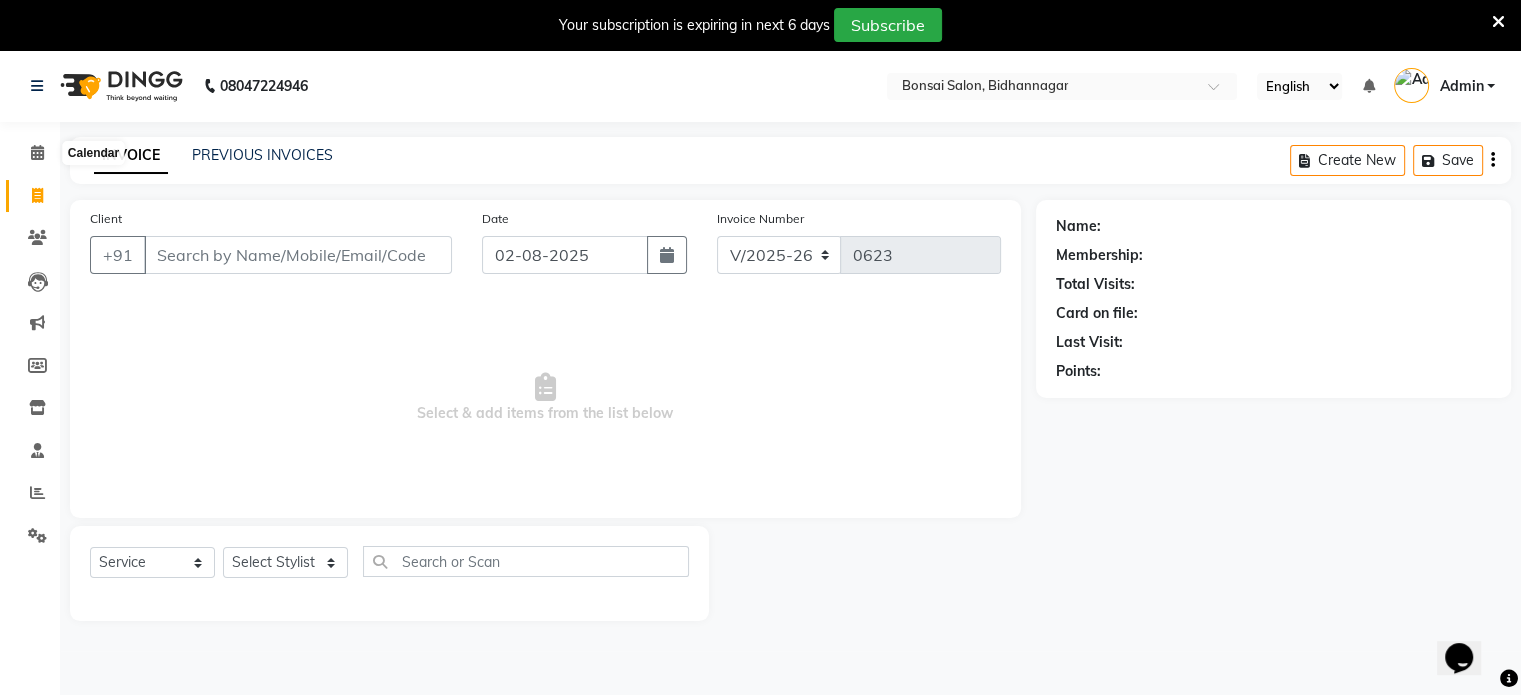 scroll, scrollTop: 0, scrollLeft: 0, axis: both 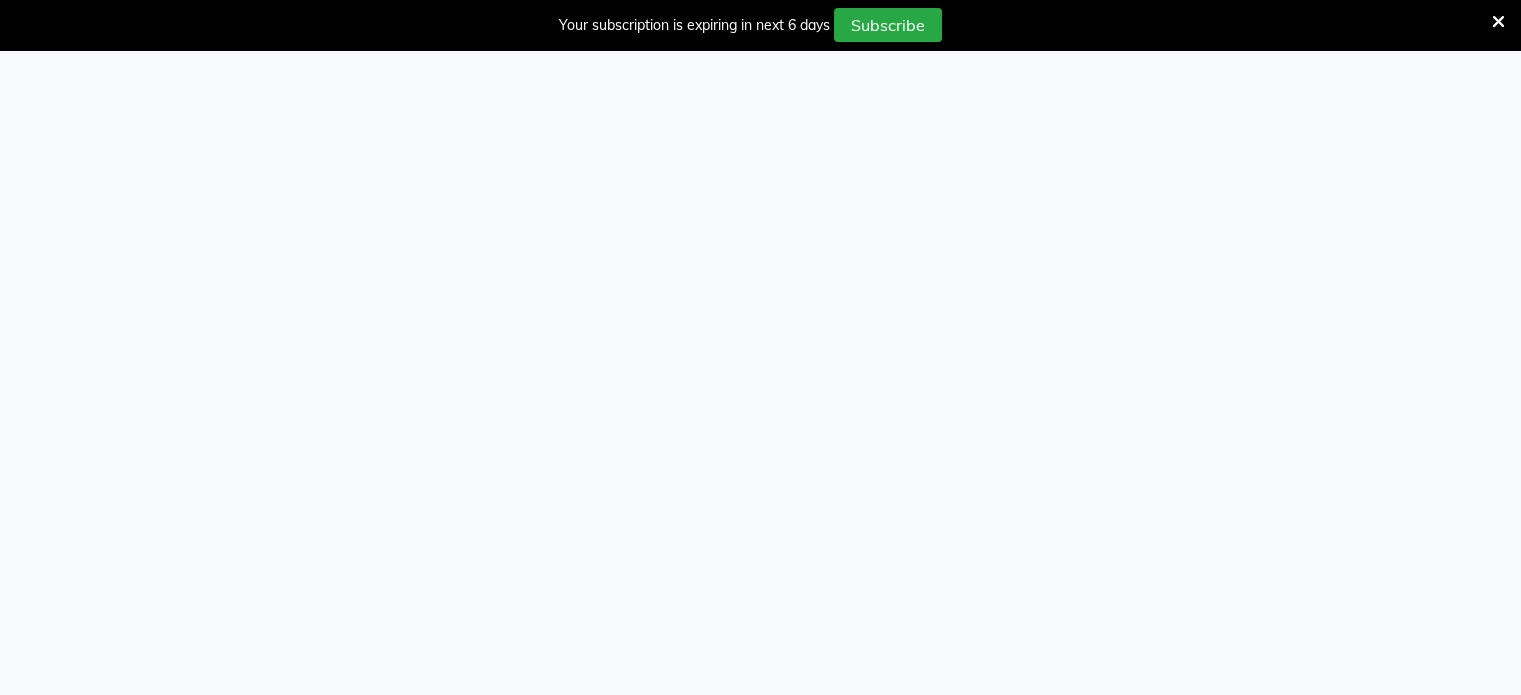 select on "service" 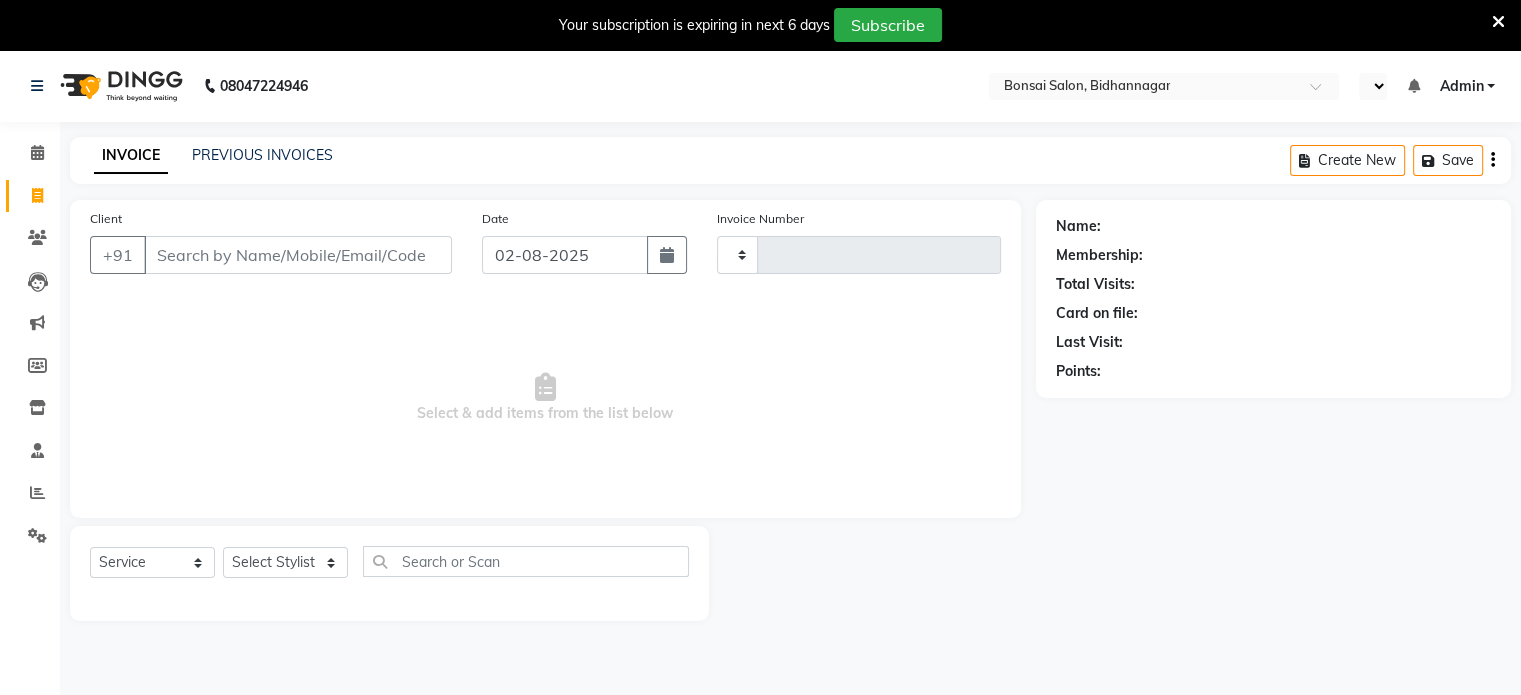 select on "en" 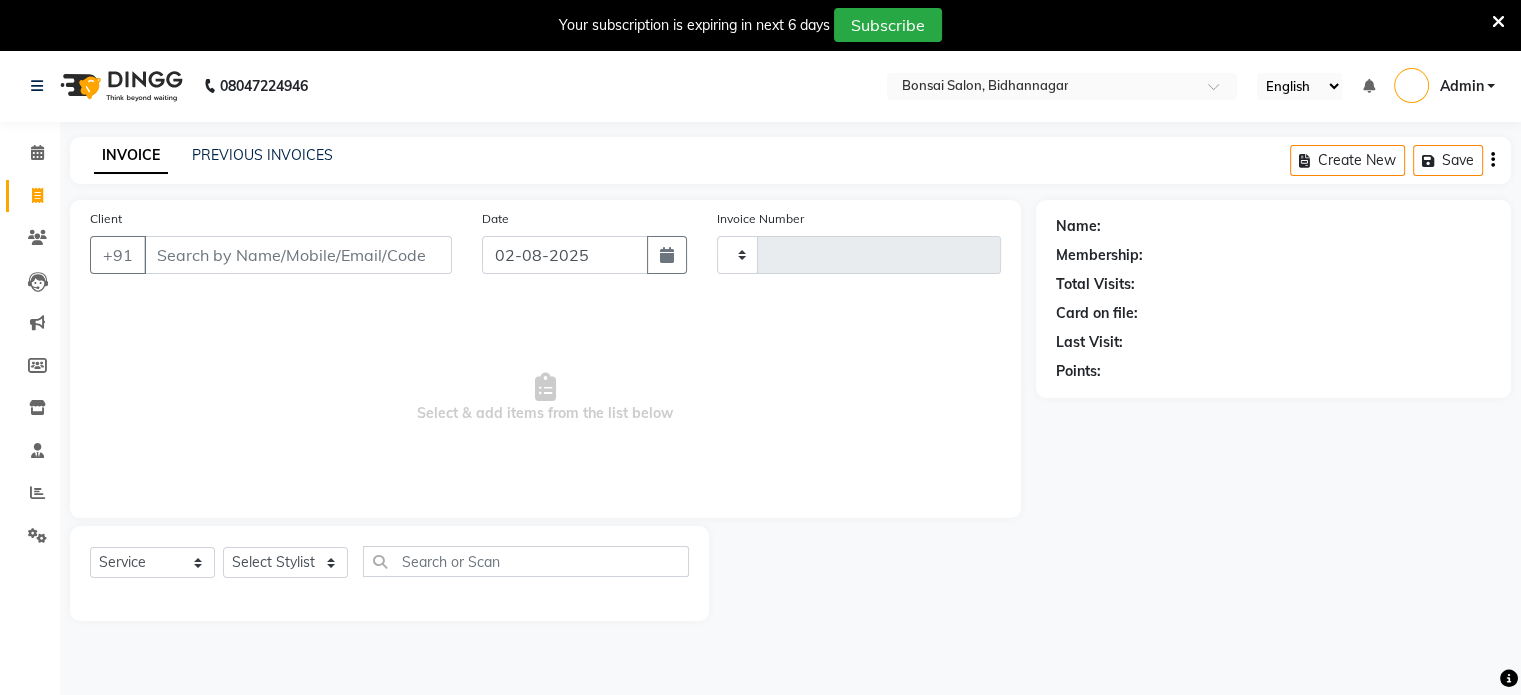 type on "0623" 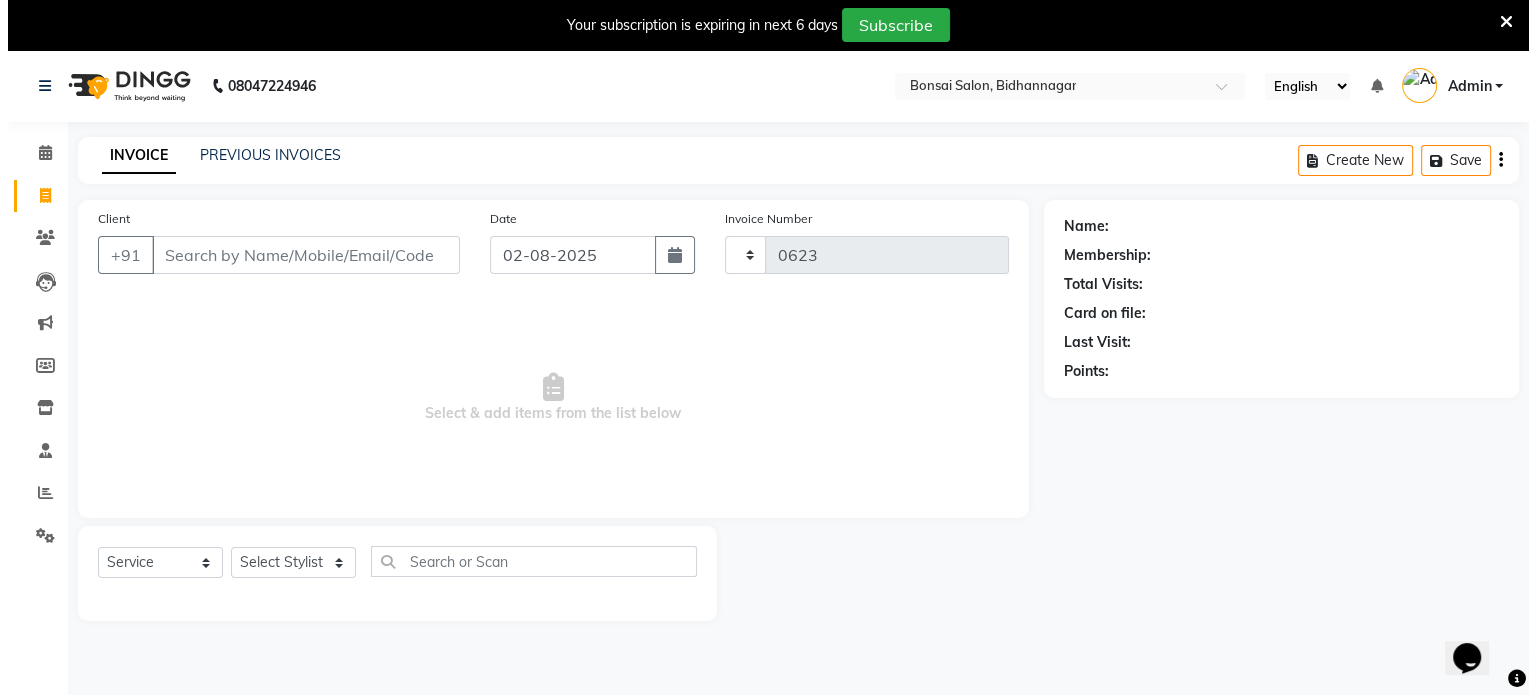 scroll, scrollTop: 0, scrollLeft: 0, axis: both 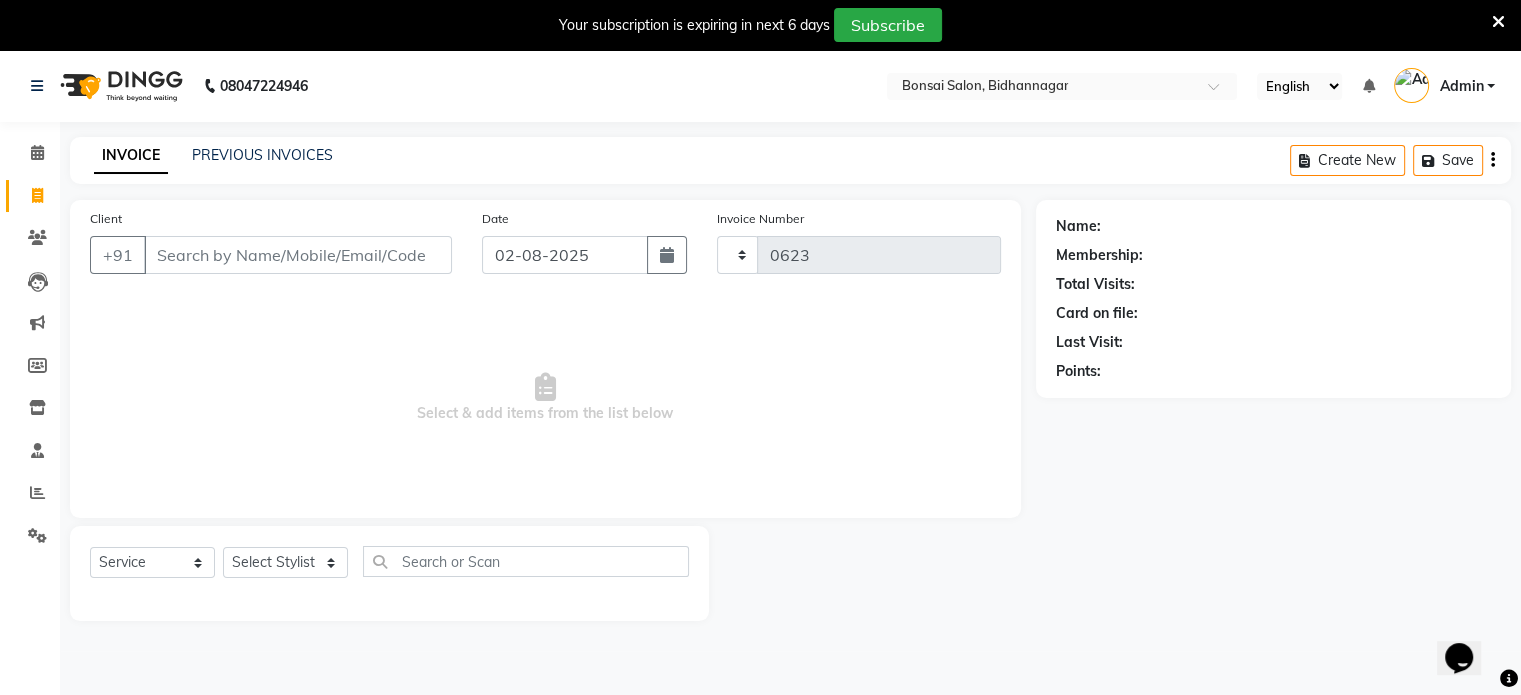 select on "6719" 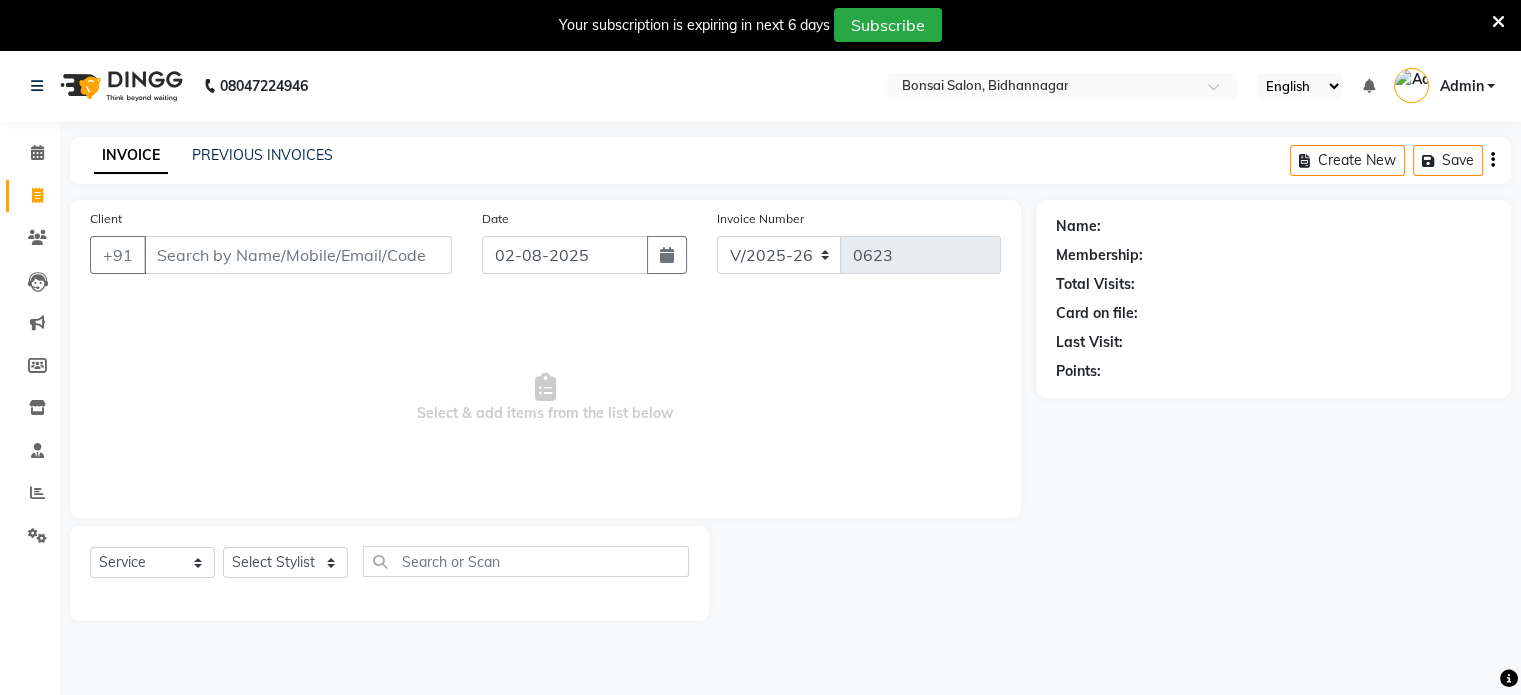 click on "Client" at bounding box center (298, 255) 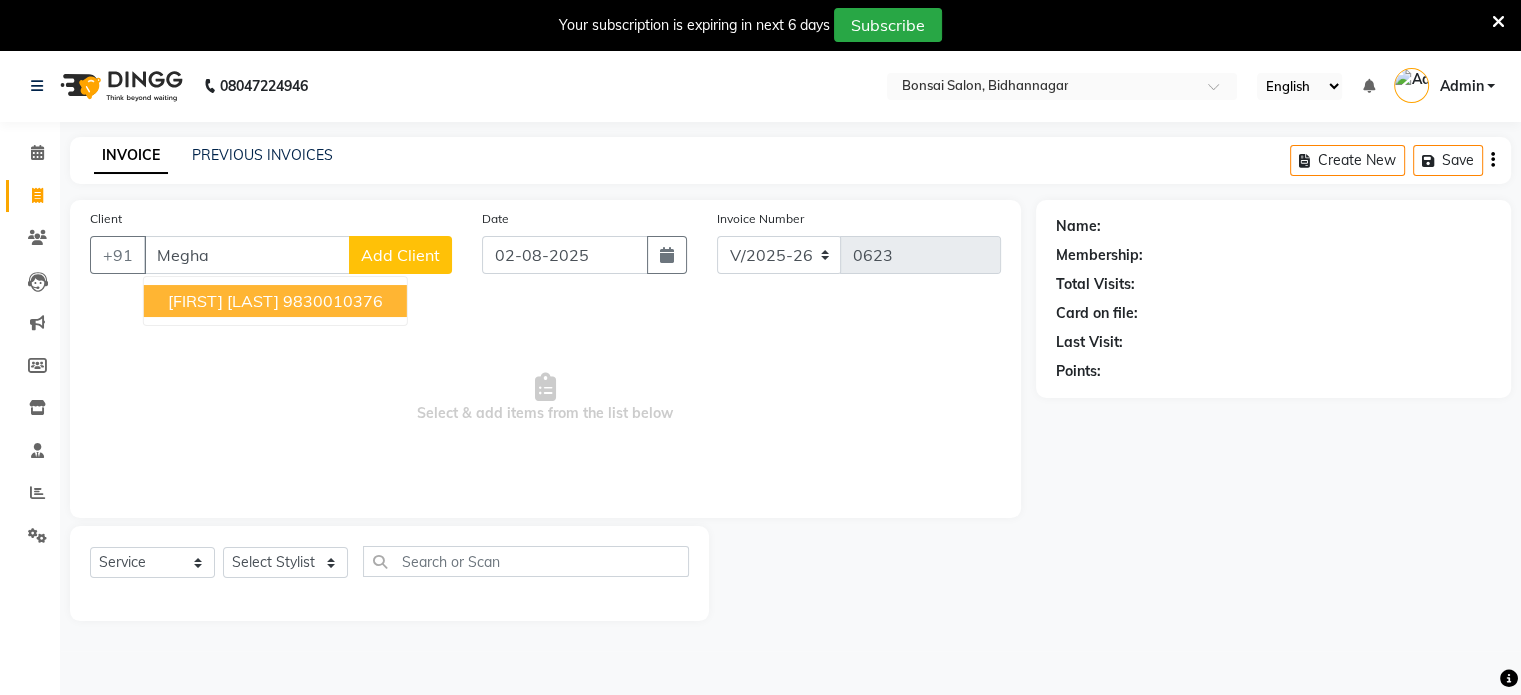 type on "Megha" 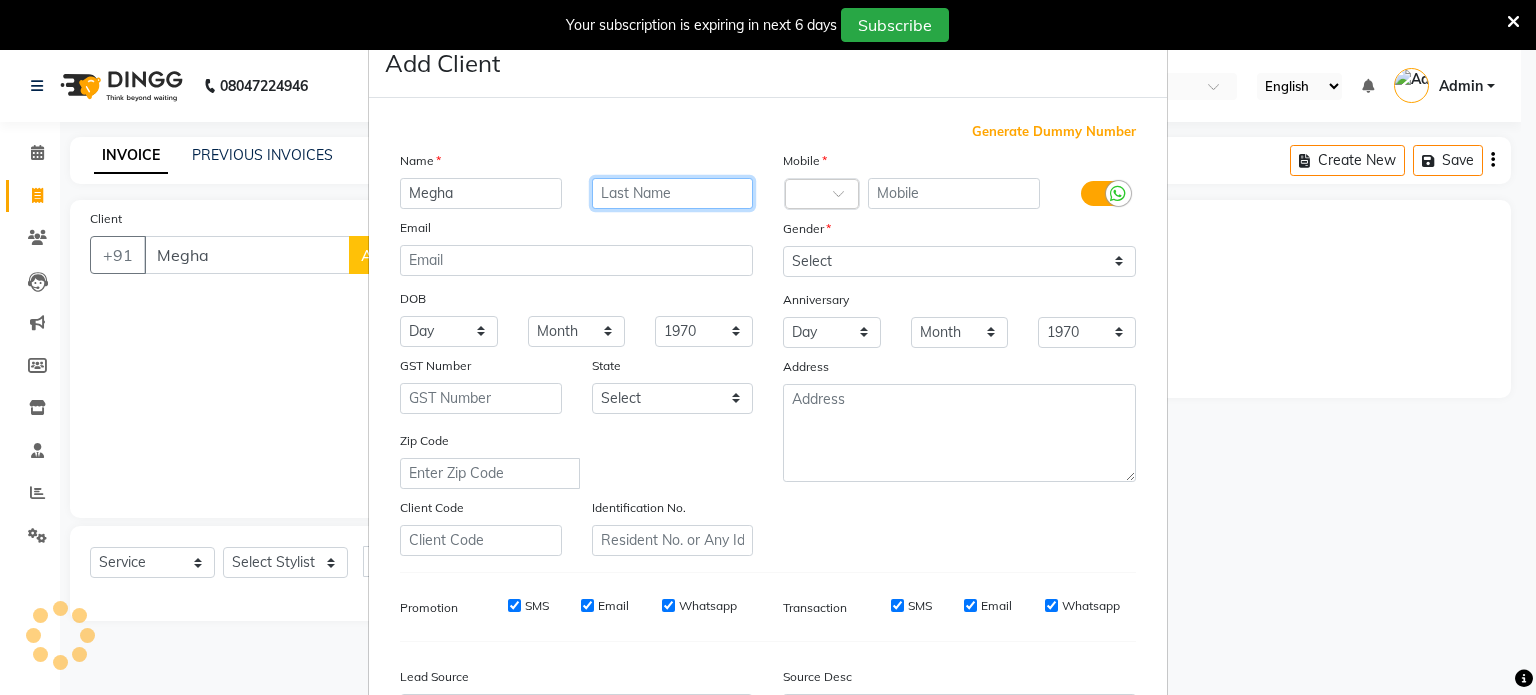 click at bounding box center [673, 193] 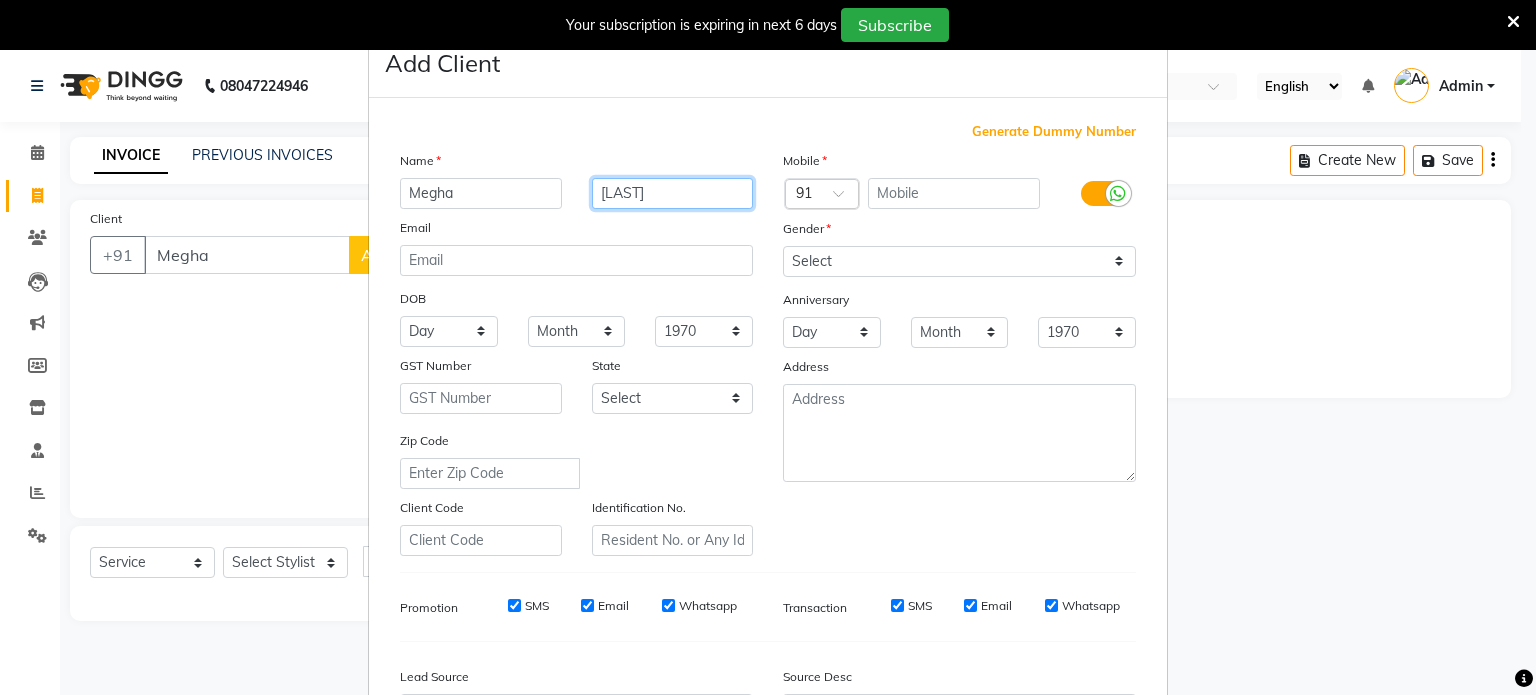type on "Sawhney" 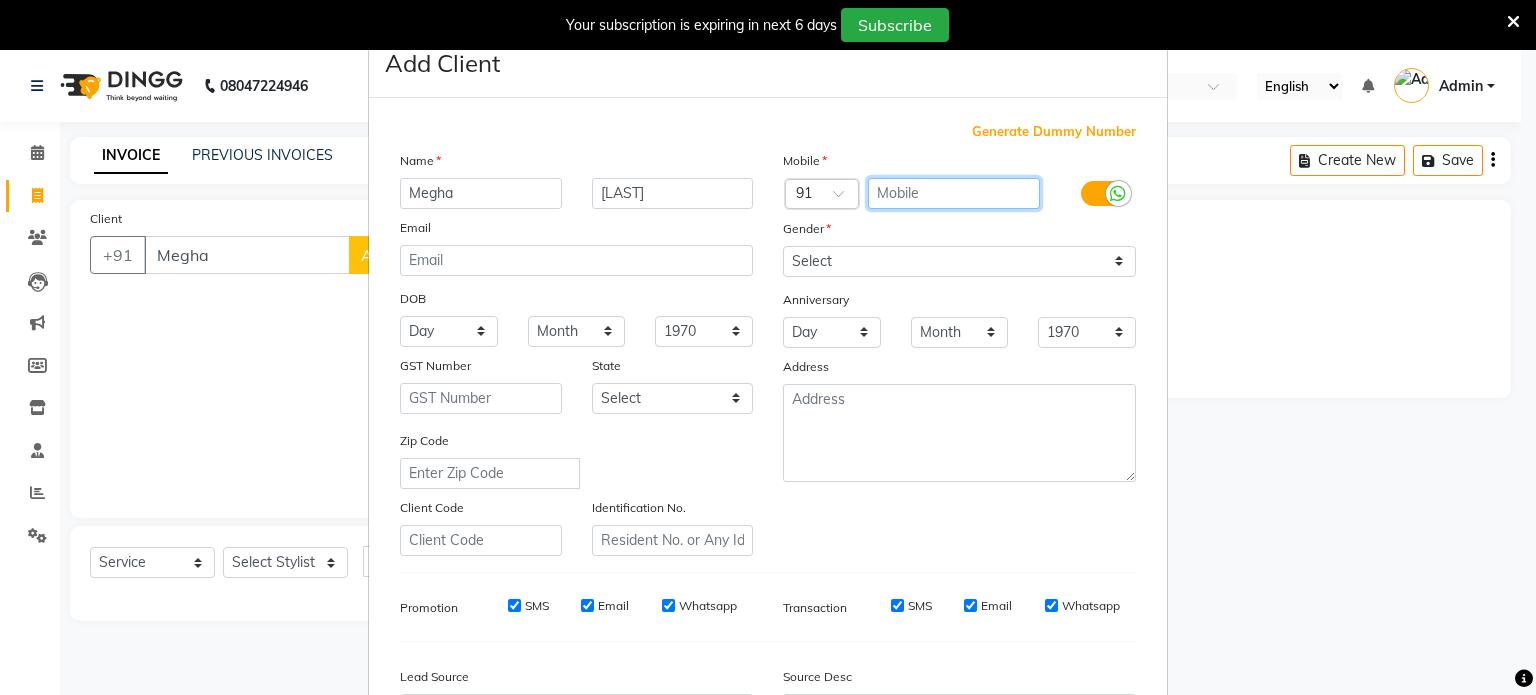 click at bounding box center (954, 193) 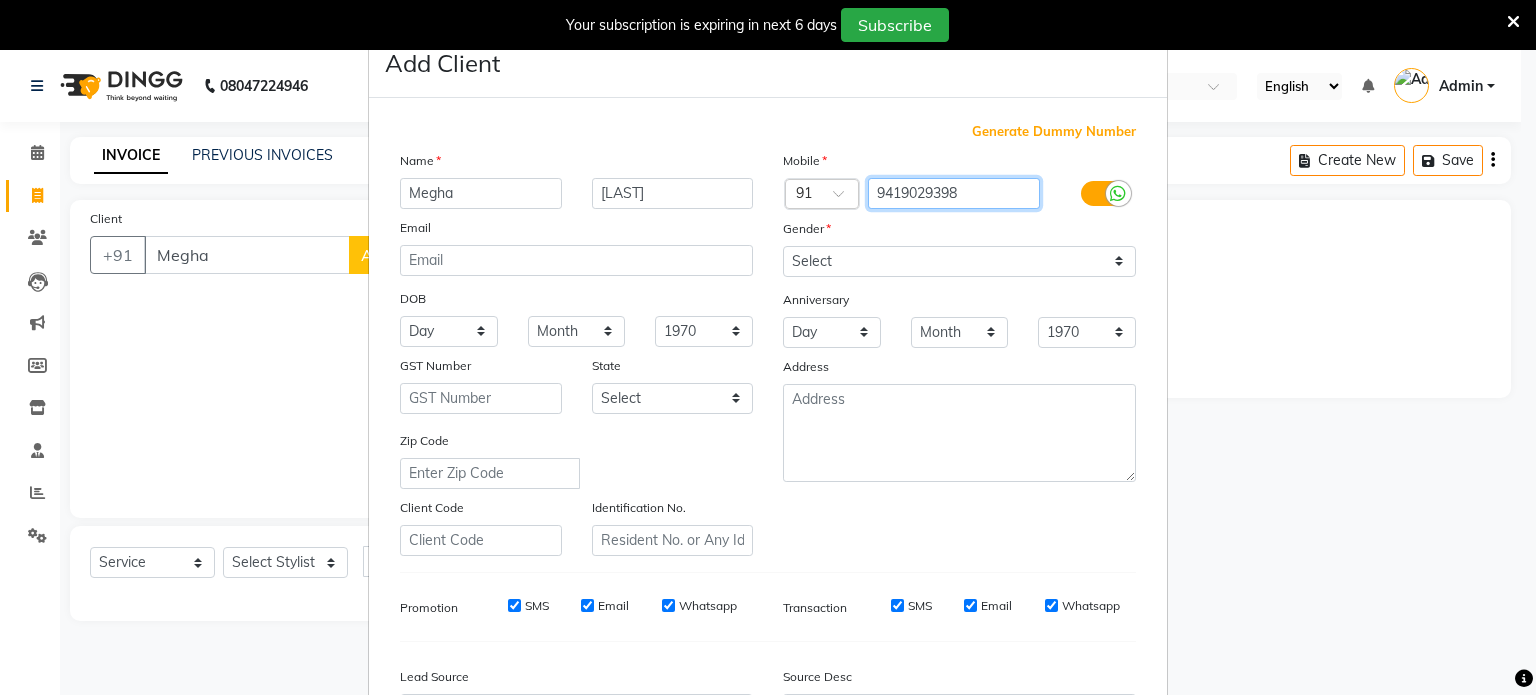 type on "9419029398" 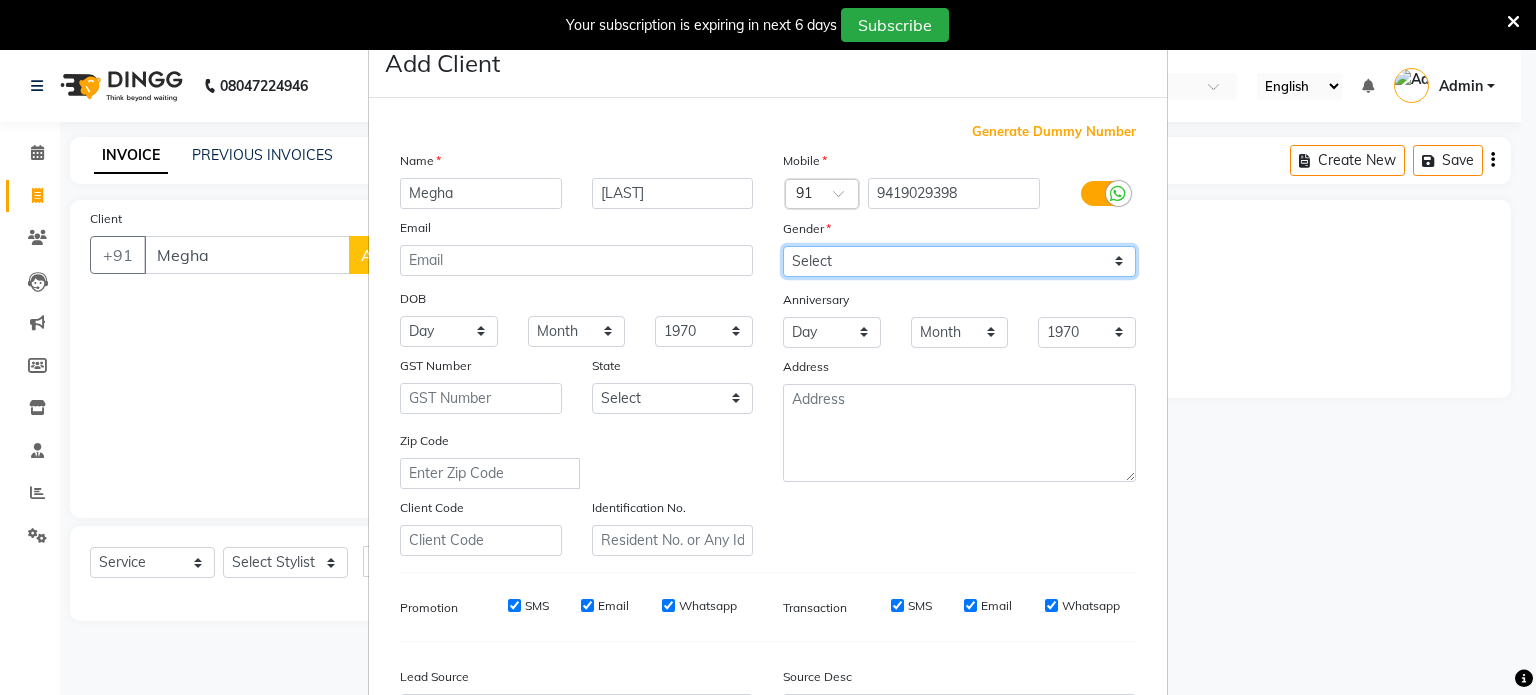 click on "Select Male Female Other Prefer Not To Say" at bounding box center [959, 261] 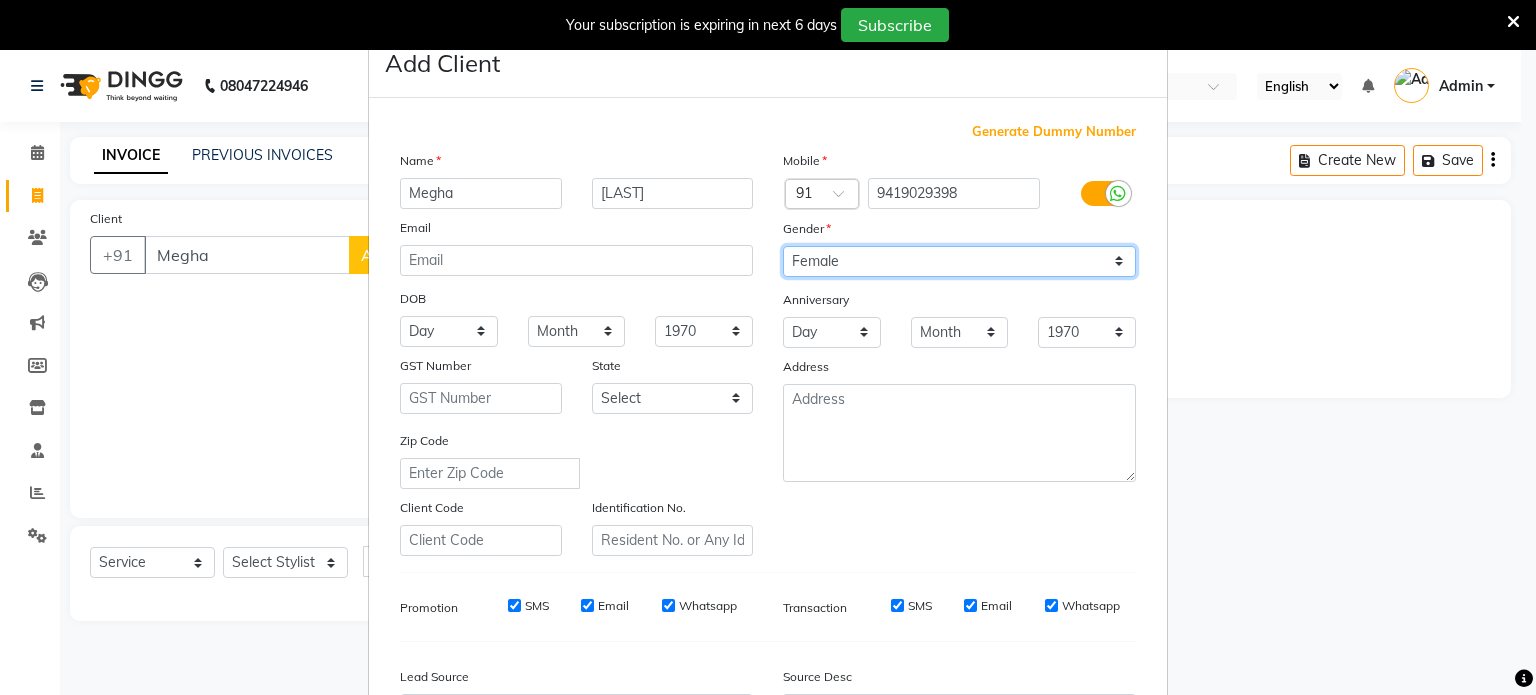 click on "Select Male Female Other Prefer Not To Say" at bounding box center [959, 261] 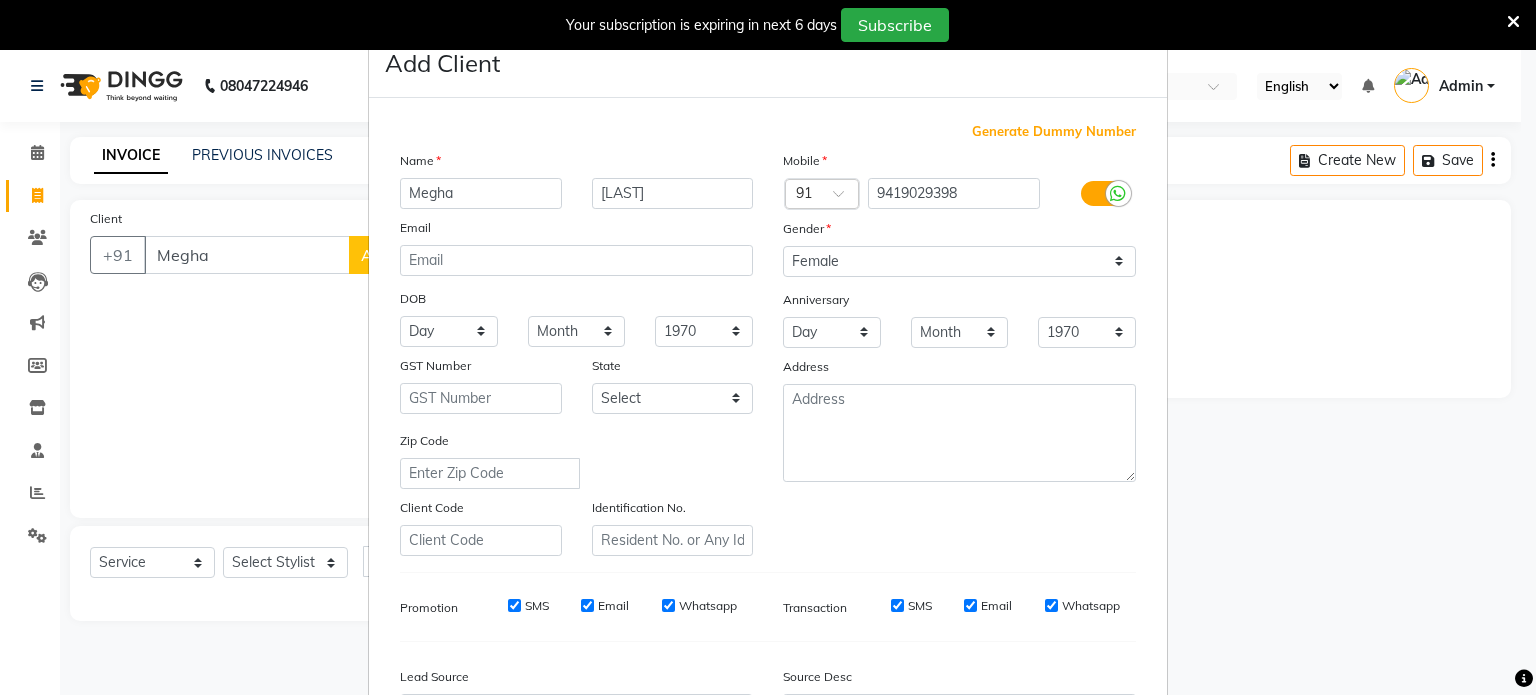 click on "SMS" at bounding box center [514, 605] 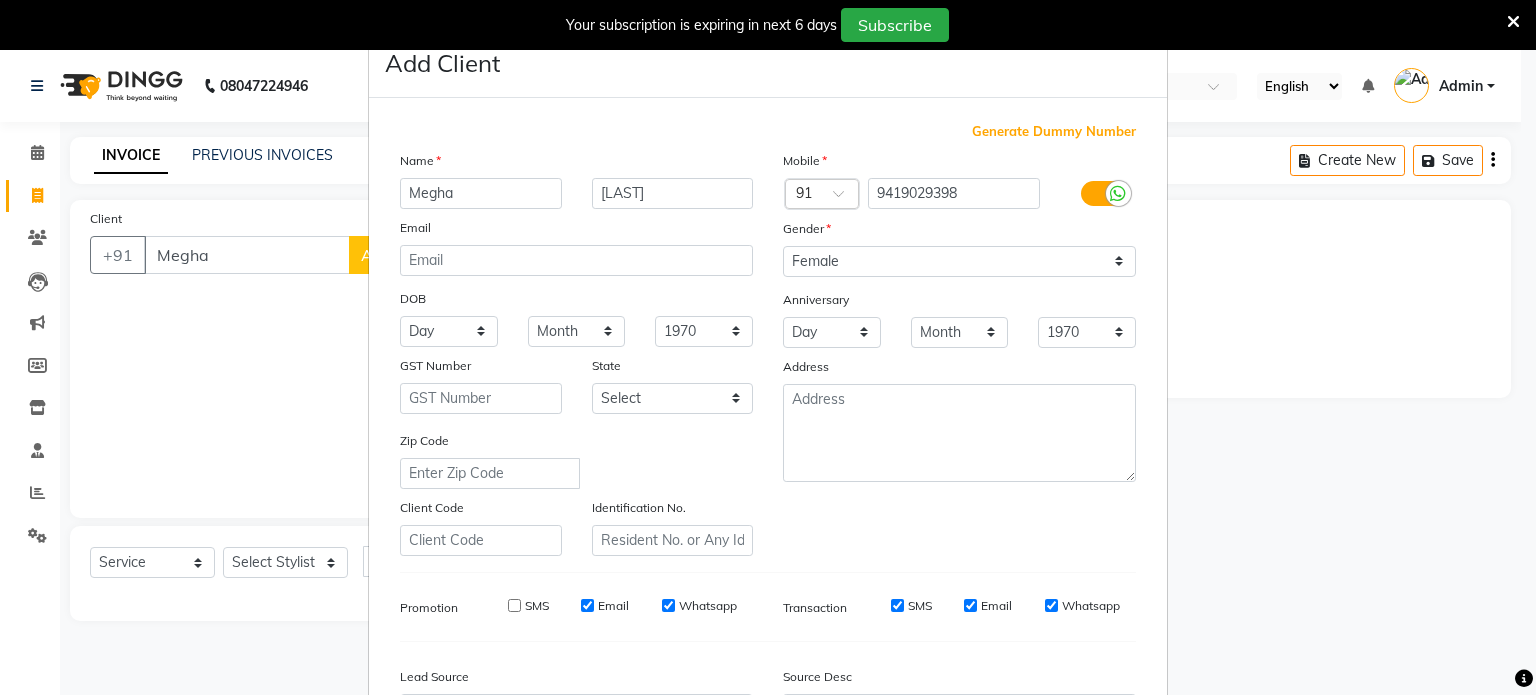 click on "Email" at bounding box center (587, 605) 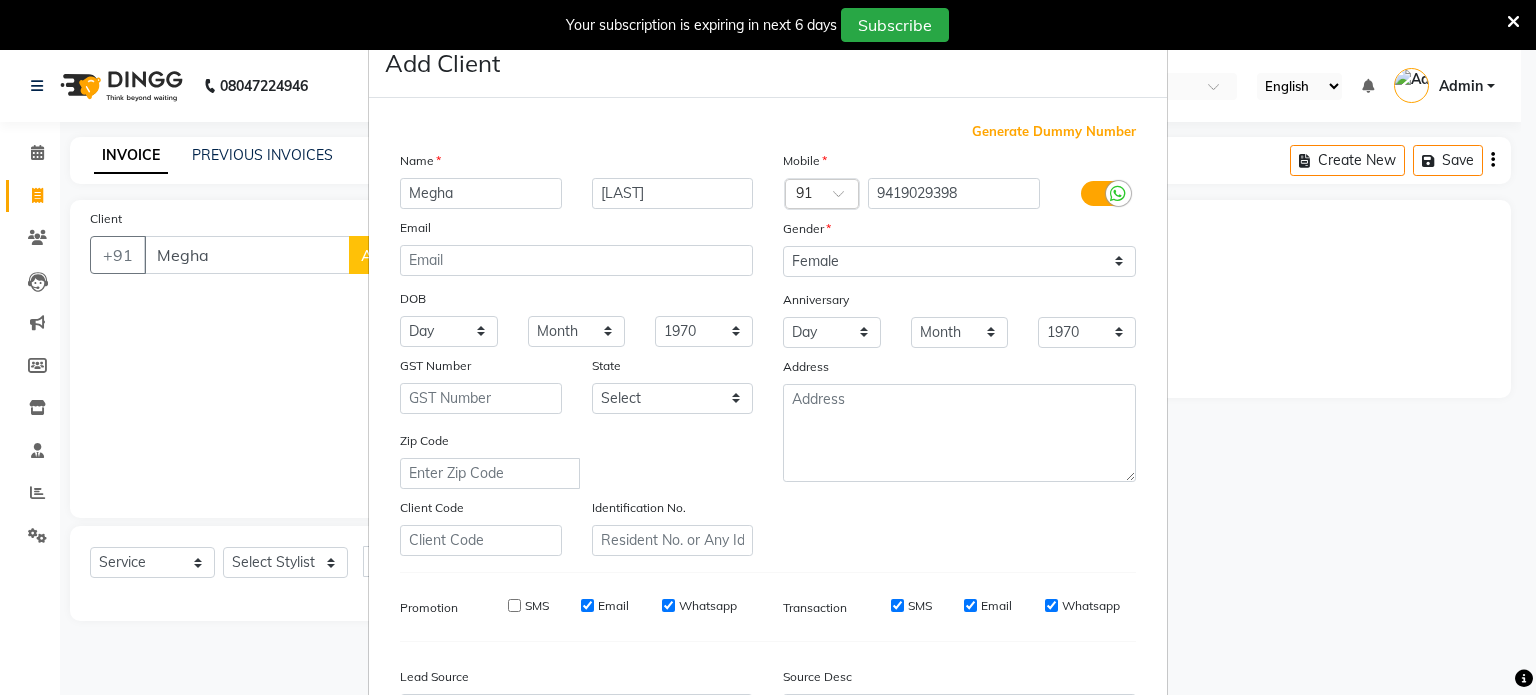 checkbox on "false" 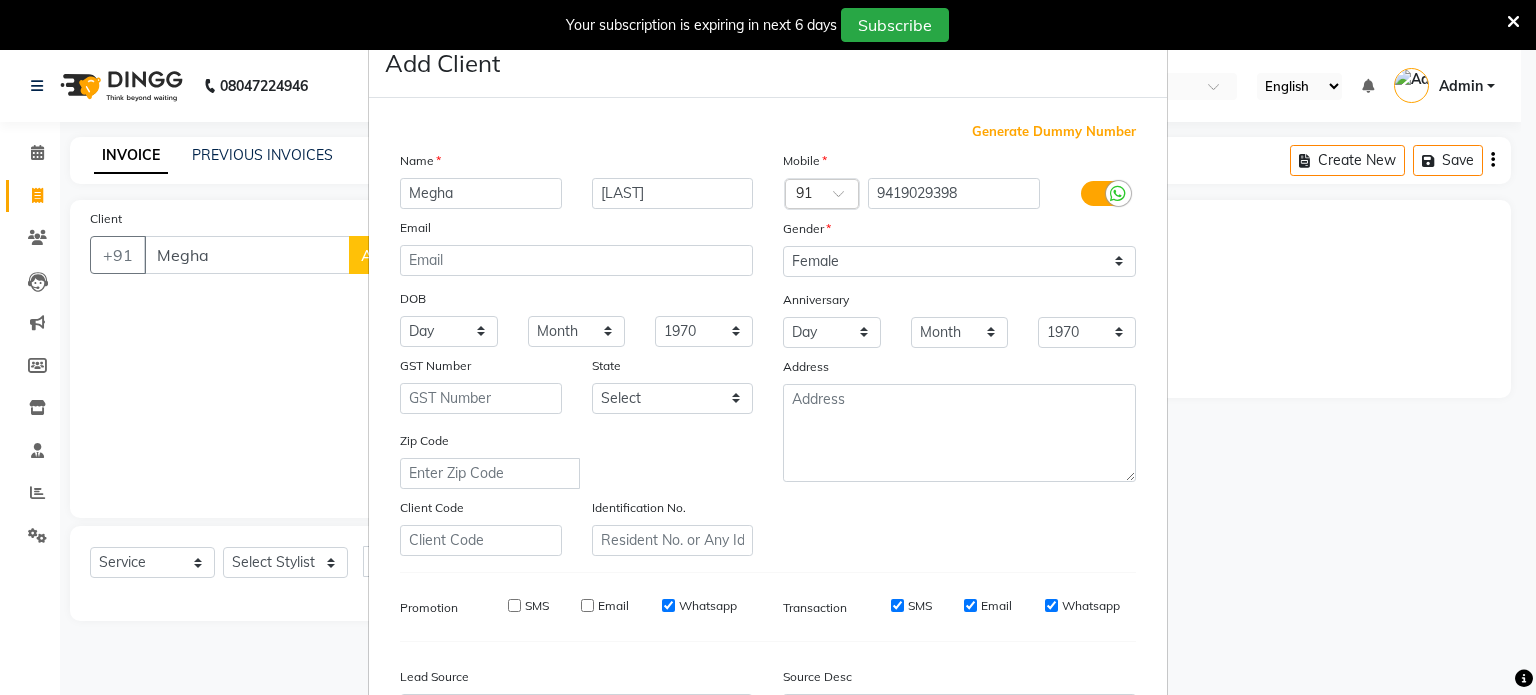 click on "Whatsapp" at bounding box center (668, 605) 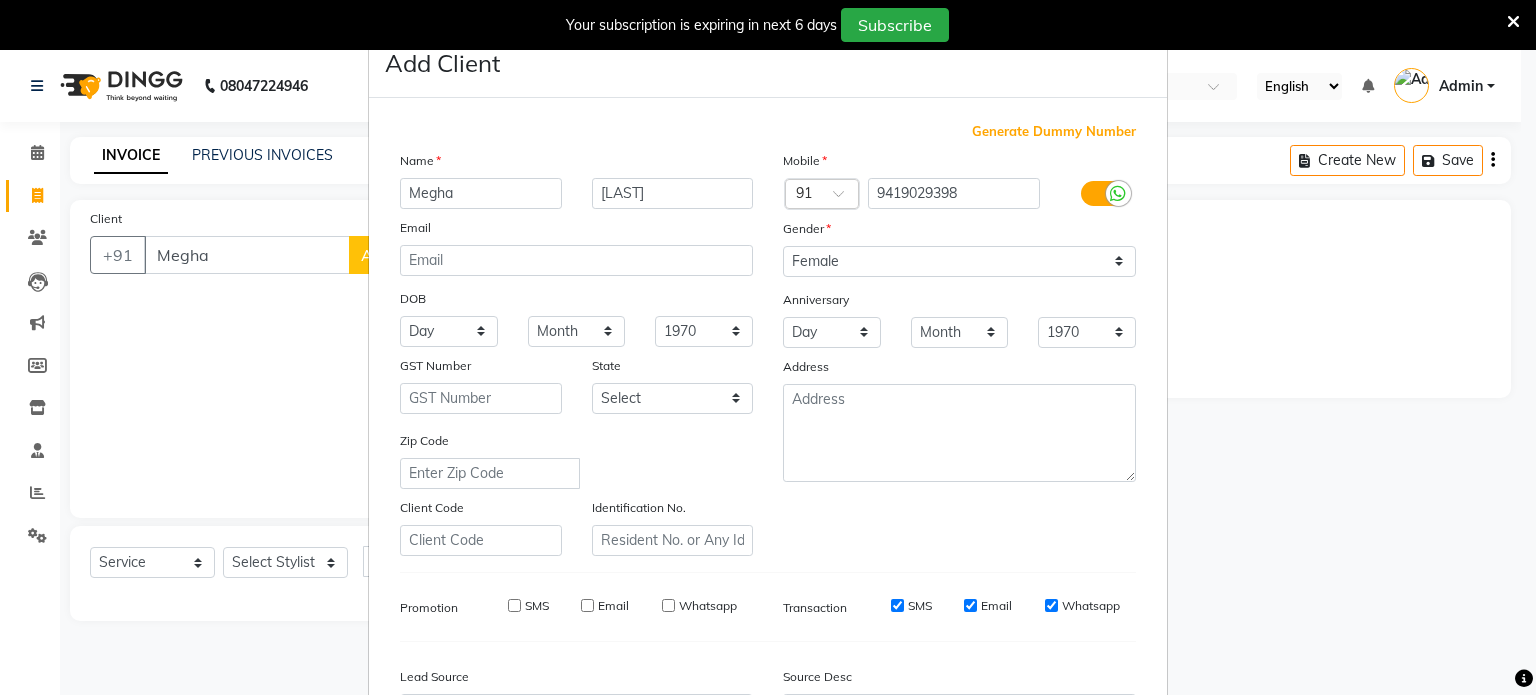 click on "SMS" at bounding box center (897, 605) 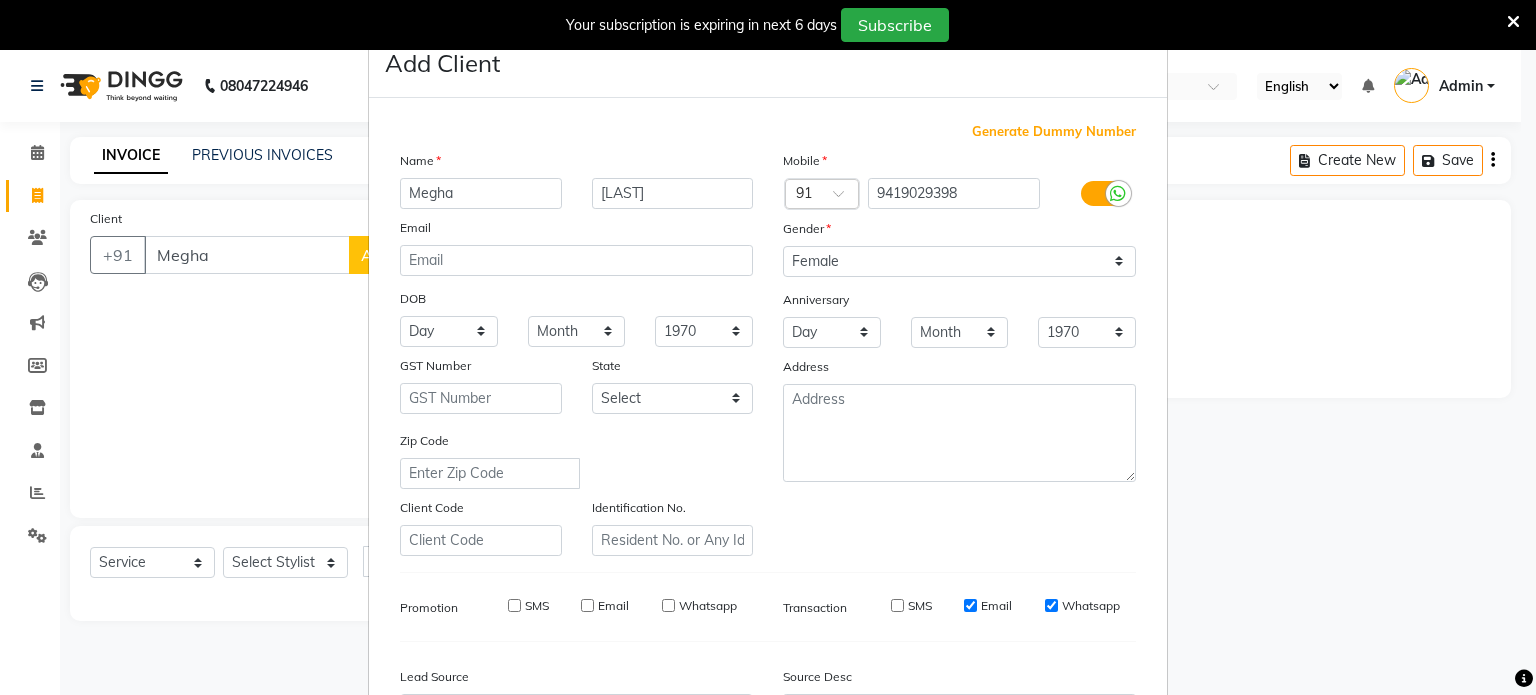 click on "Email" at bounding box center (988, 606) 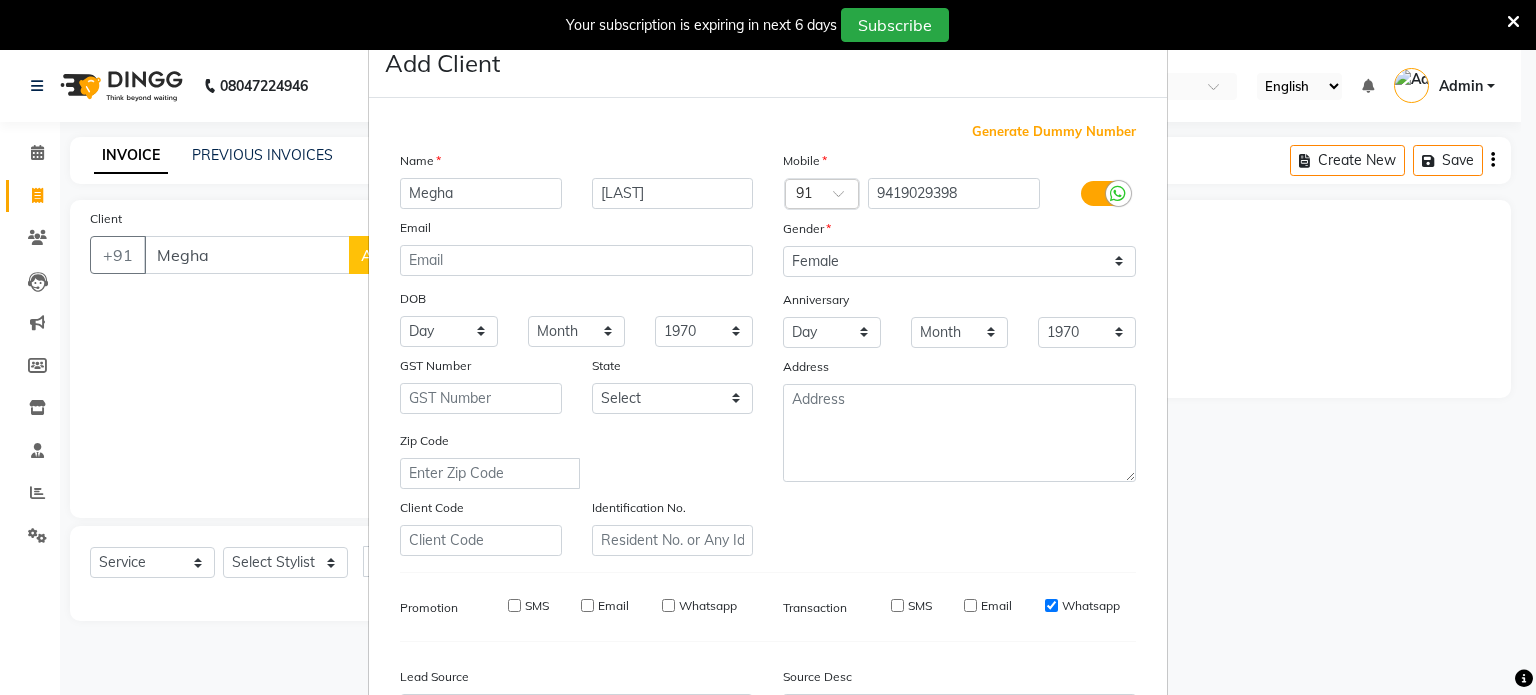 click on "Whatsapp" at bounding box center (1051, 605) 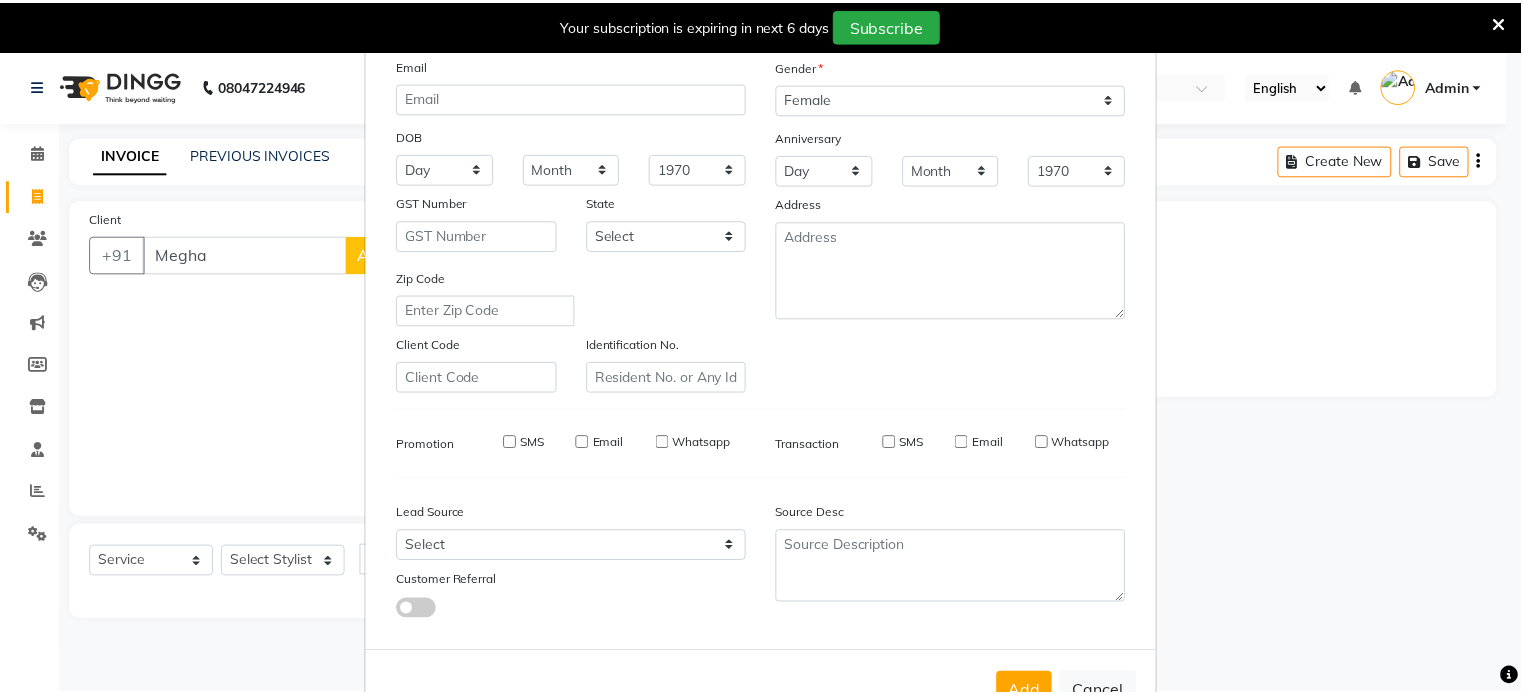 scroll, scrollTop: 200, scrollLeft: 0, axis: vertical 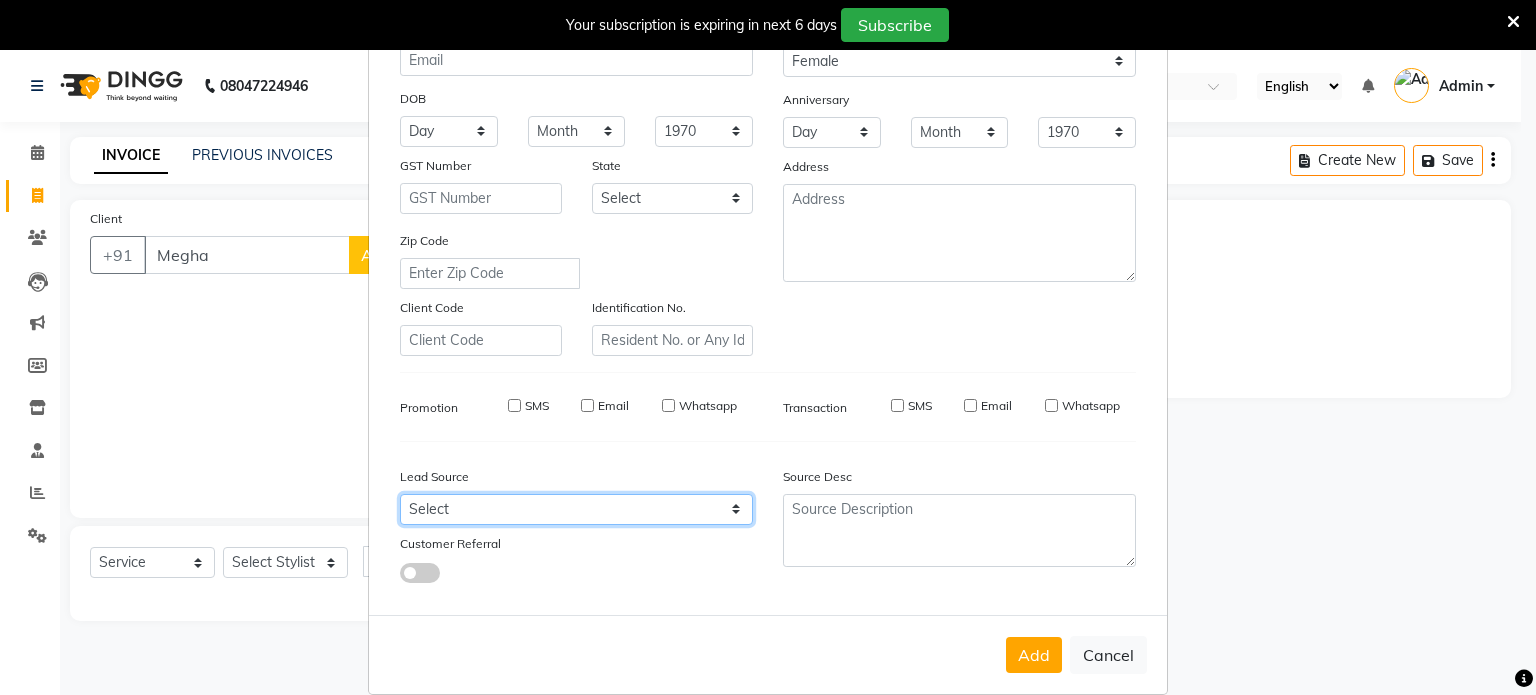 click on "Select Walk-in Referral Internet Friend Word of Mouth Advertisement Facebook JustDial Google Other" at bounding box center (576, 509) 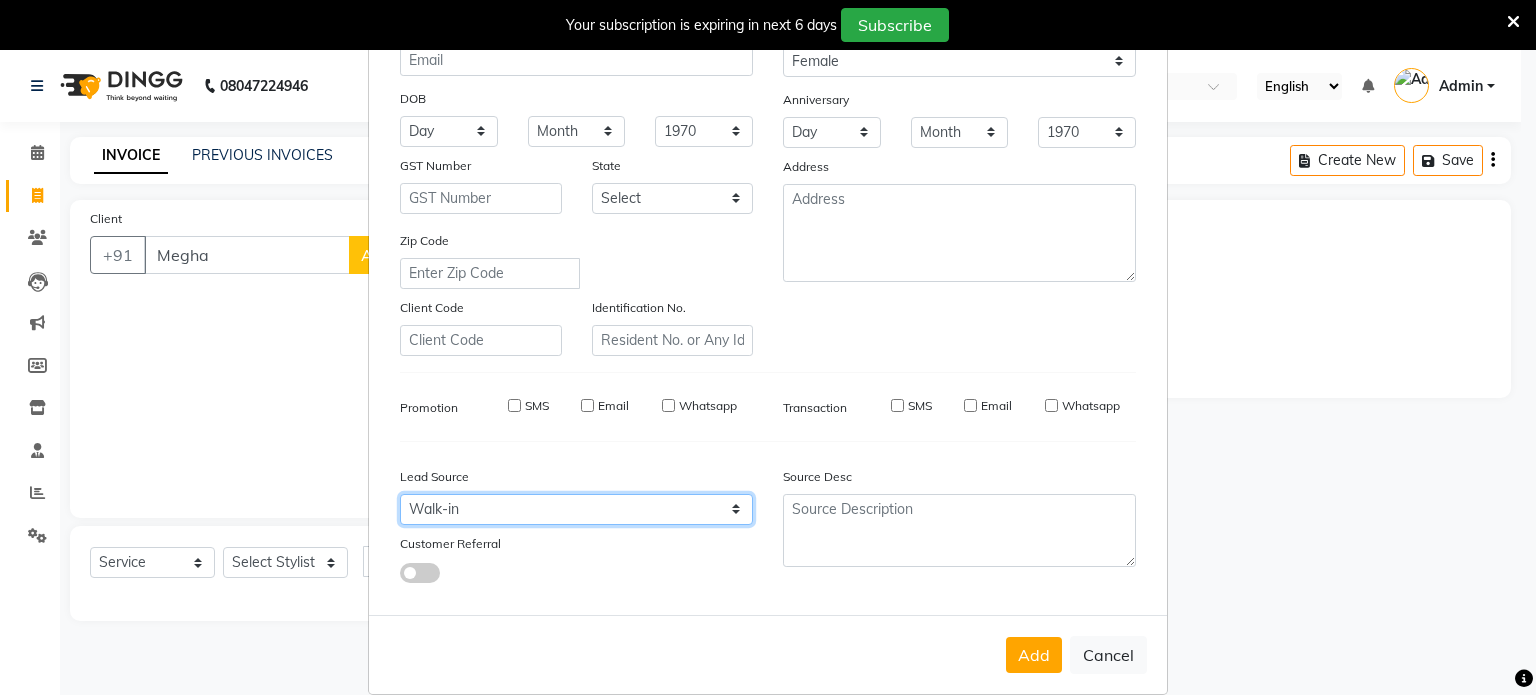 click on "Select Walk-in Referral Internet Friend Word of Mouth Advertisement Facebook JustDial Google Other" at bounding box center (576, 509) 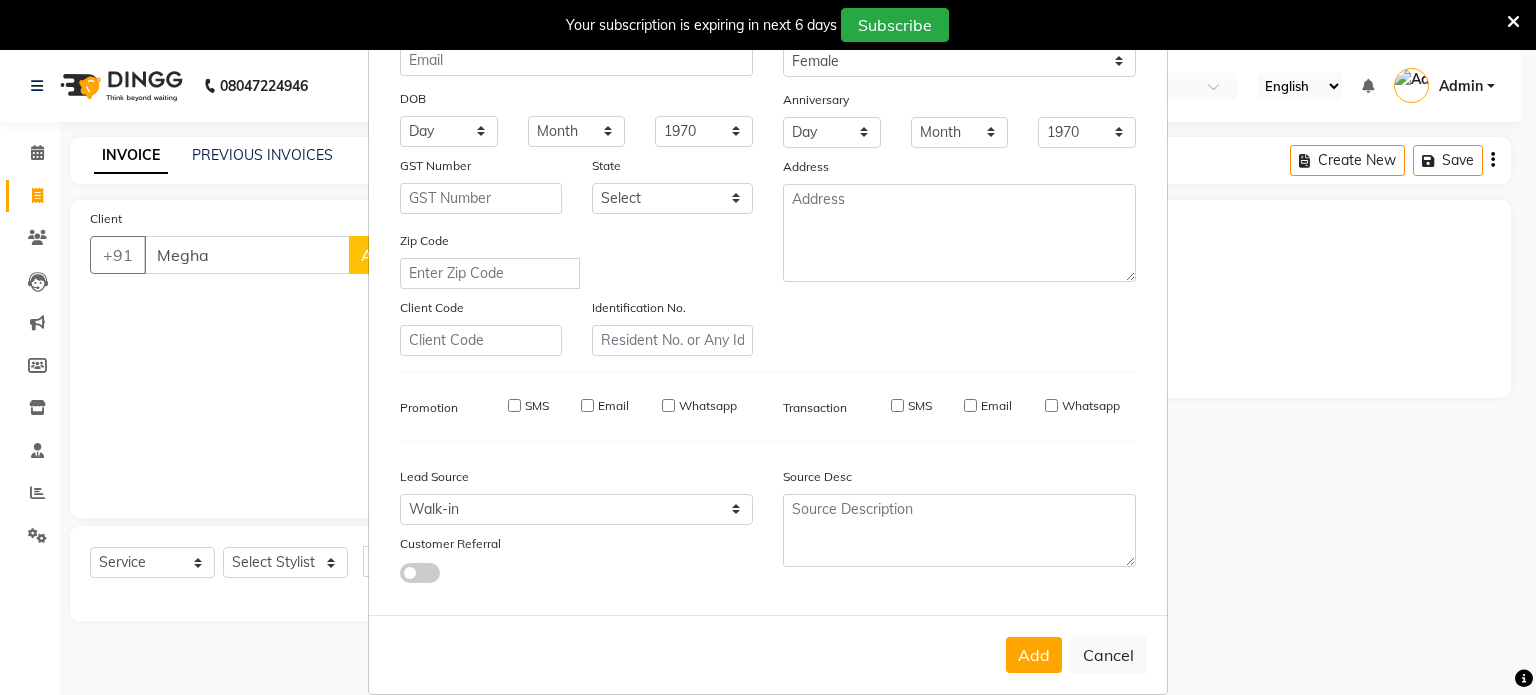 click on "Add" at bounding box center [1034, 655] 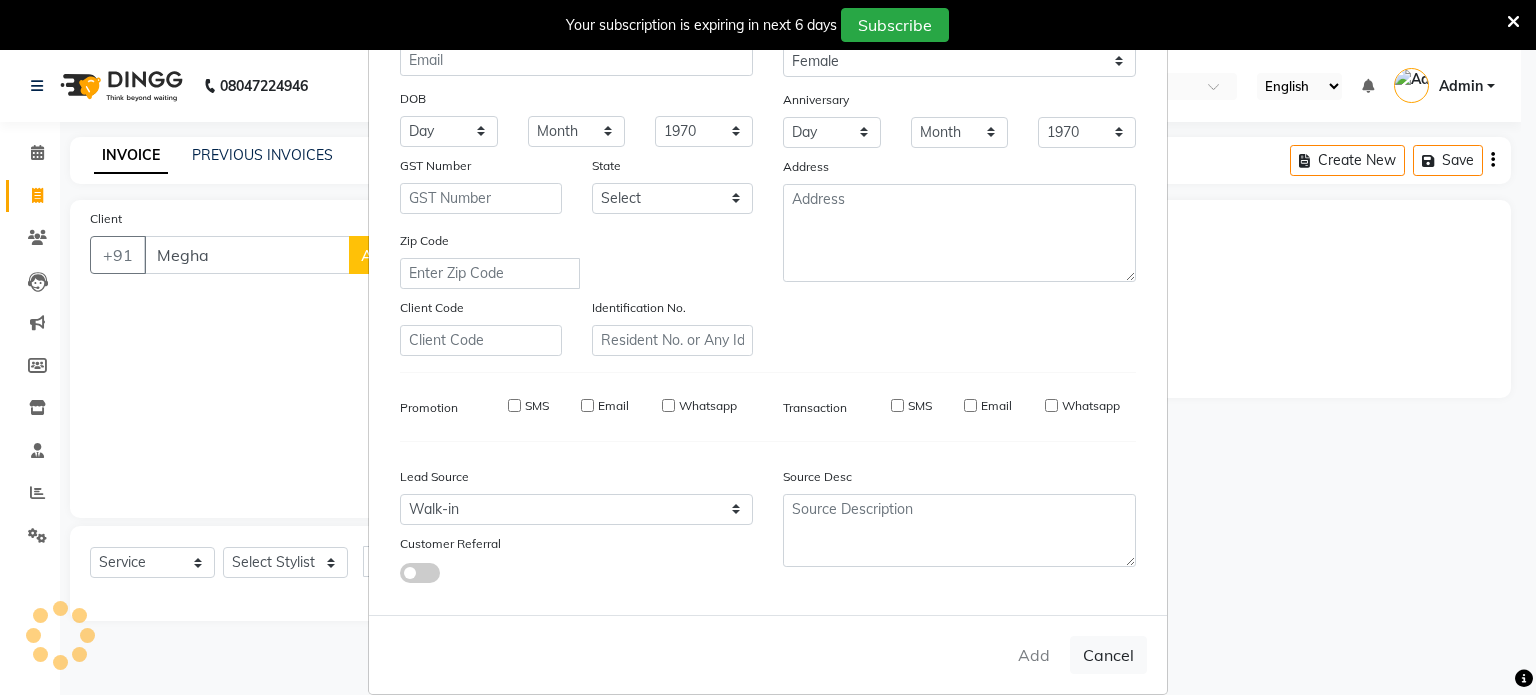 type on "9419029398" 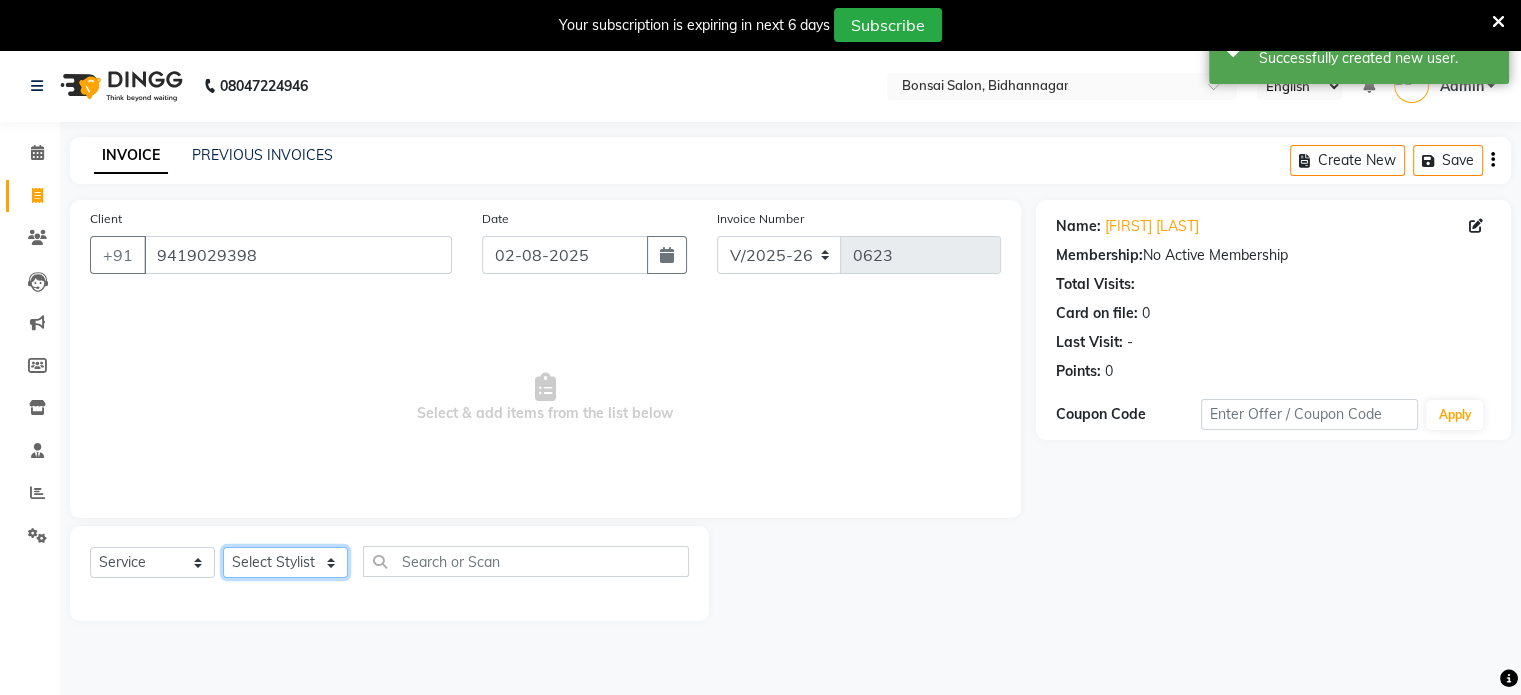 click on "Select Stylist Erik Kathy Kazol Thakuri Rahmat Ali Rohit Pradhan Shoiab Sujata Ghosh" 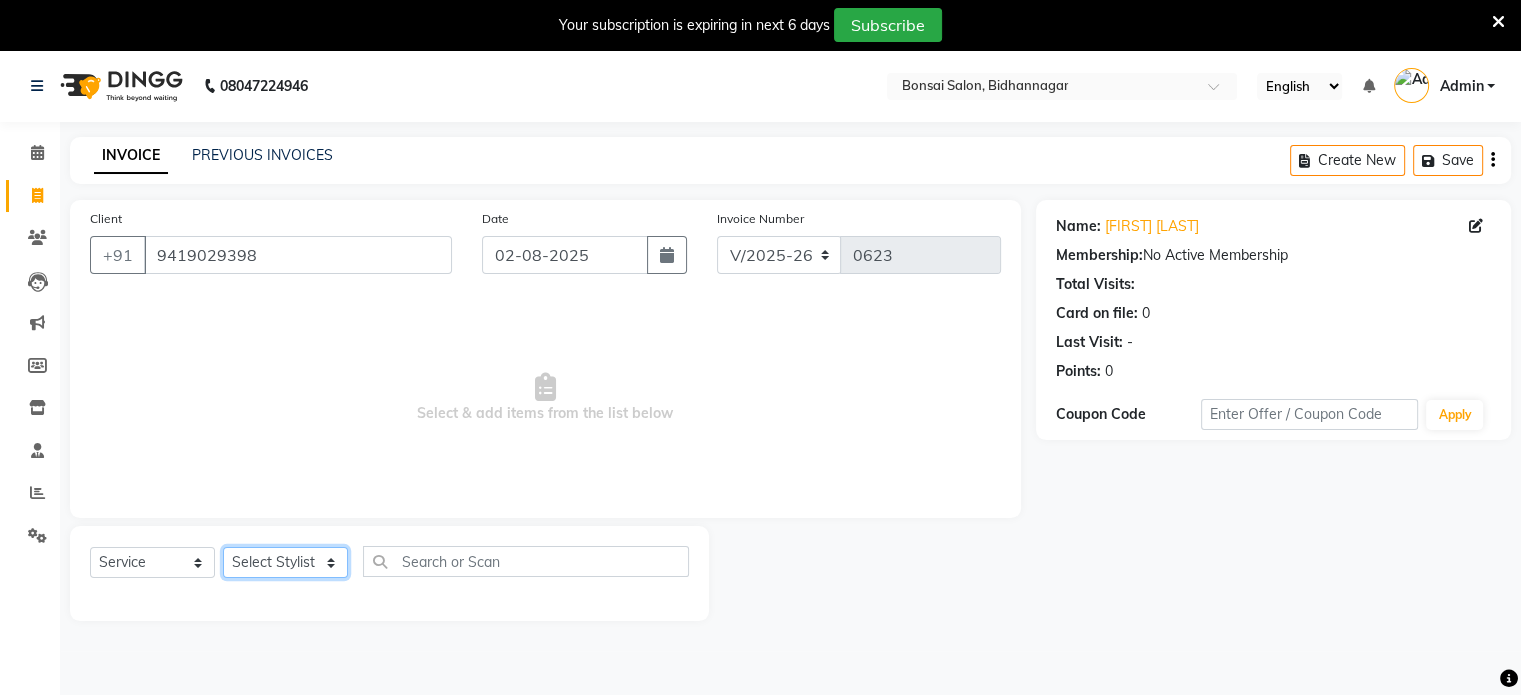 select on "69589" 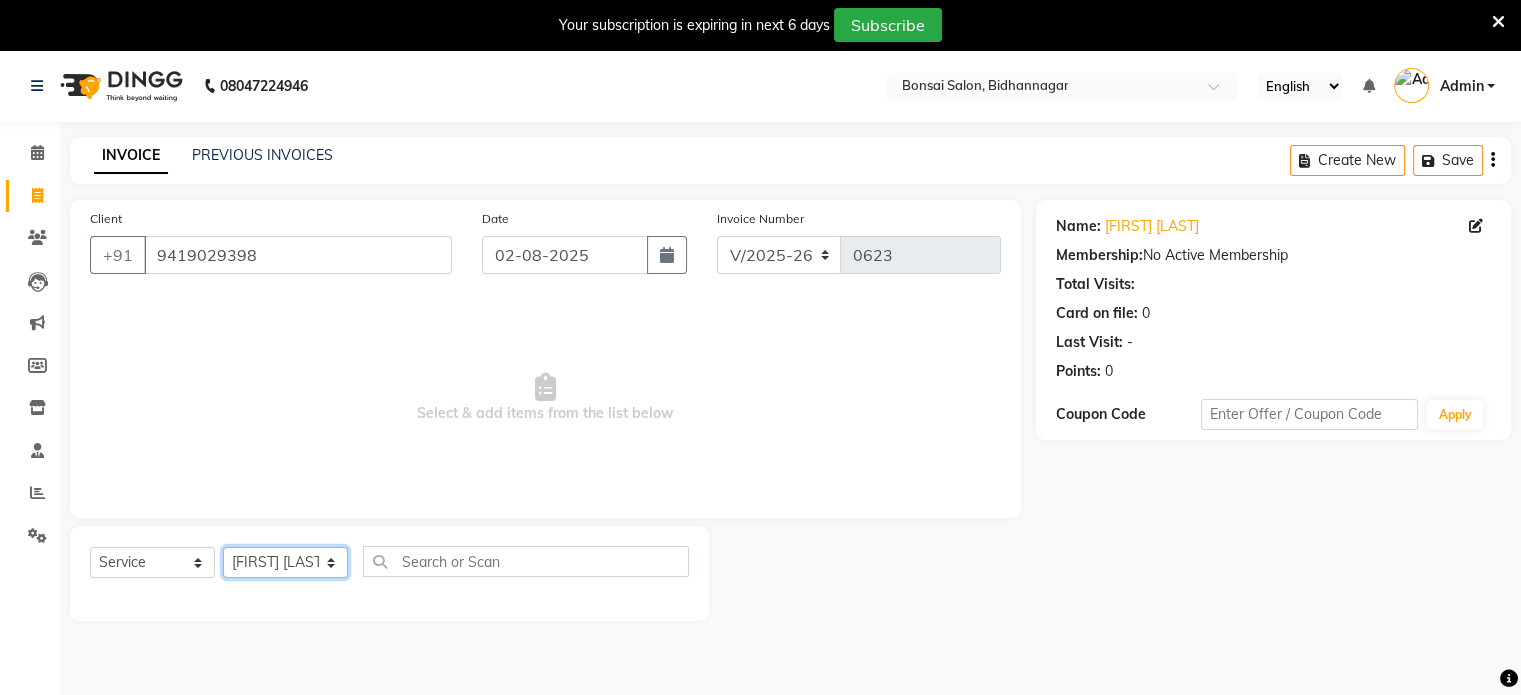 click on "Select Stylist Erik Kathy Kazol Thakuri Rahmat Ali Rohit Pradhan Shoiab Sujata Ghosh" 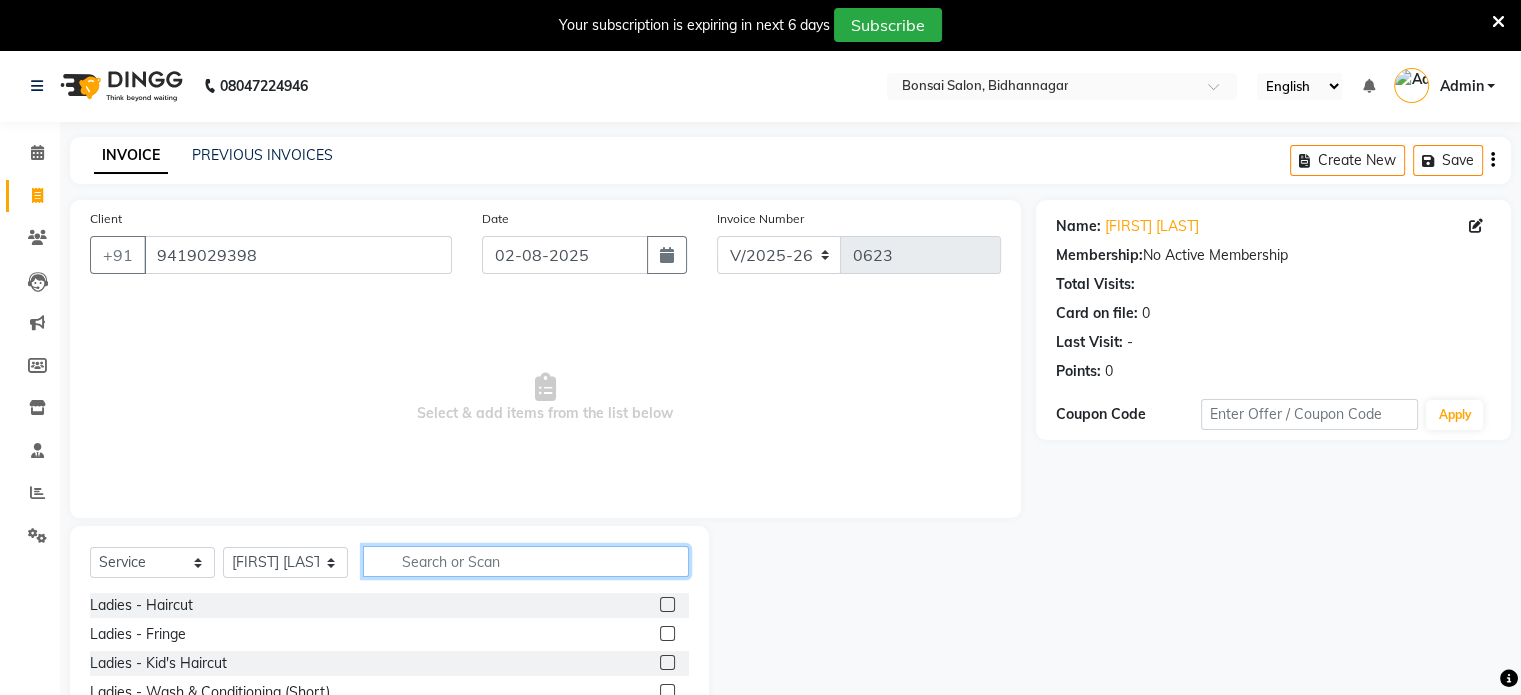 click 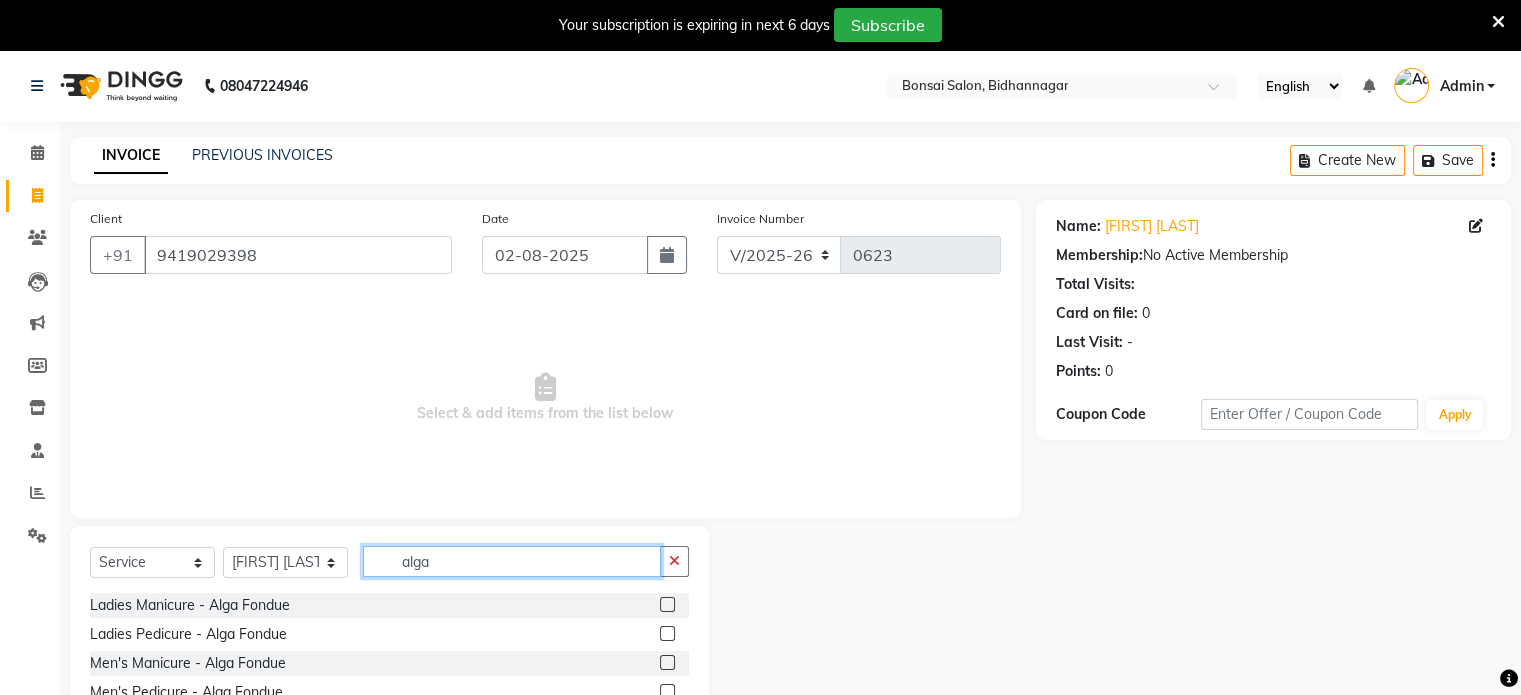 type on "alga" 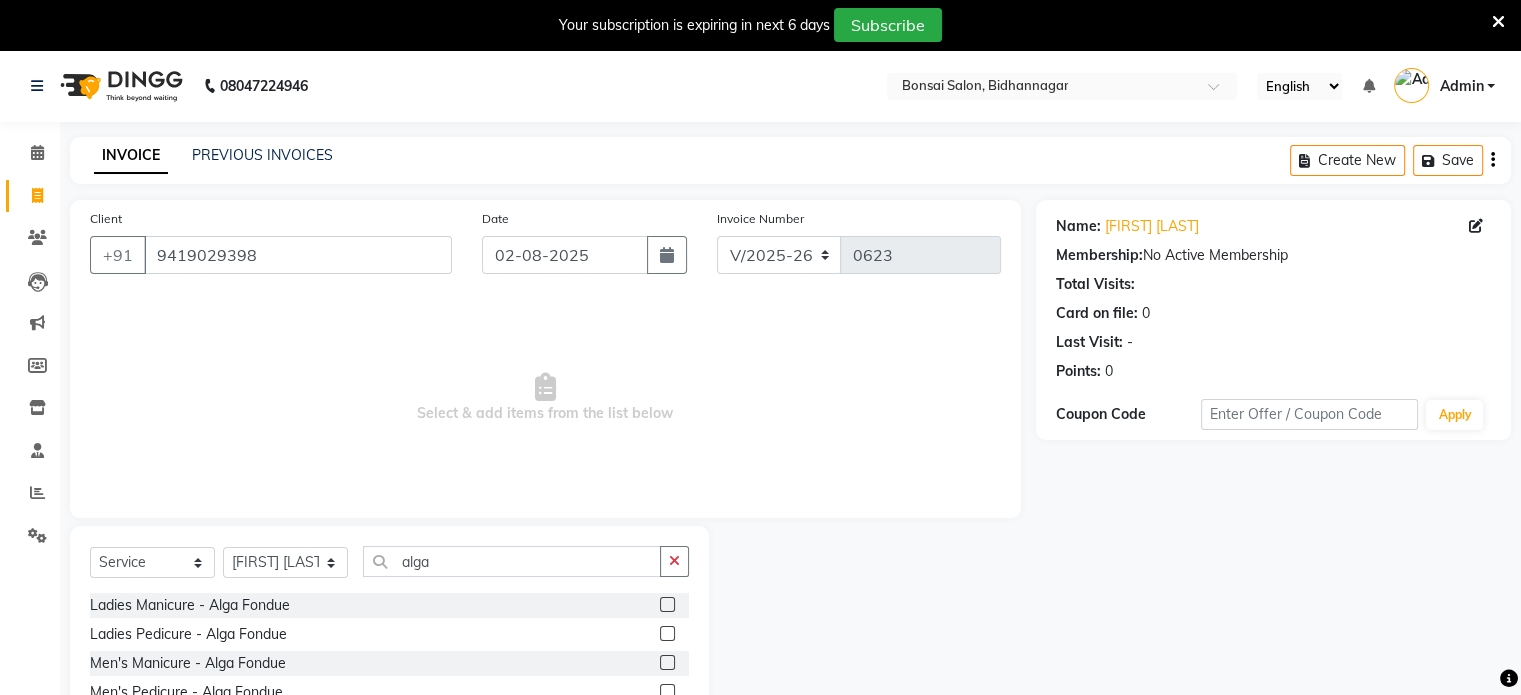 click 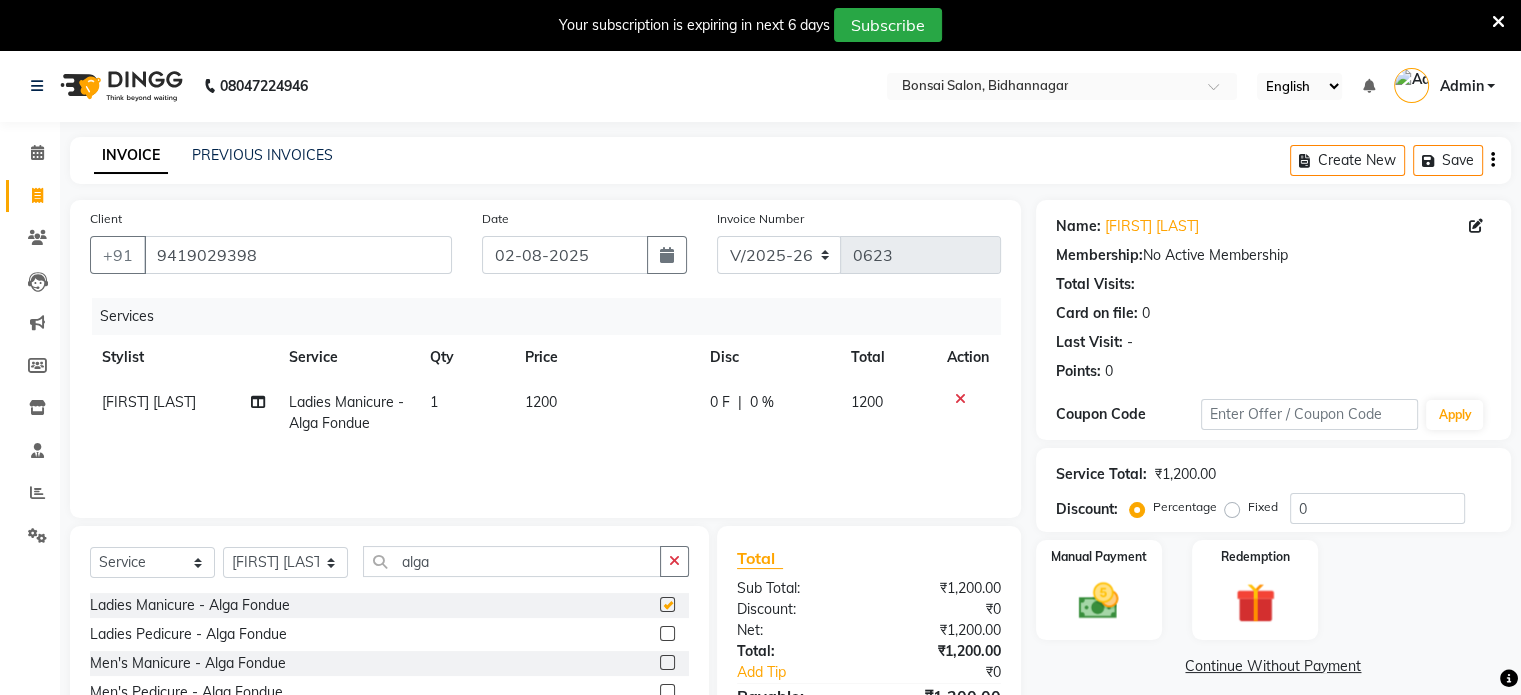 checkbox on "false" 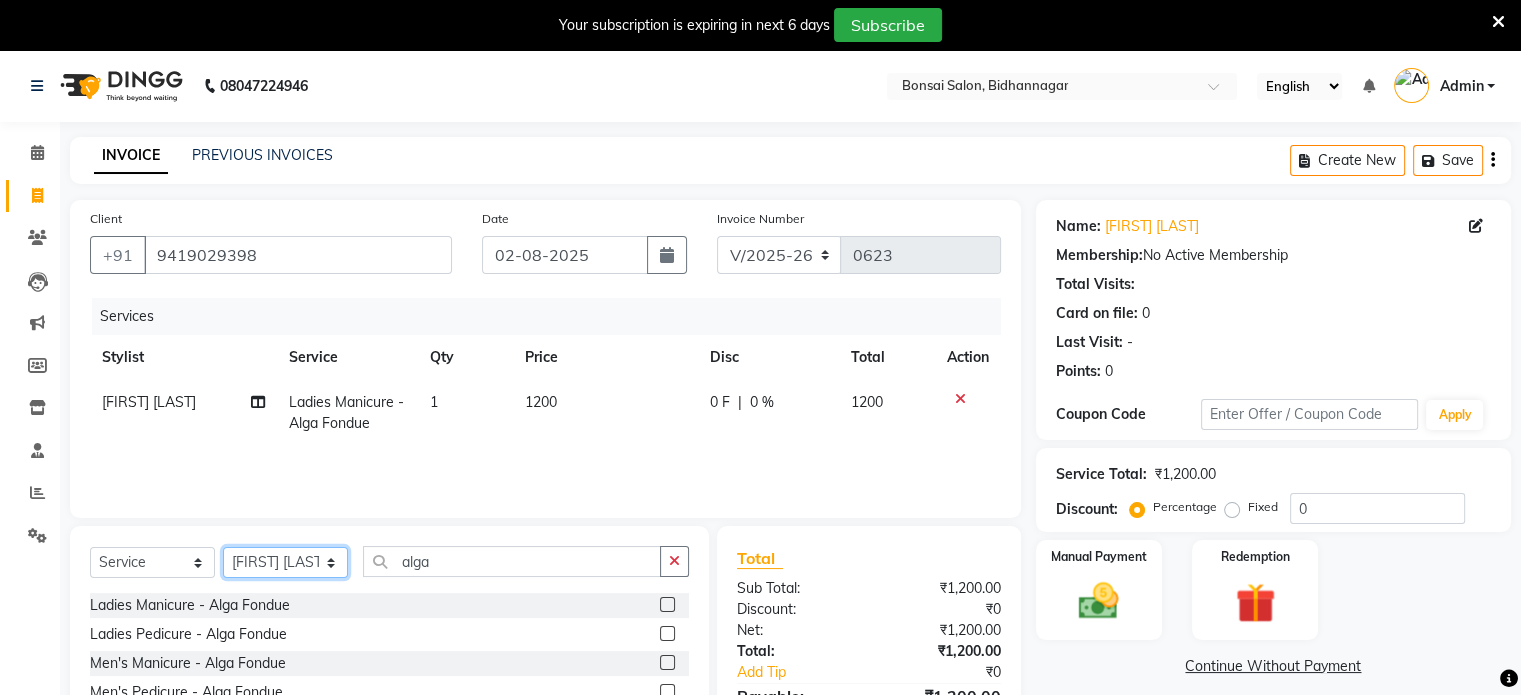 click on "Select Stylist Erik Kathy Kazol Thakuri Rahmat Ali Rohit Pradhan Shoiab Sujata Ghosh" 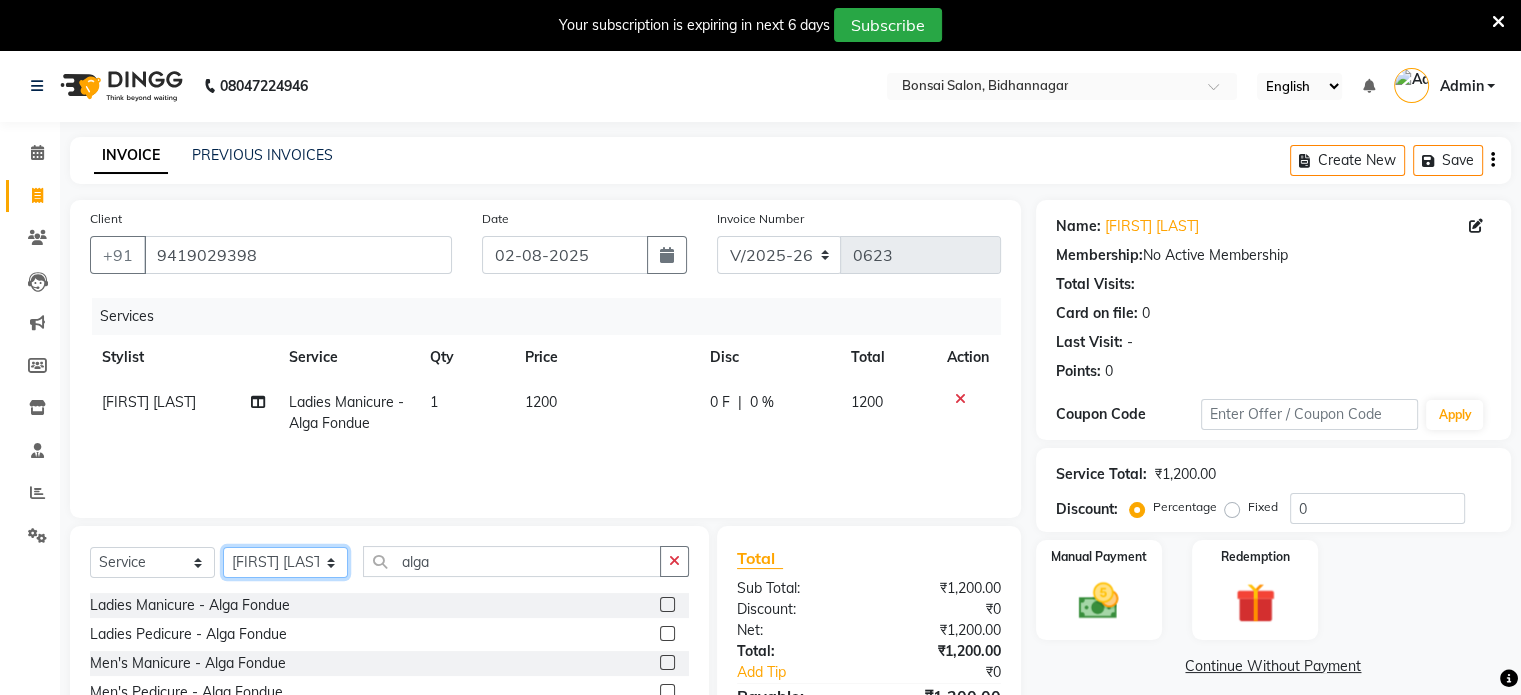 select on "87757" 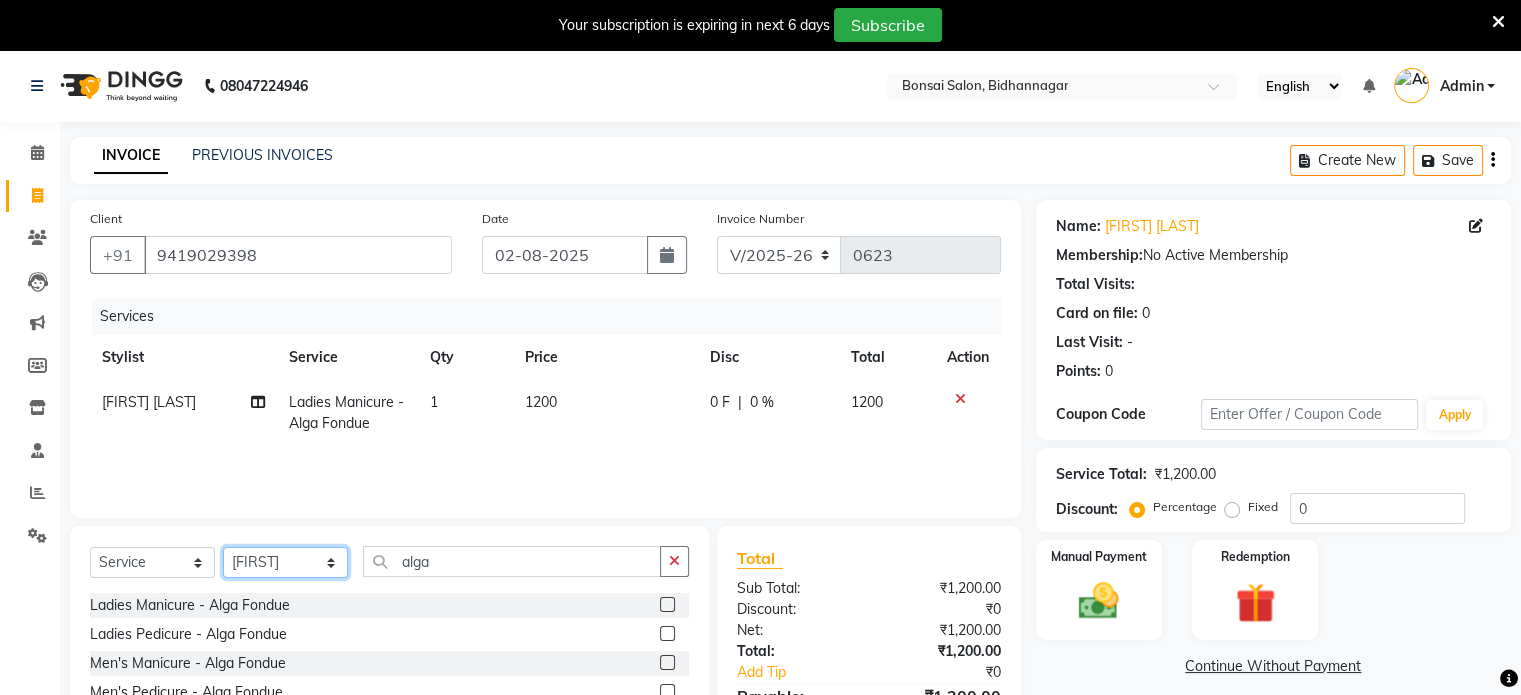 click on "Select Stylist Erik Kathy Kazol Thakuri Rahmat Ali Rohit Pradhan Shoiab Sujata Ghosh" 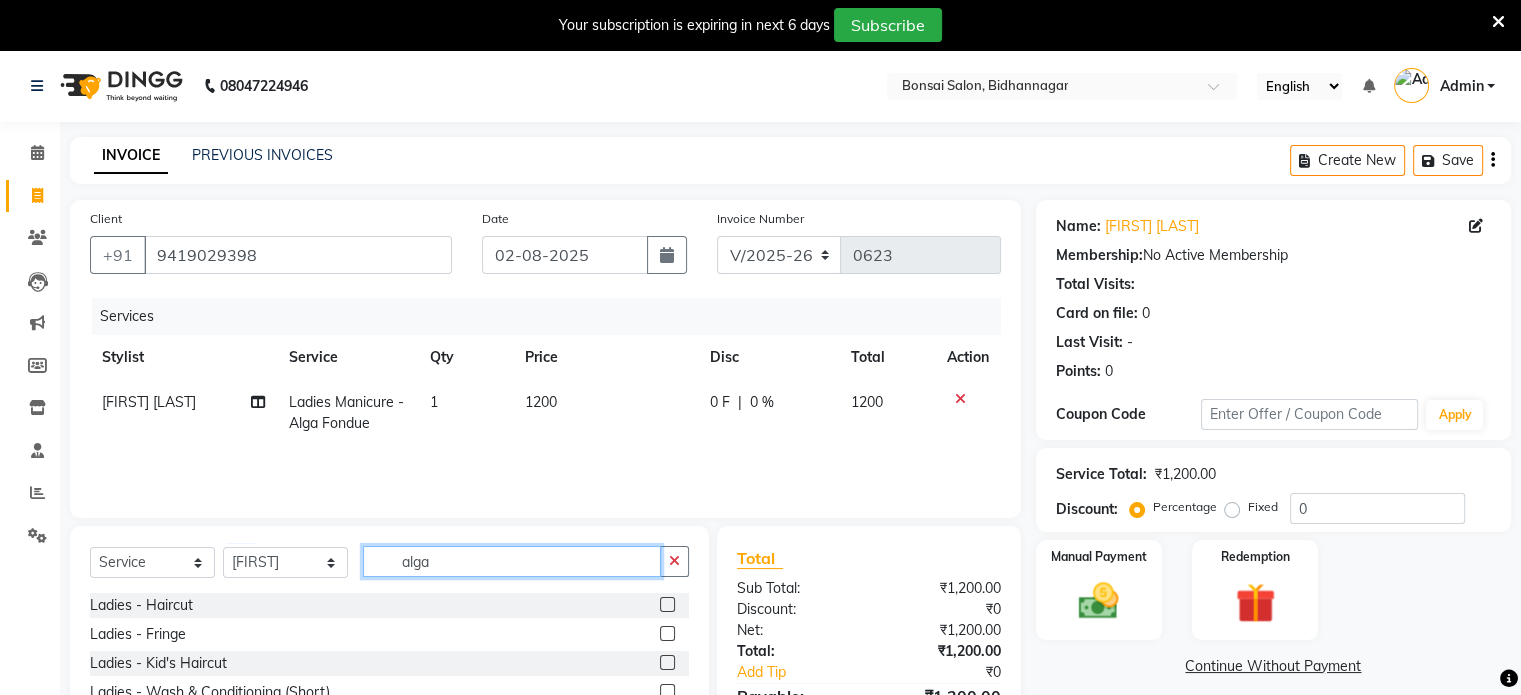drag, startPoint x: 399, startPoint y: 555, endPoint x: 332, endPoint y: 555, distance: 67 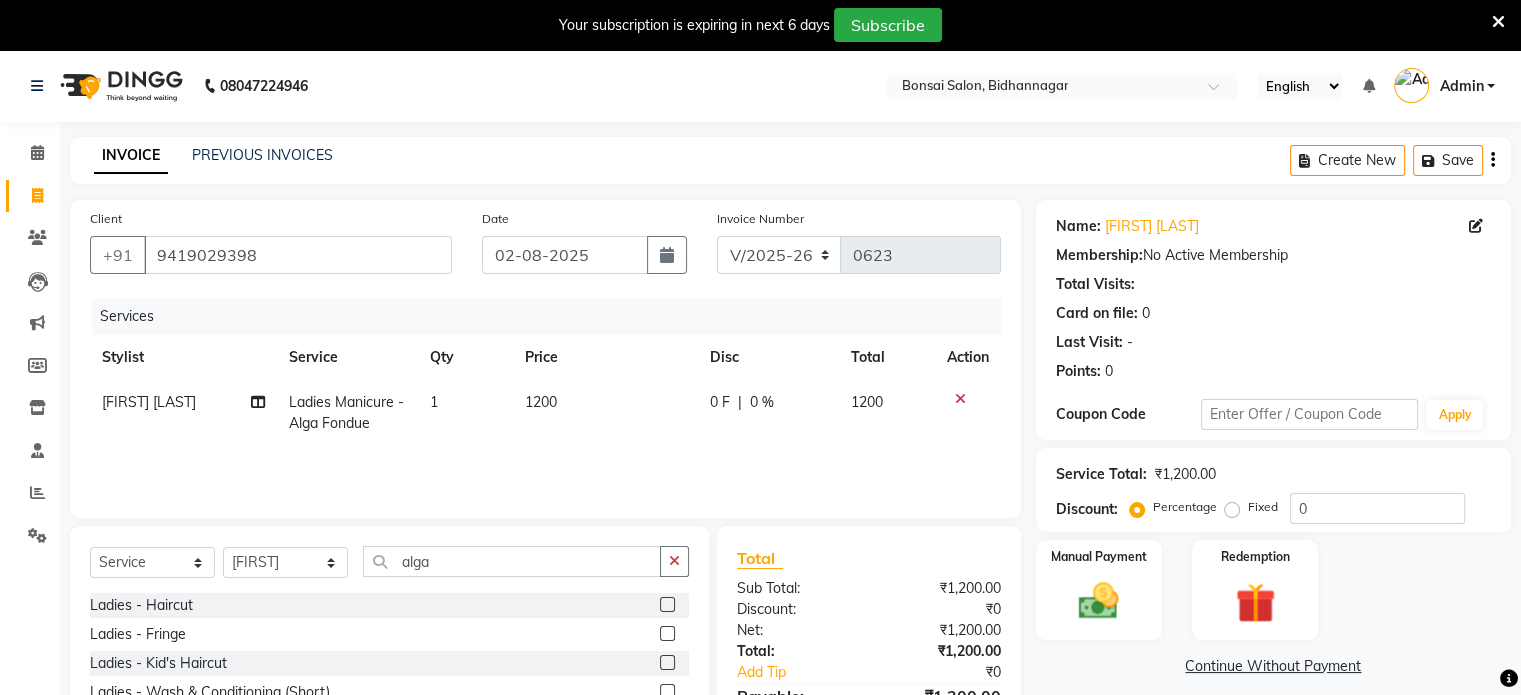 click 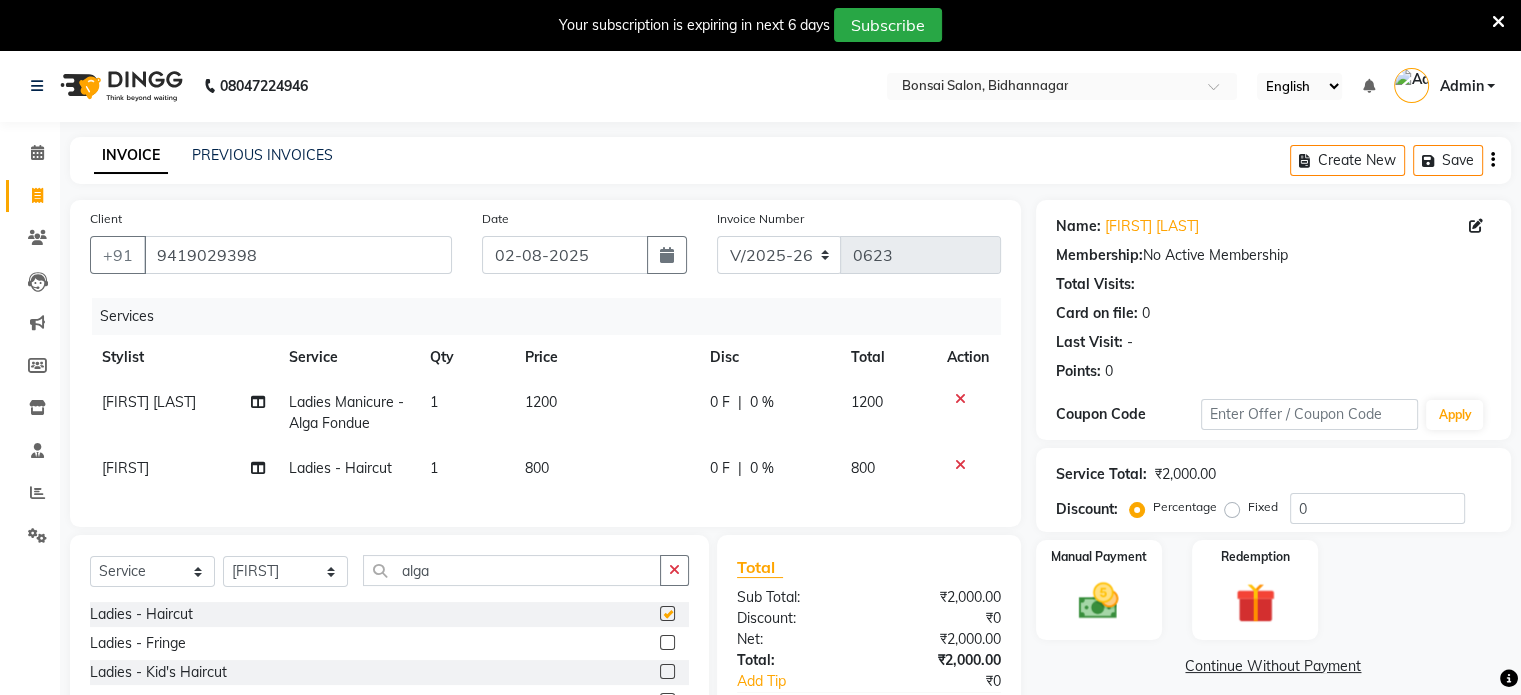 checkbox on "false" 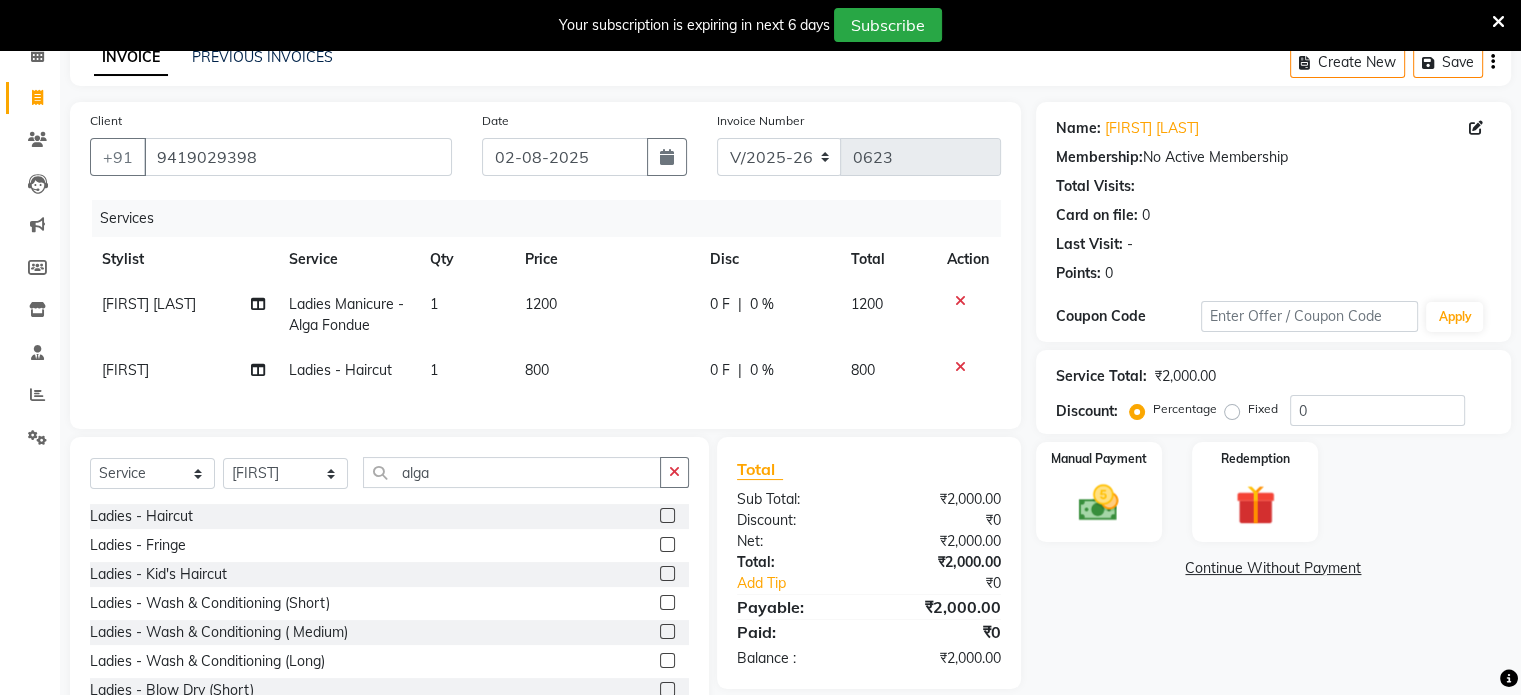 scroll, scrollTop: 100, scrollLeft: 0, axis: vertical 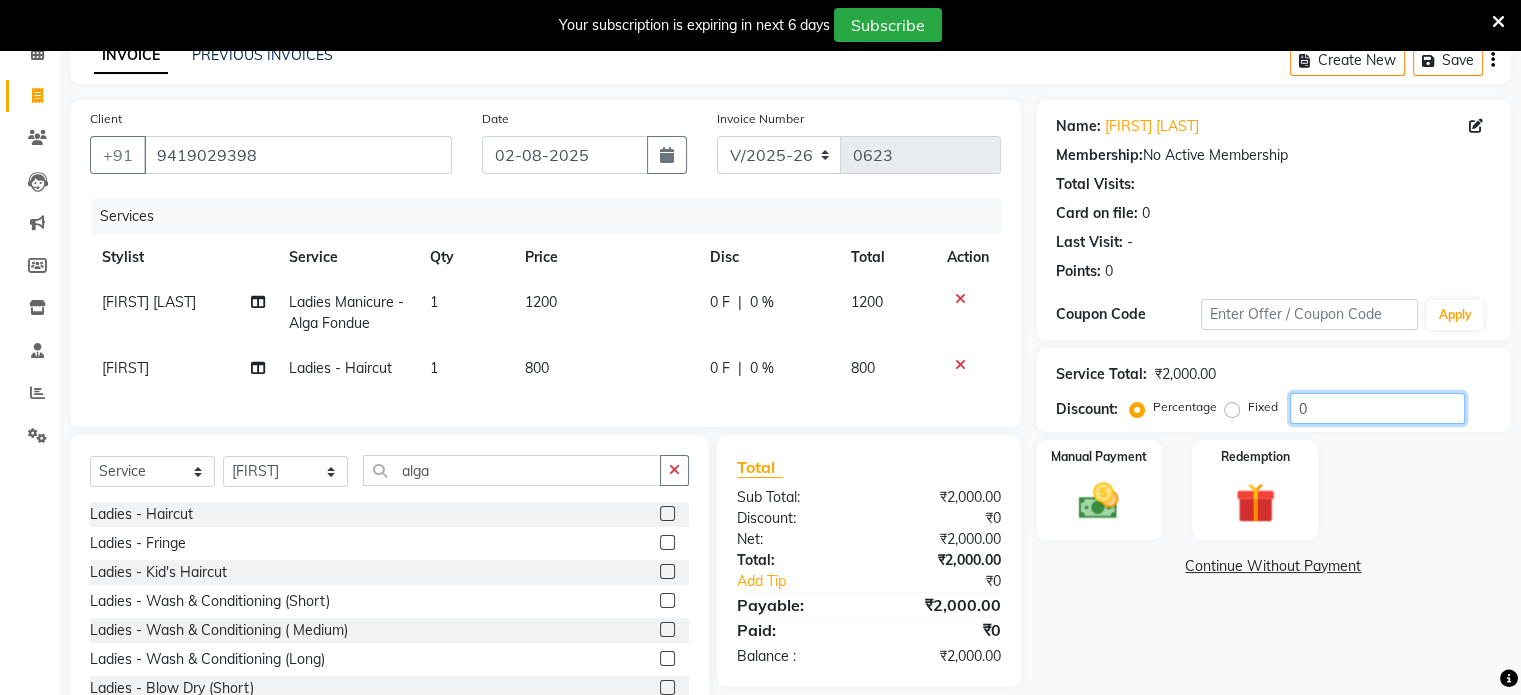 drag, startPoint x: 1372, startPoint y: 400, endPoint x: 1360, endPoint y: 409, distance: 15 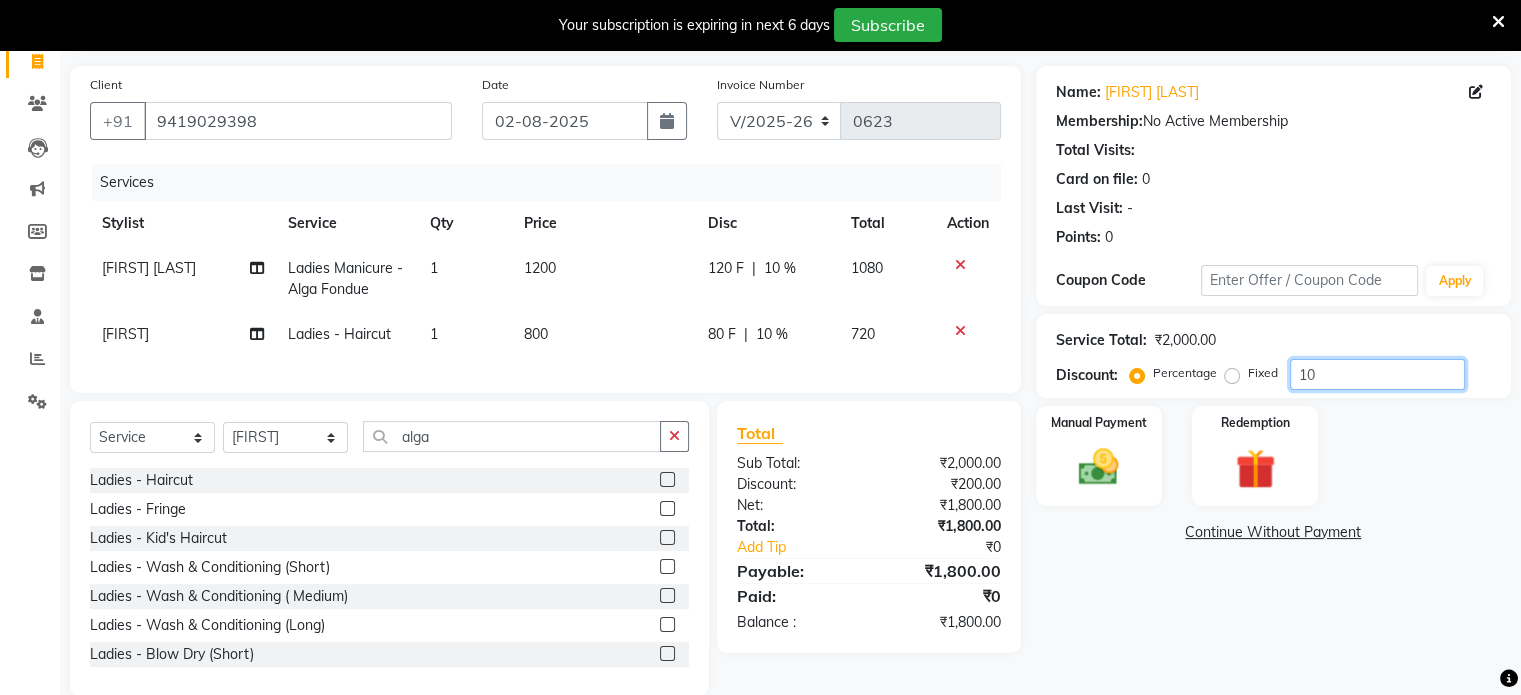 scroll, scrollTop: 180, scrollLeft: 0, axis: vertical 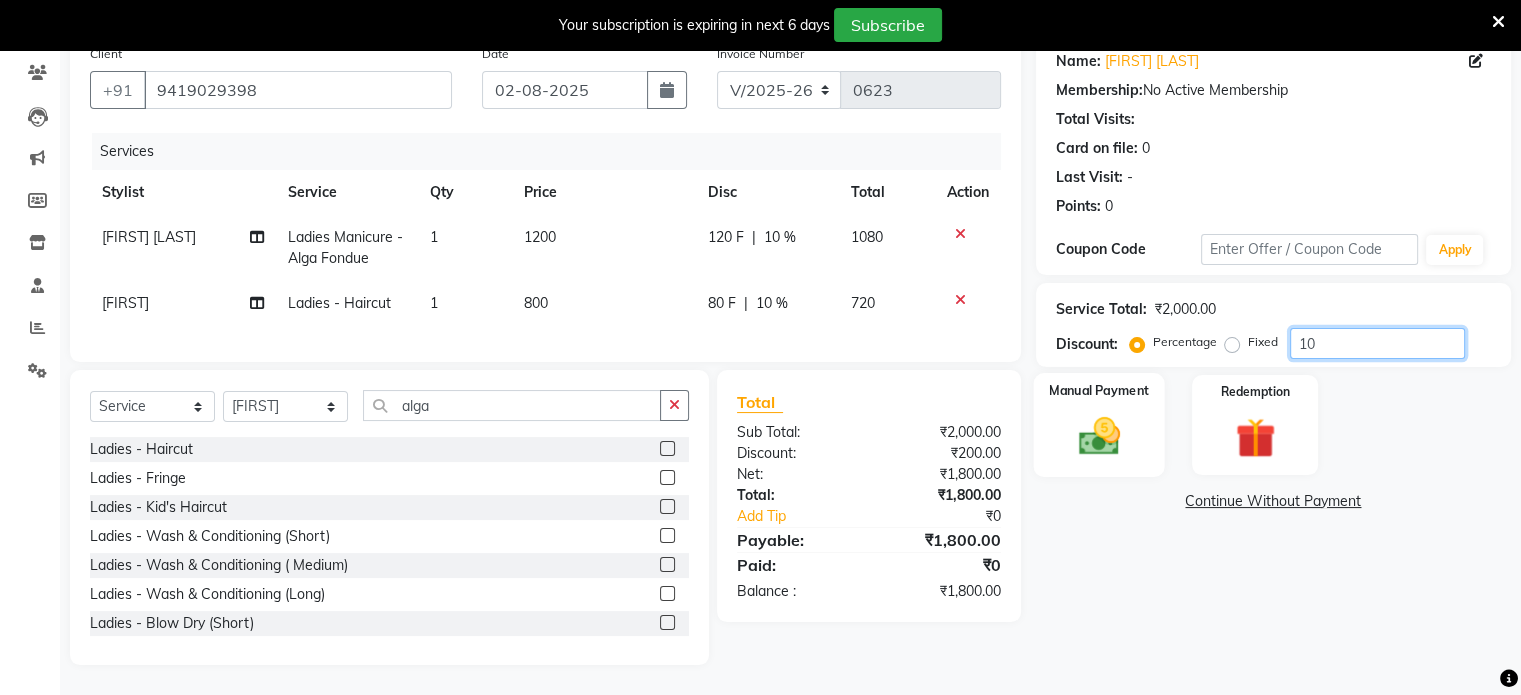 type on "10" 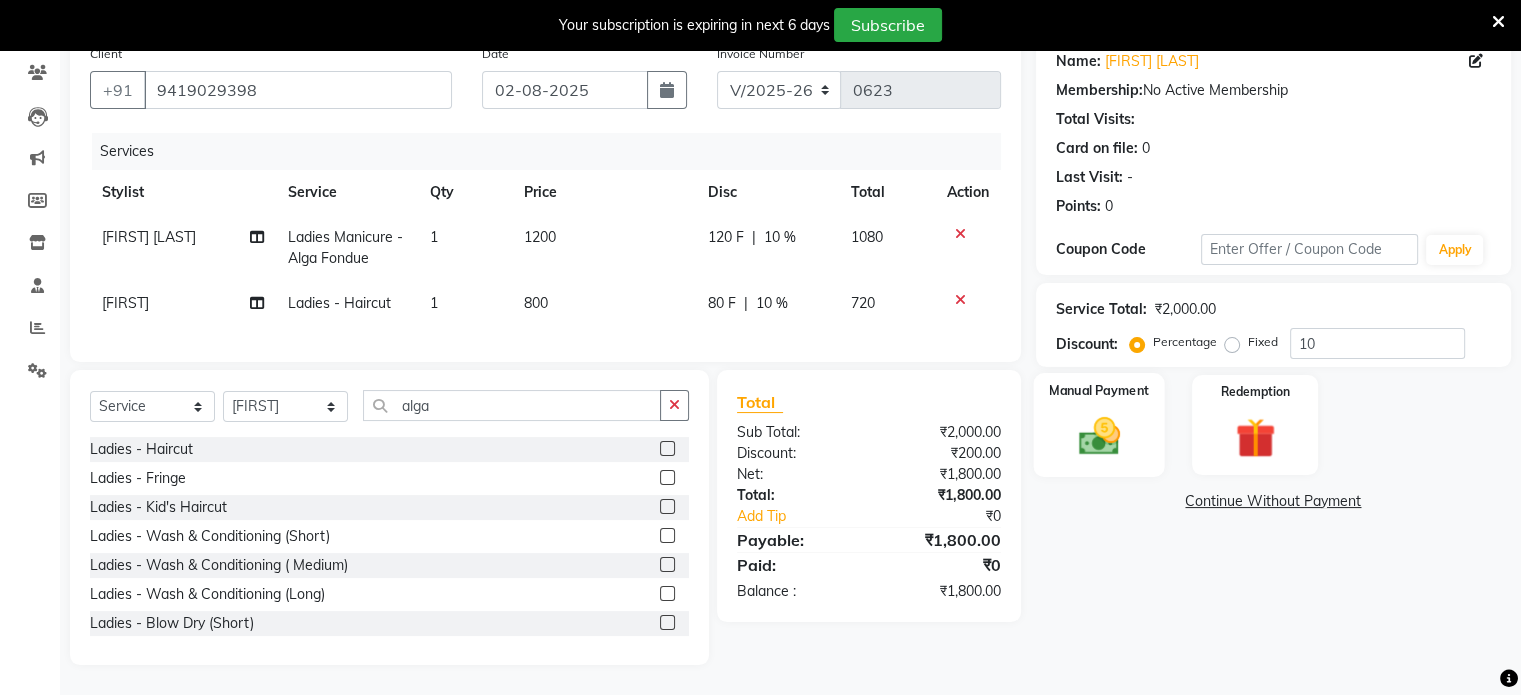 click 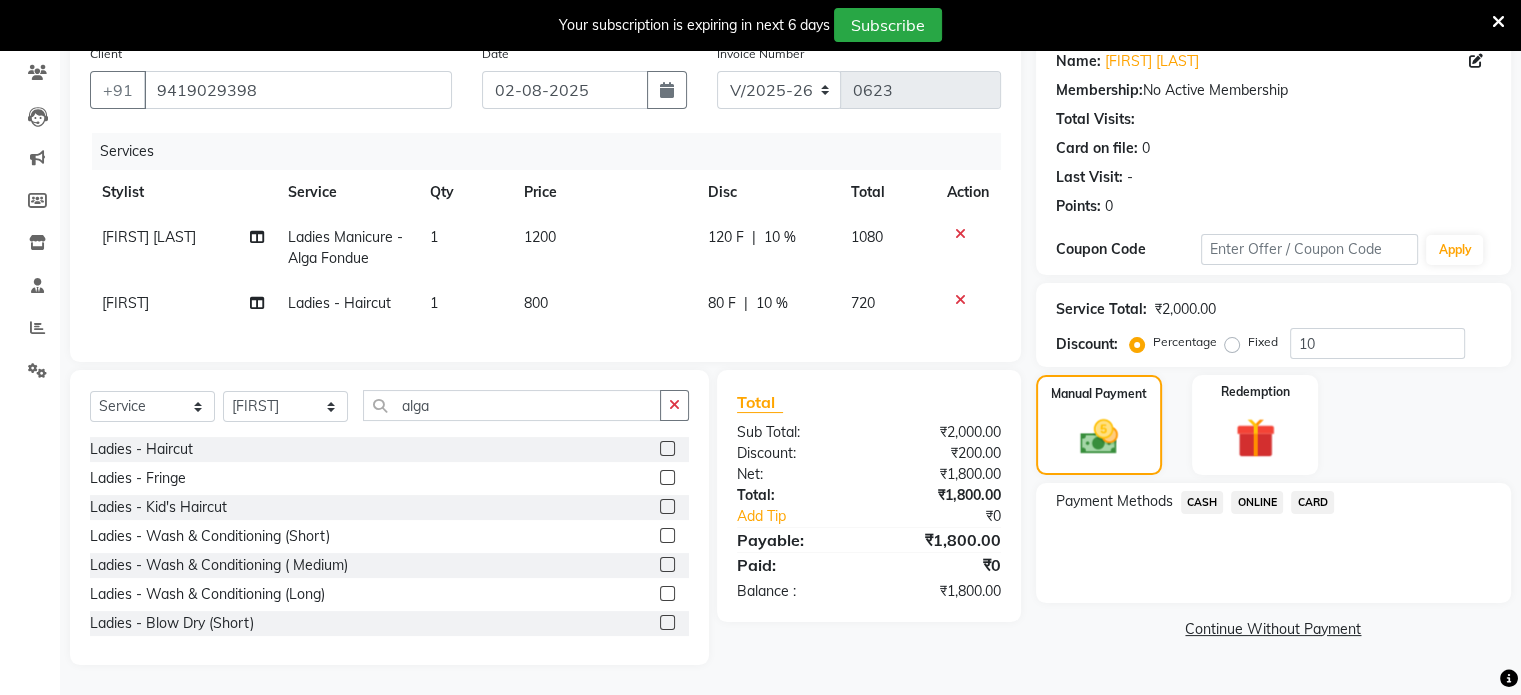 click on "ONLINE" 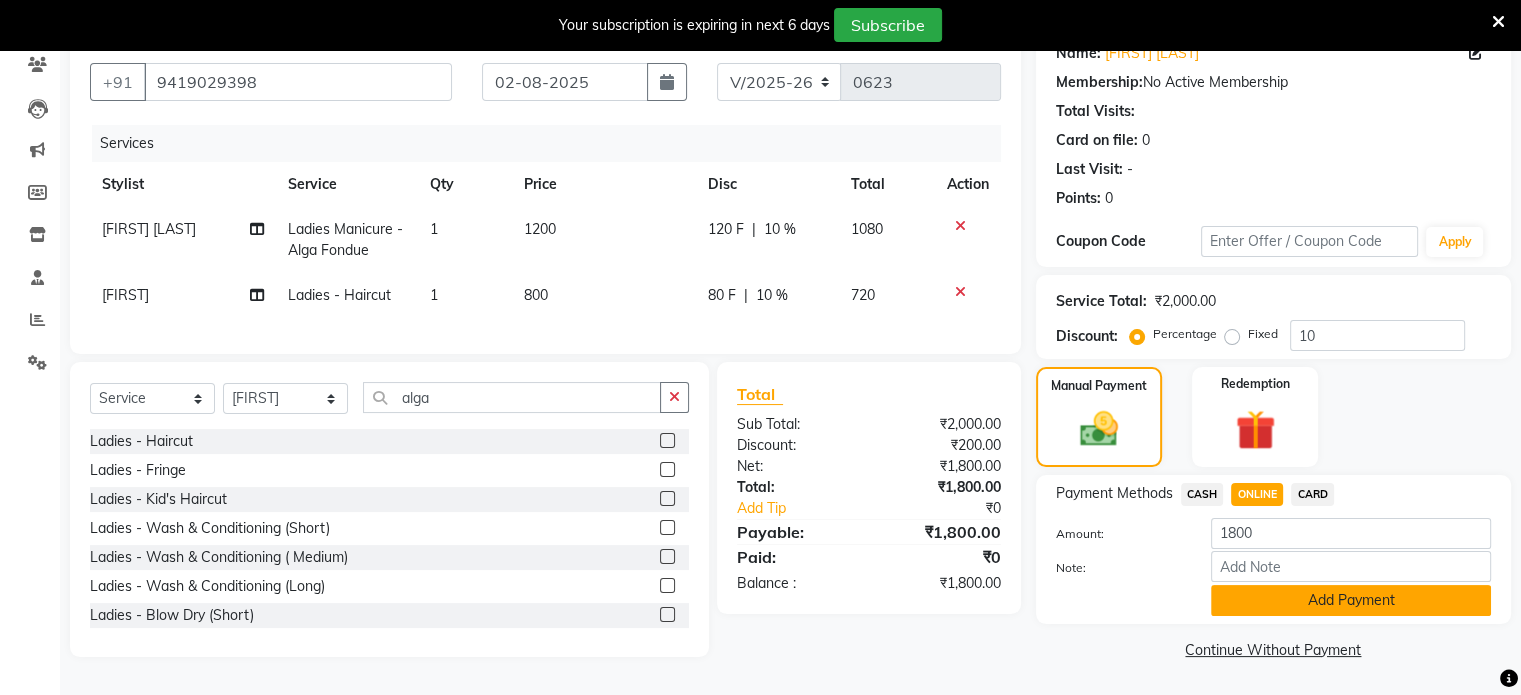 click on "Add Payment" 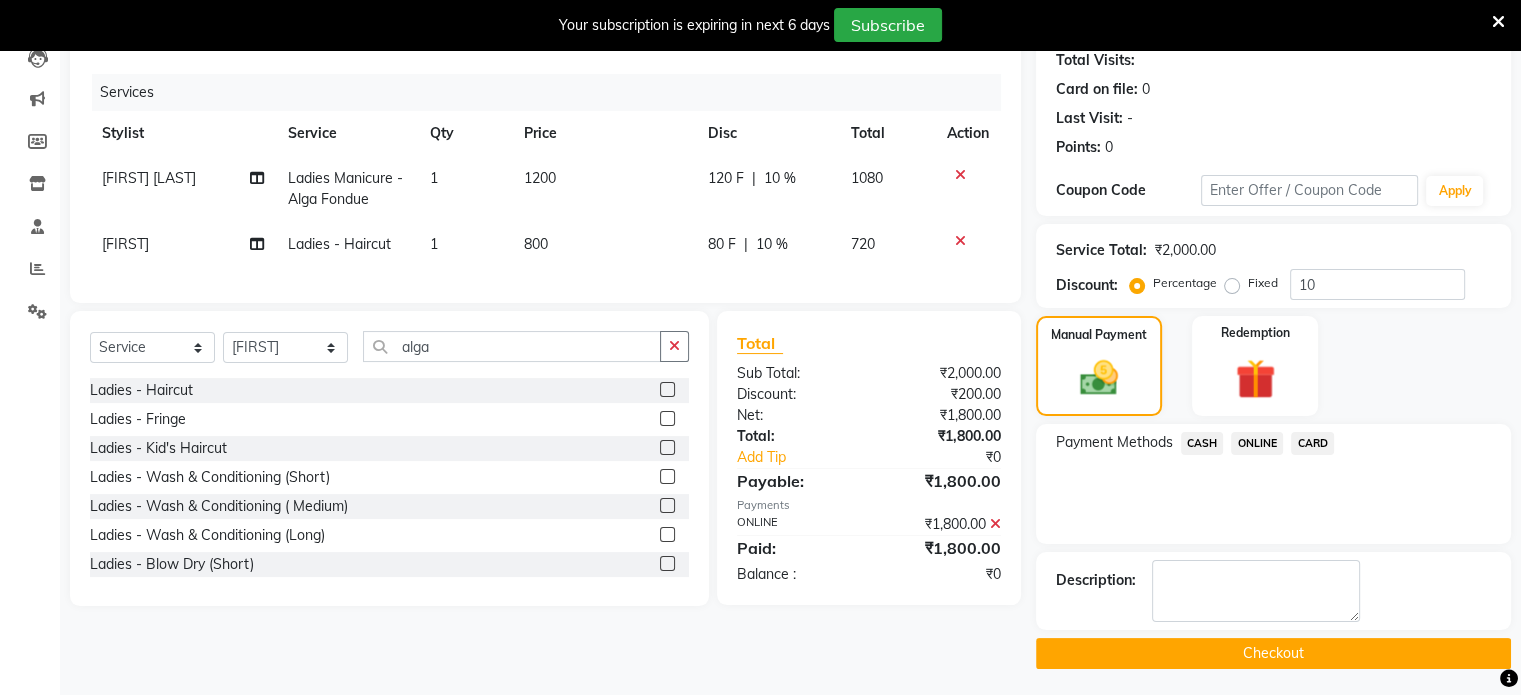 scroll, scrollTop: 226, scrollLeft: 0, axis: vertical 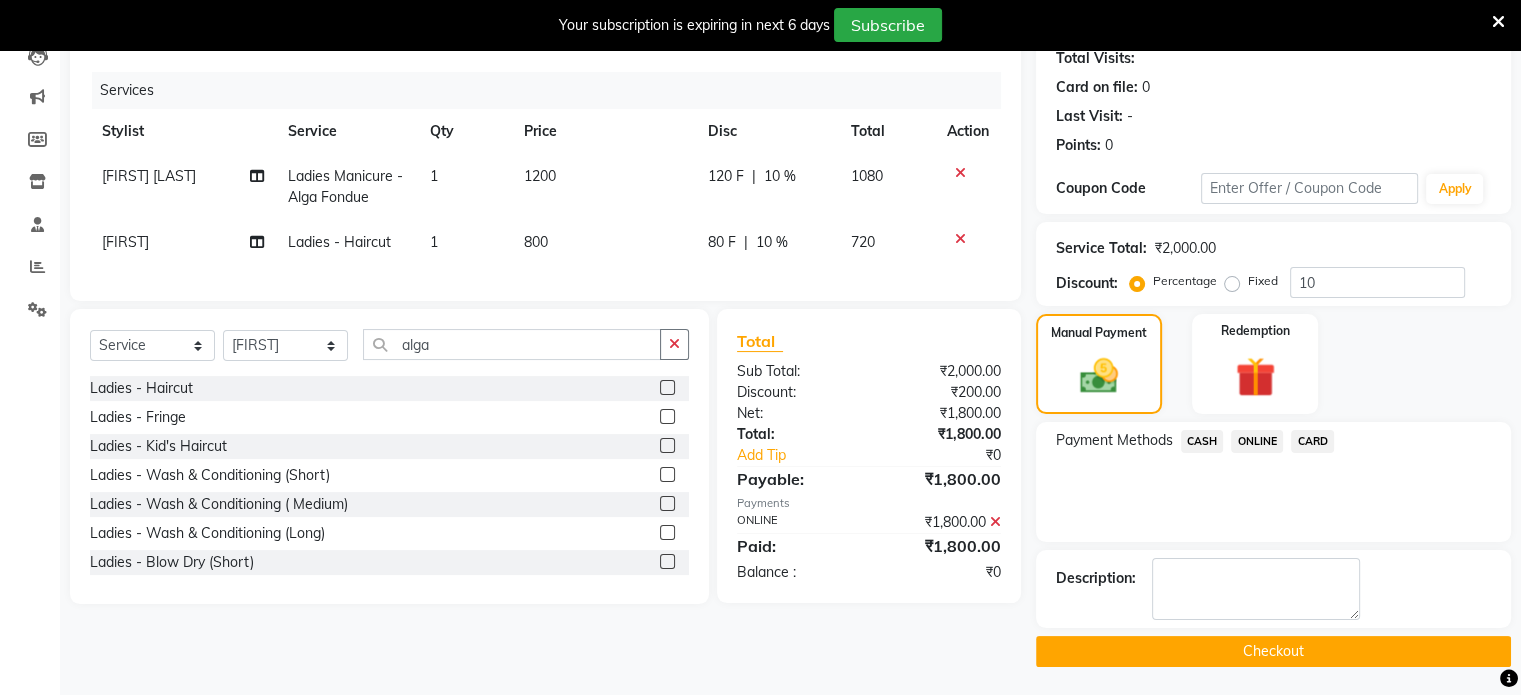 click on "Checkout" 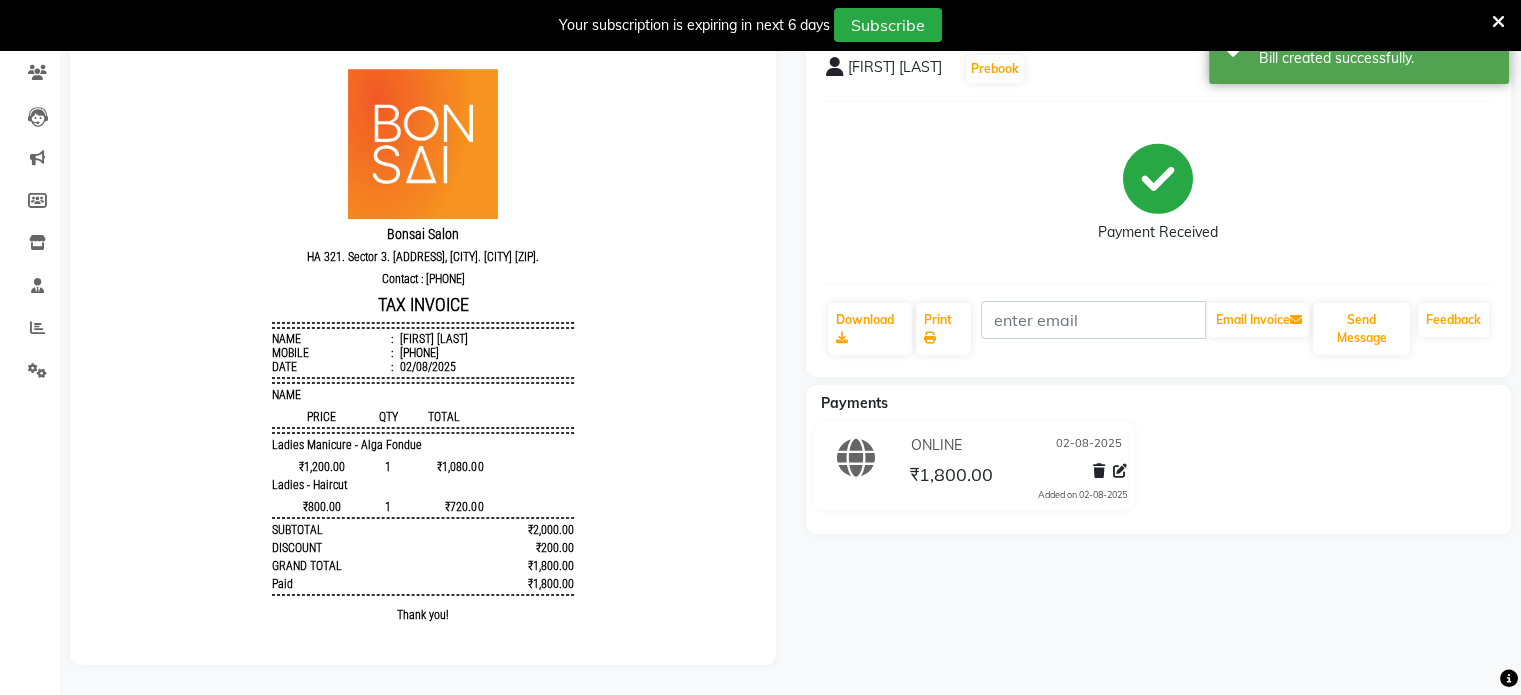 scroll, scrollTop: 0, scrollLeft: 0, axis: both 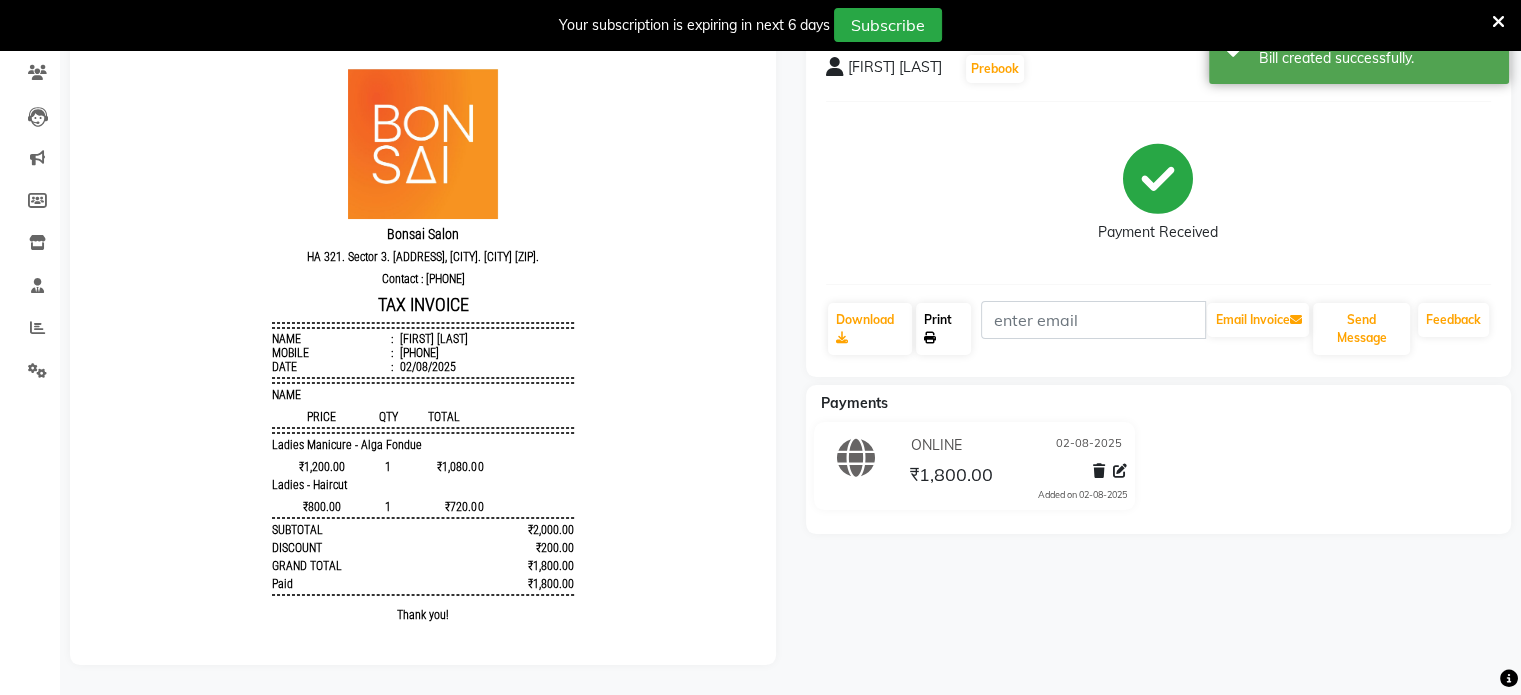 click on "Print" 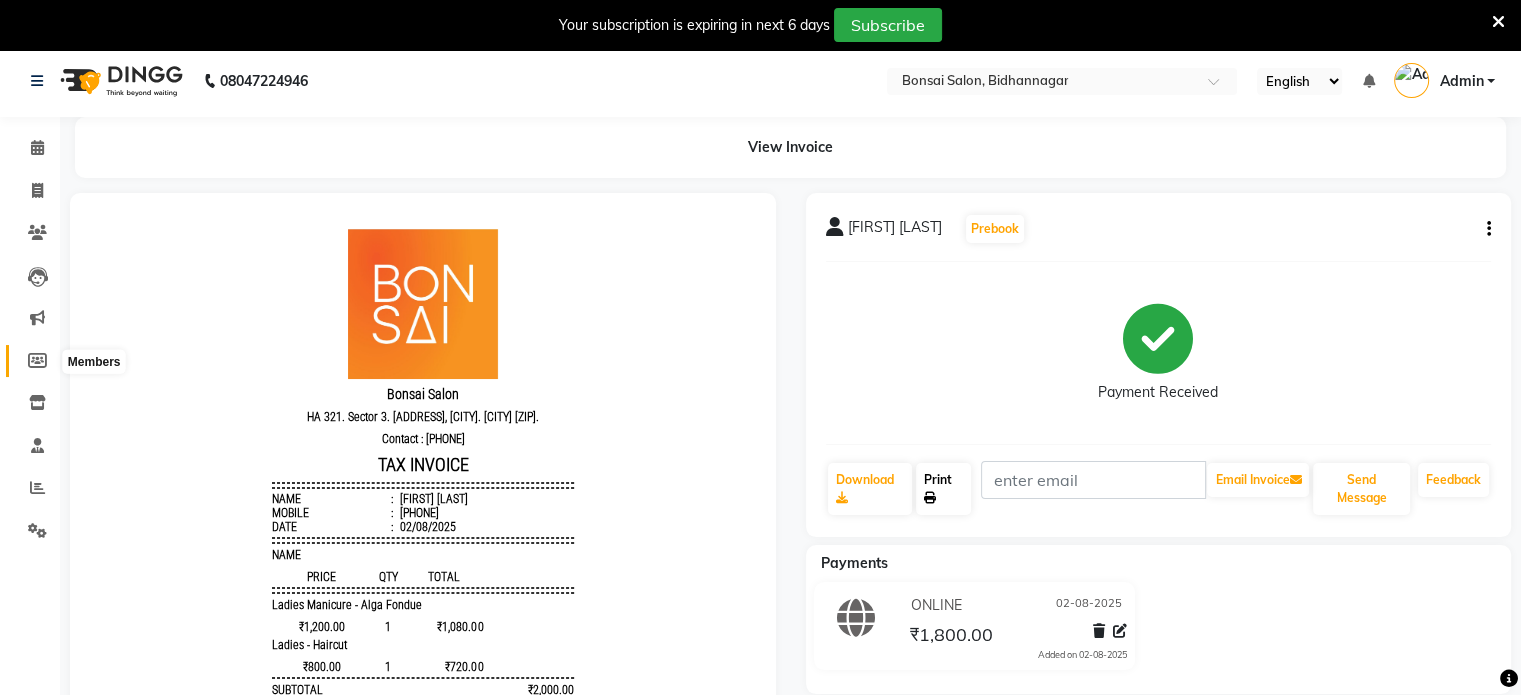 scroll, scrollTop: 0, scrollLeft: 0, axis: both 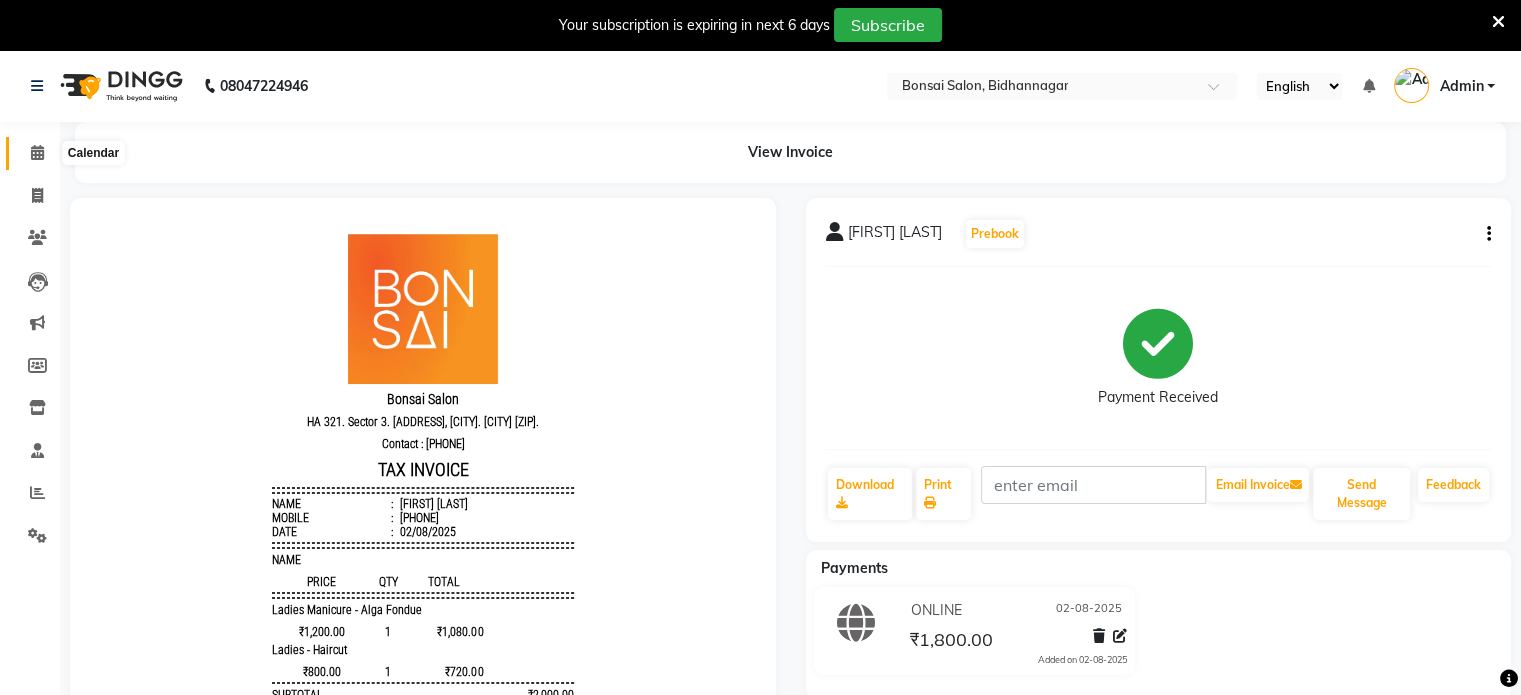 click 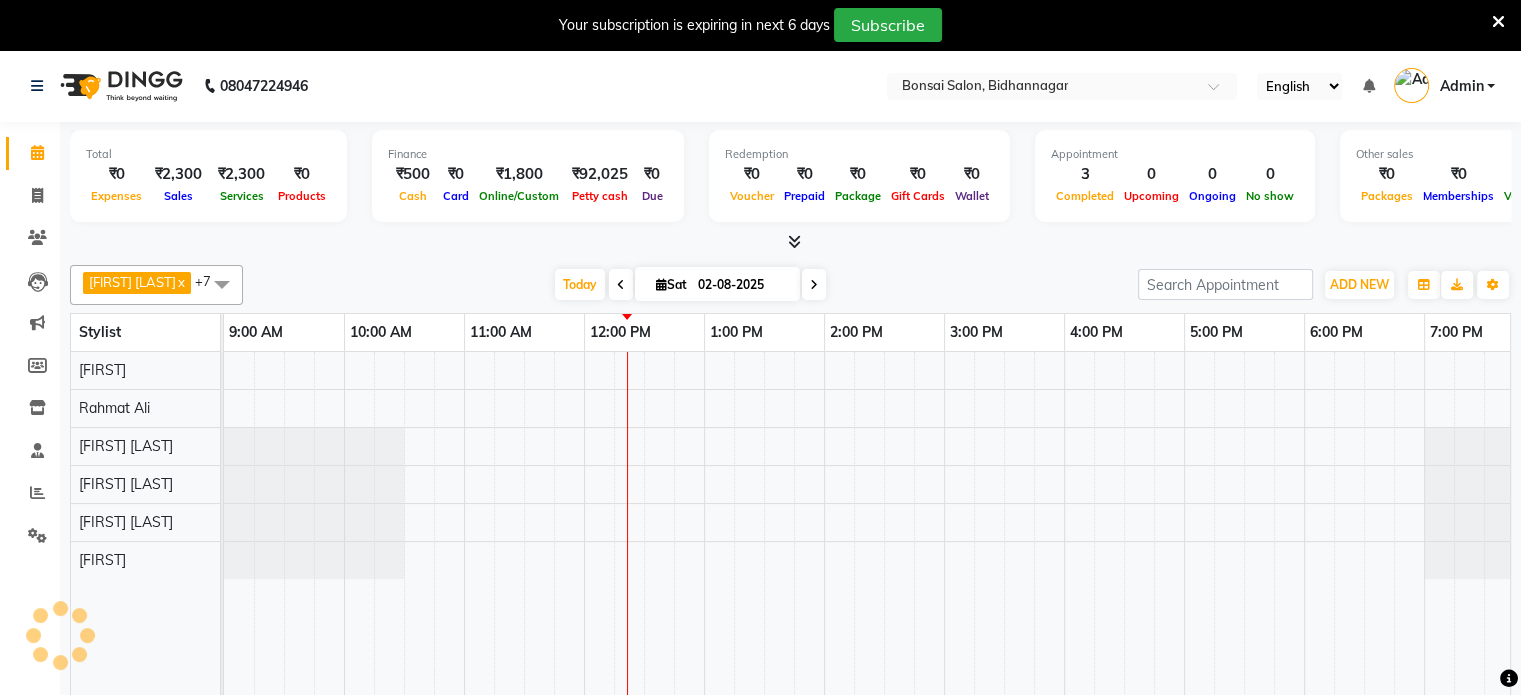 scroll, scrollTop: 0, scrollLeft: 0, axis: both 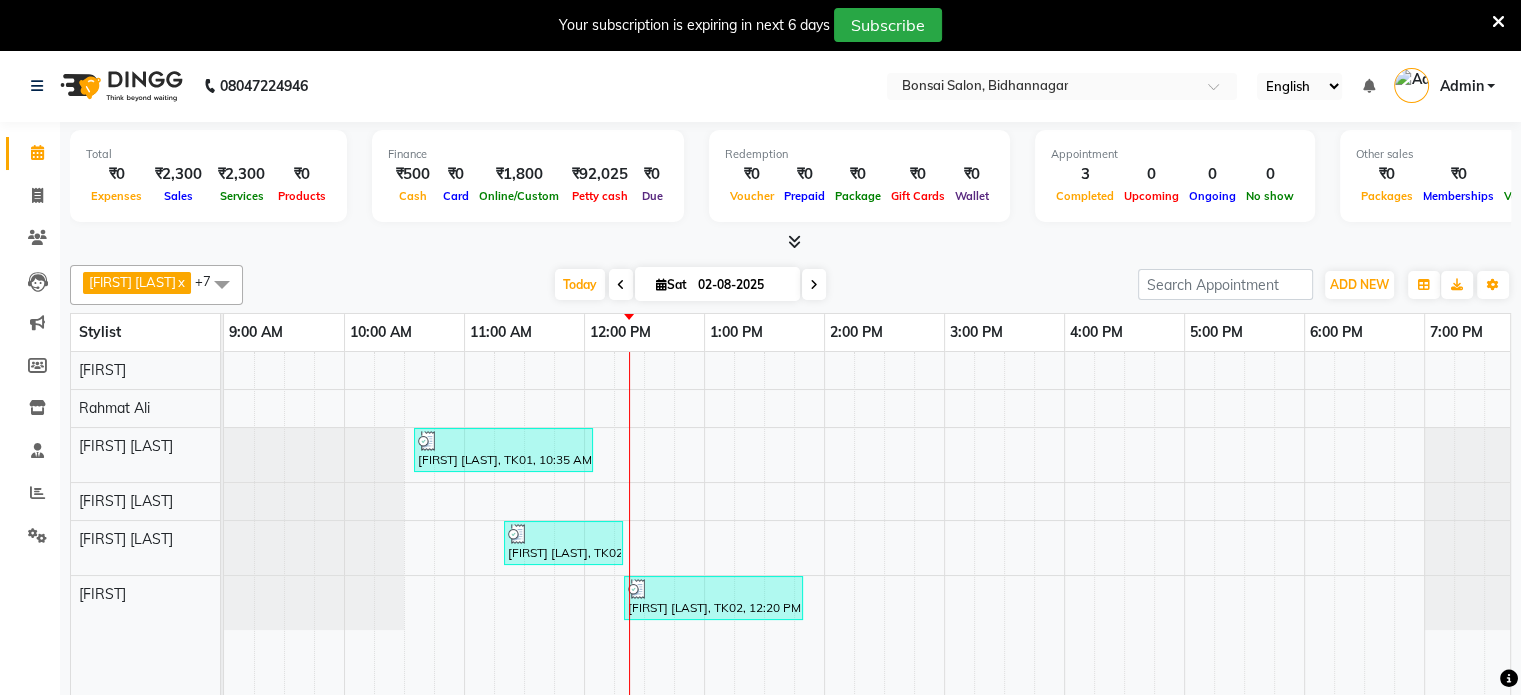click at bounding box center (1498, 22) 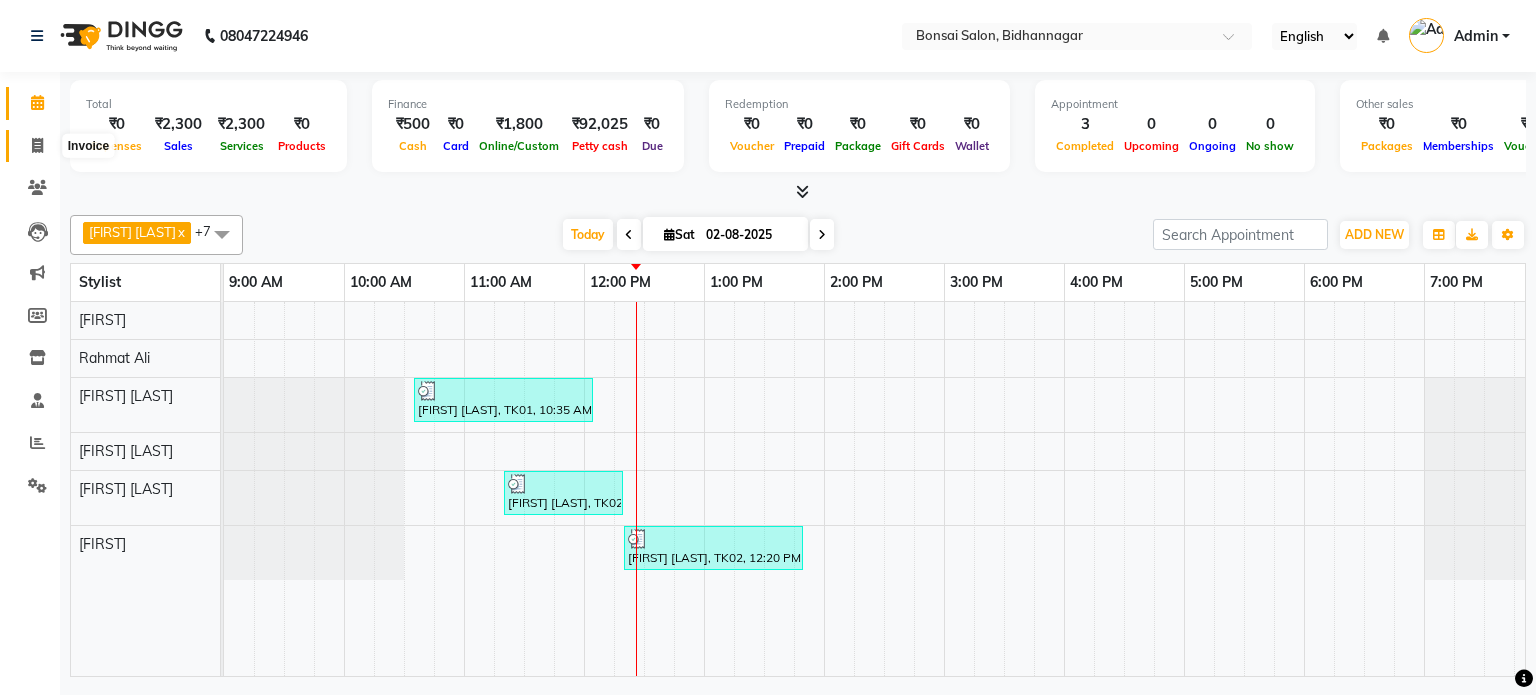click 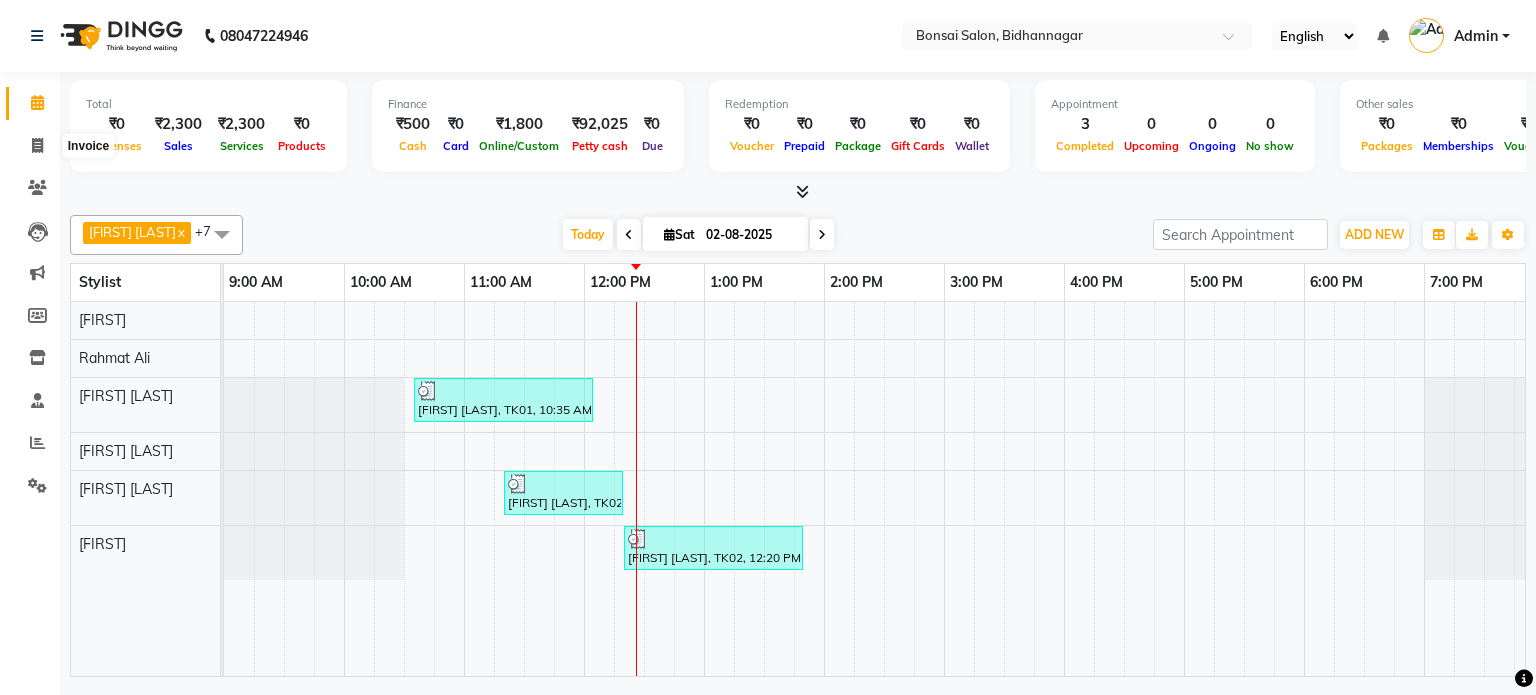 select on "service" 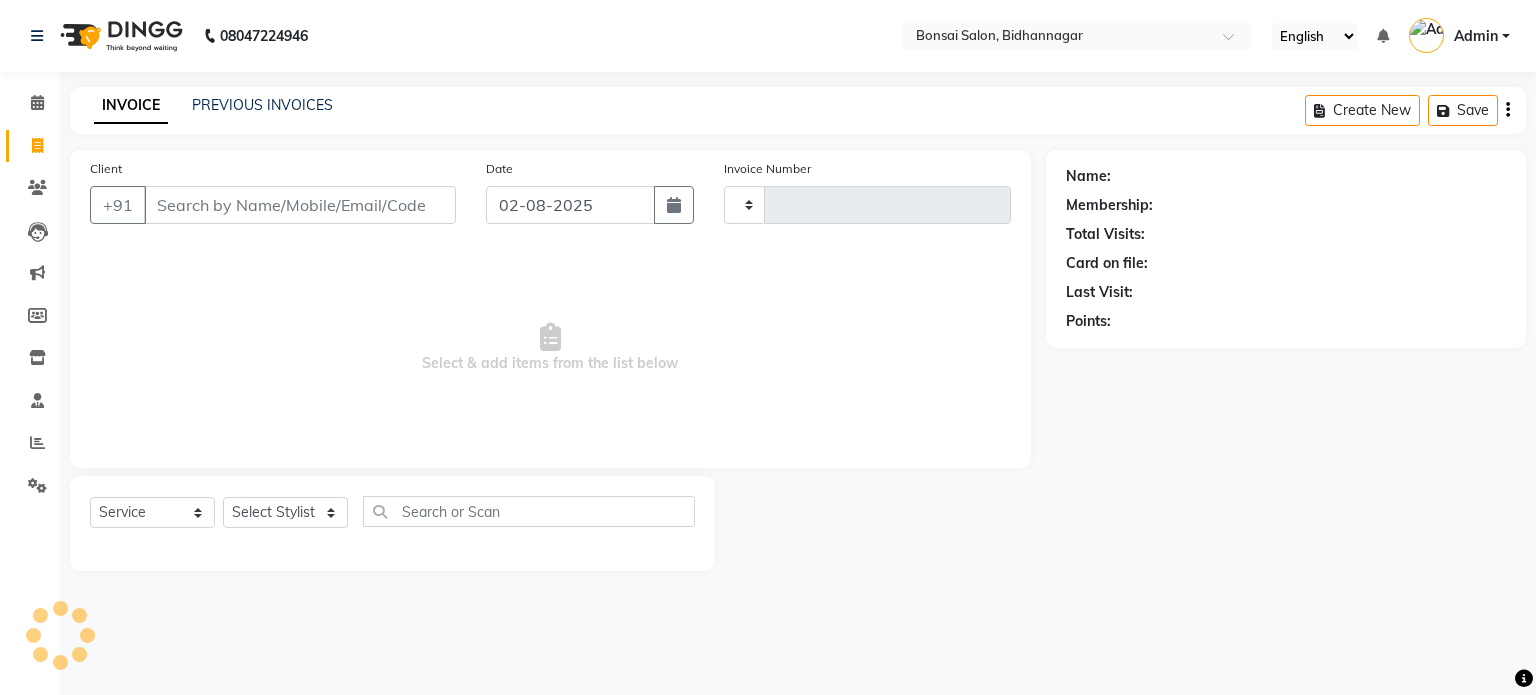 type on "0624" 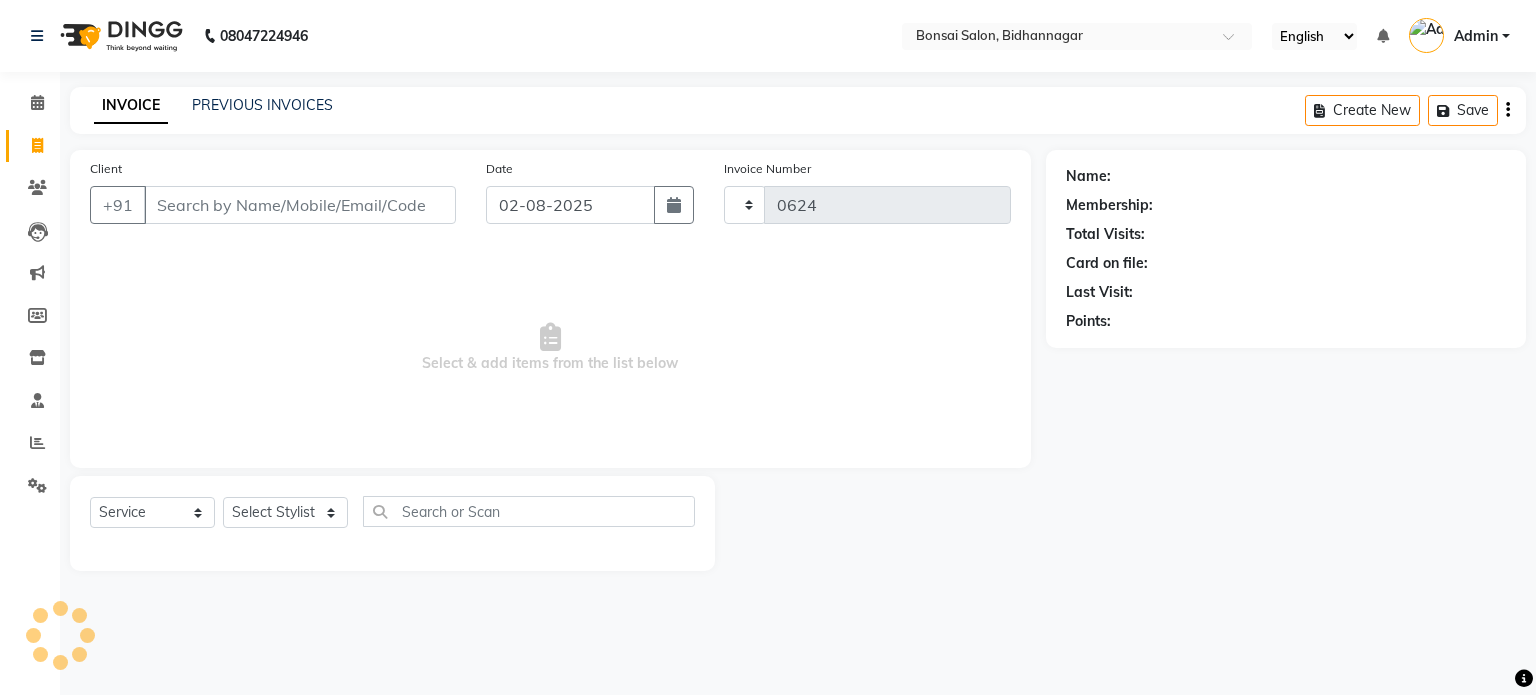 select on "6719" 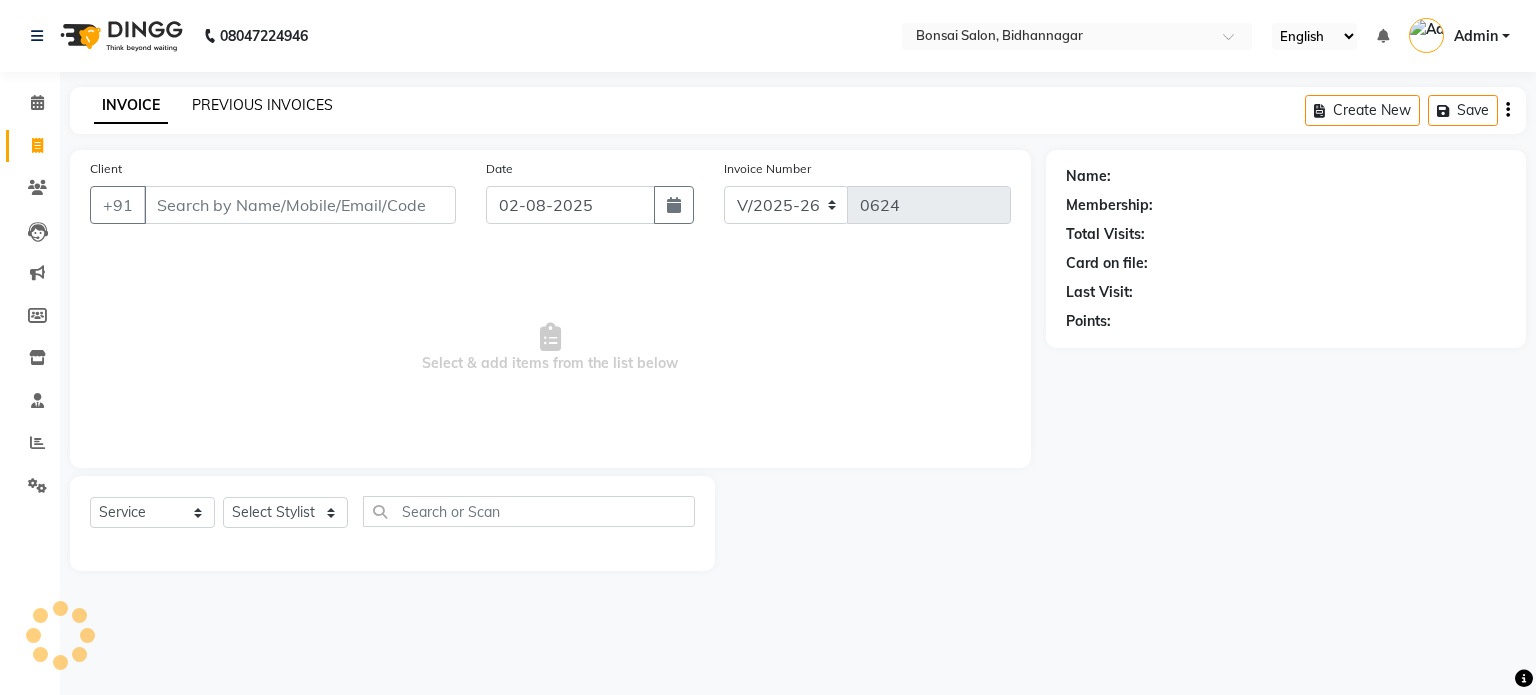click on "PREVIOUS INVOICES" 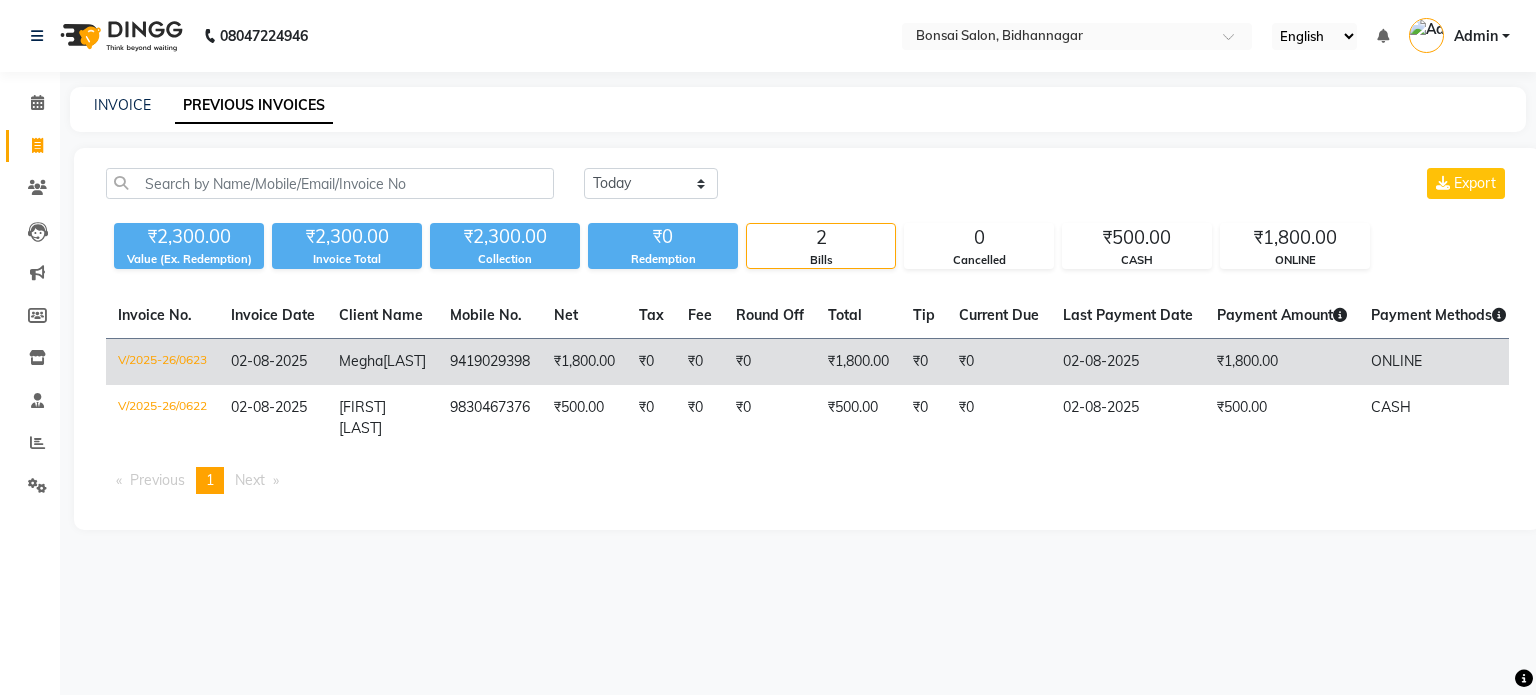 click on "Megha  Sawhney" 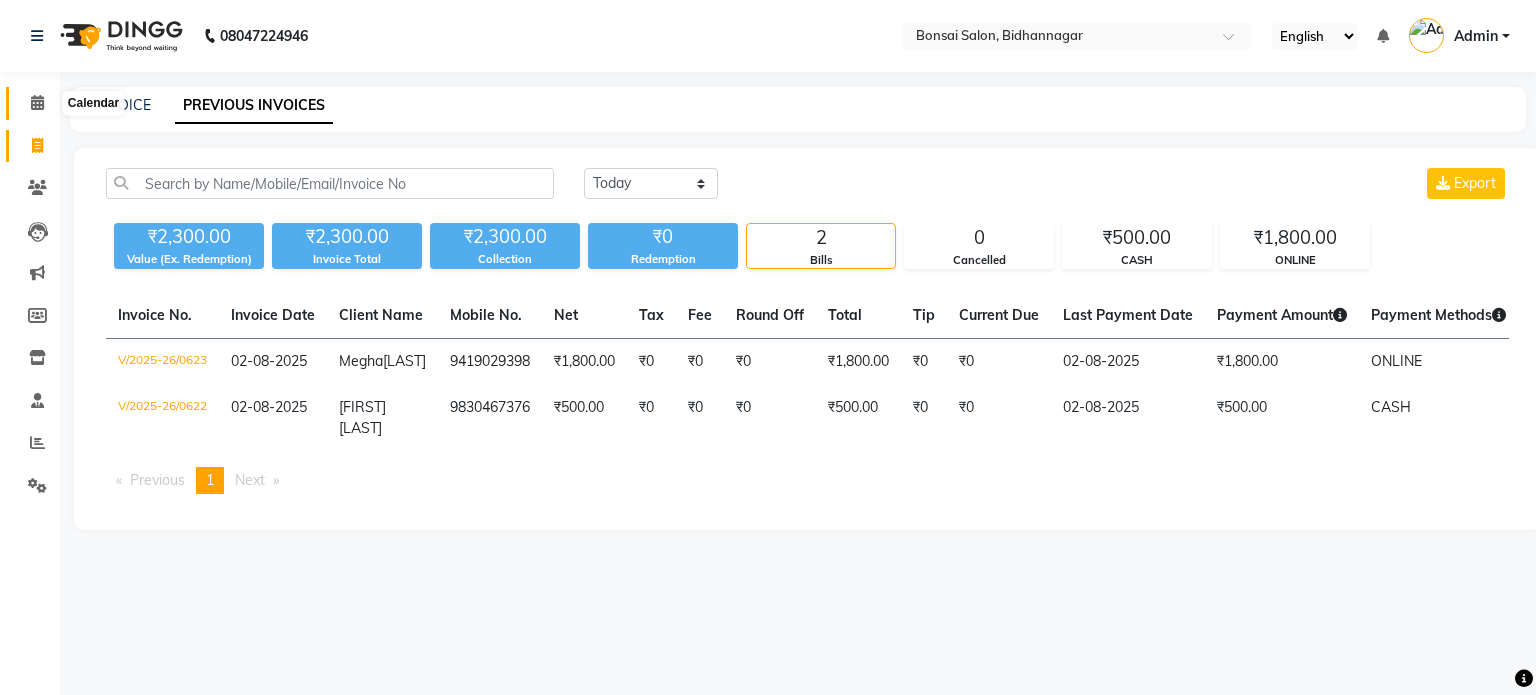 click 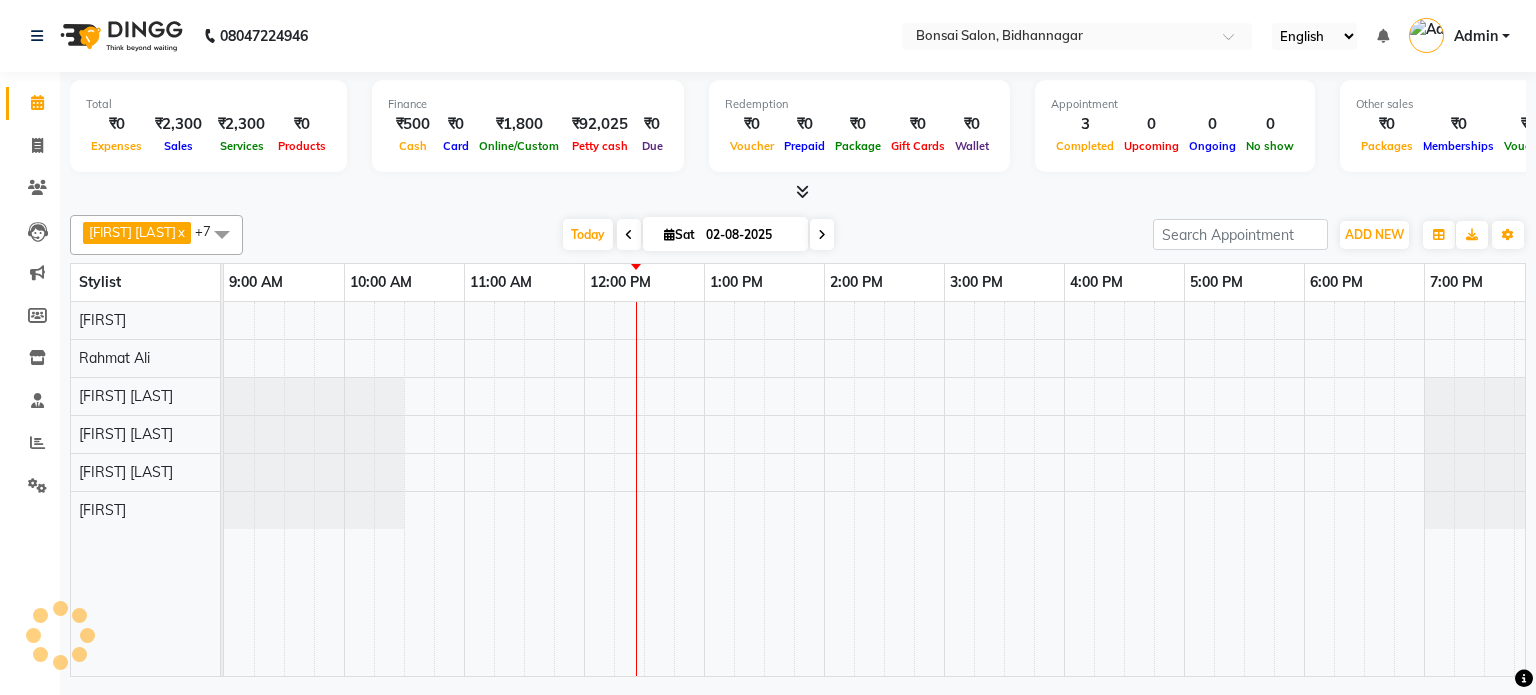 scroll, scrollTop: 0, scrollLeft: 0, axis: both 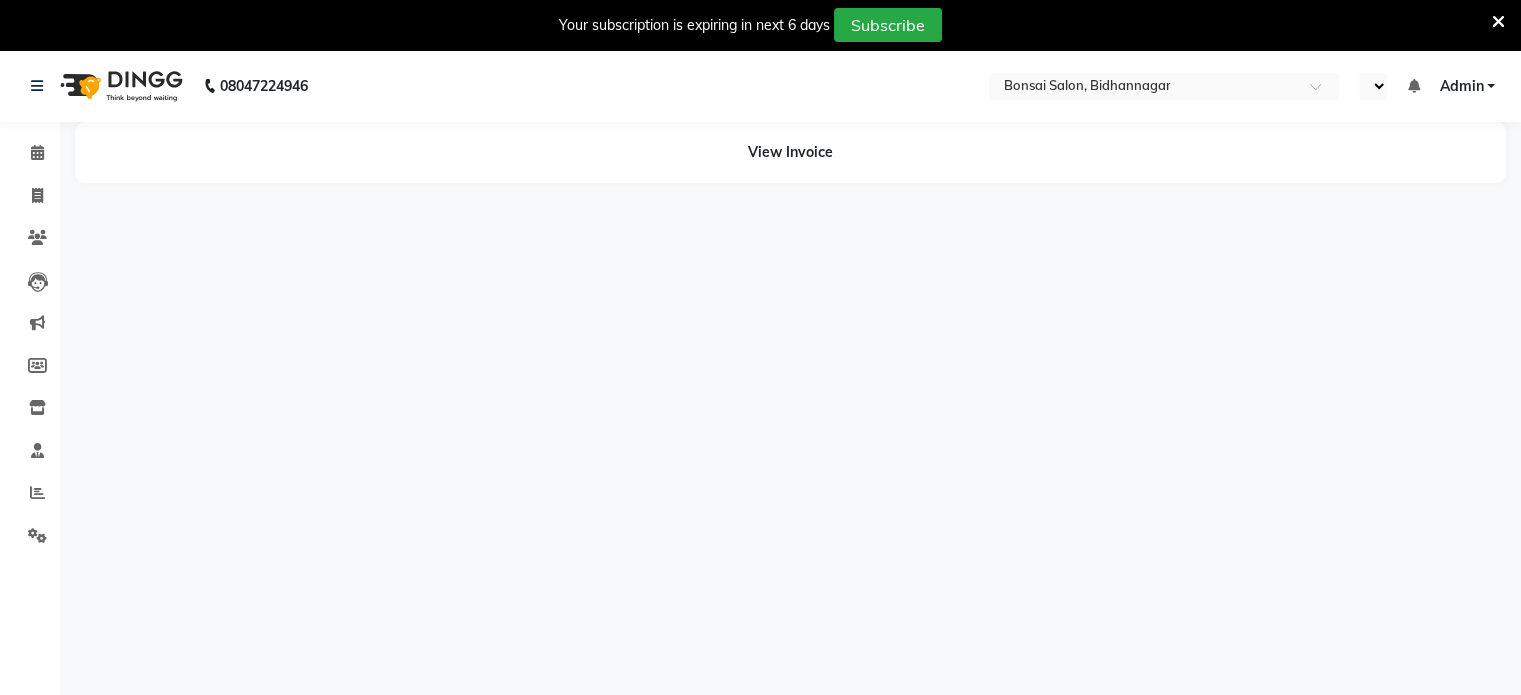 select on "en" 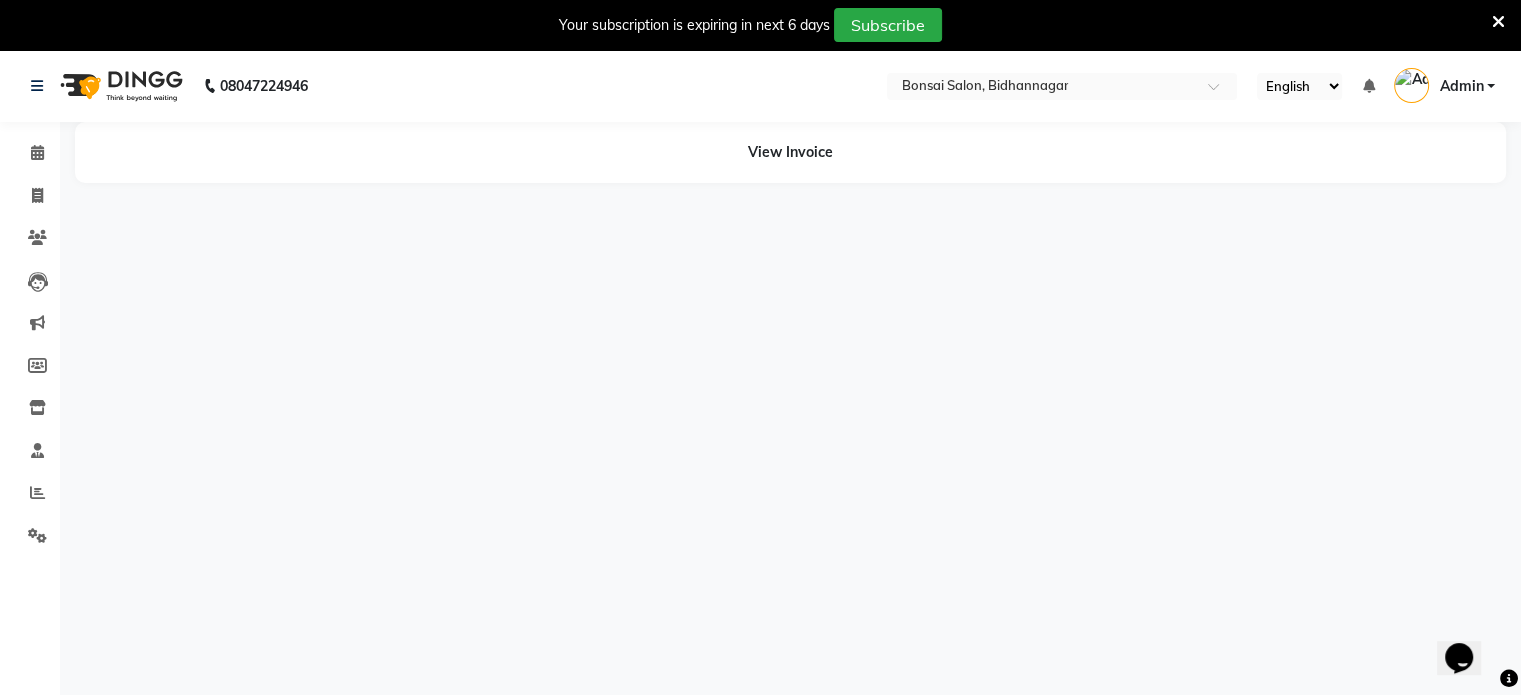 scroll, scrollTop: 0, scrollLeft: 0, axis: both 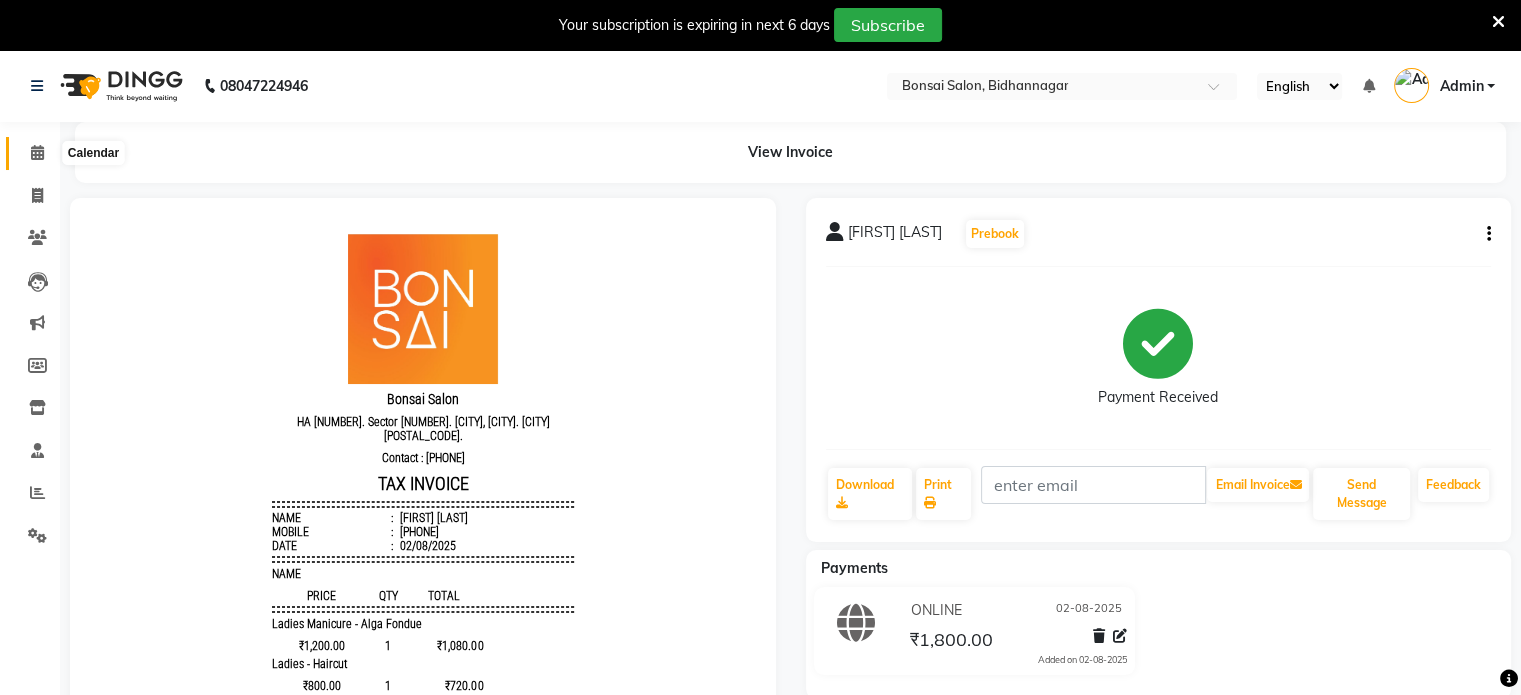 click 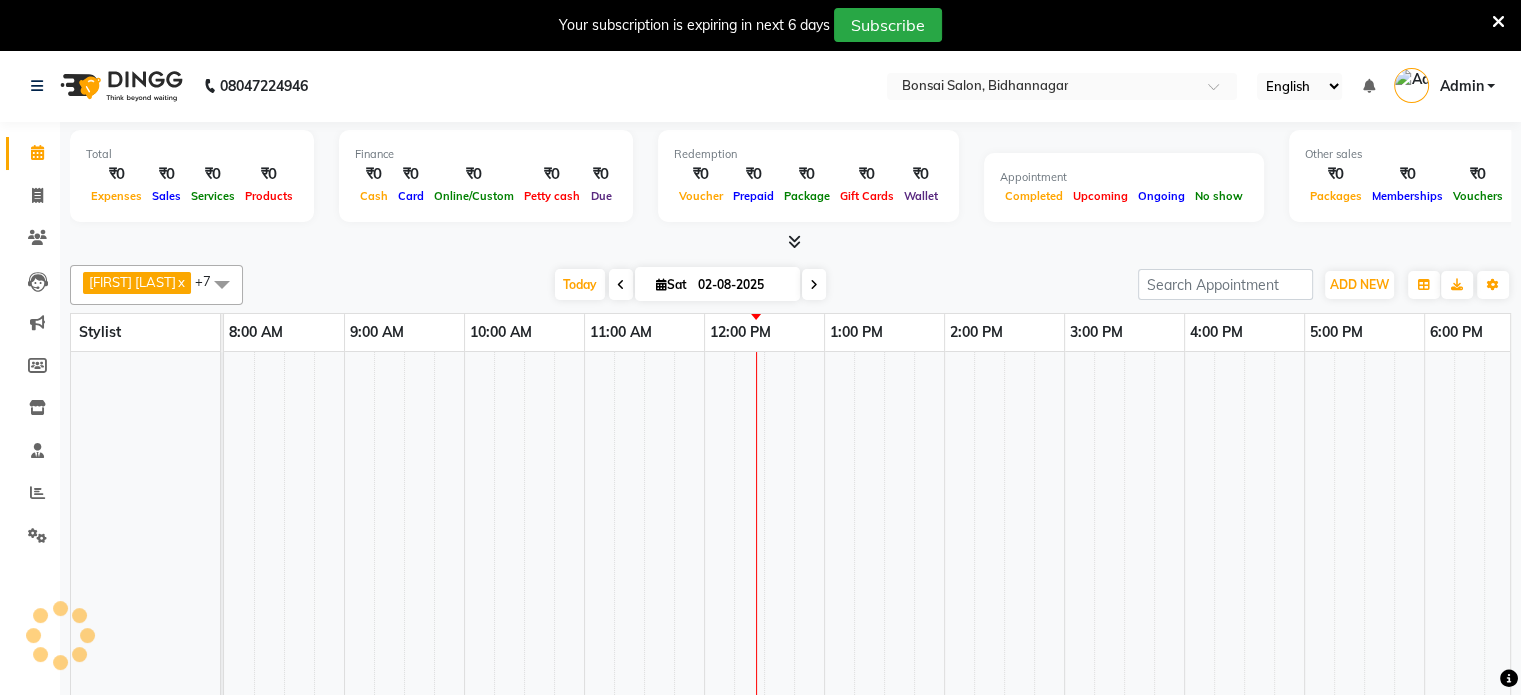 scroll, scrollTop: 0, scrollLeft: 0, axis: both 